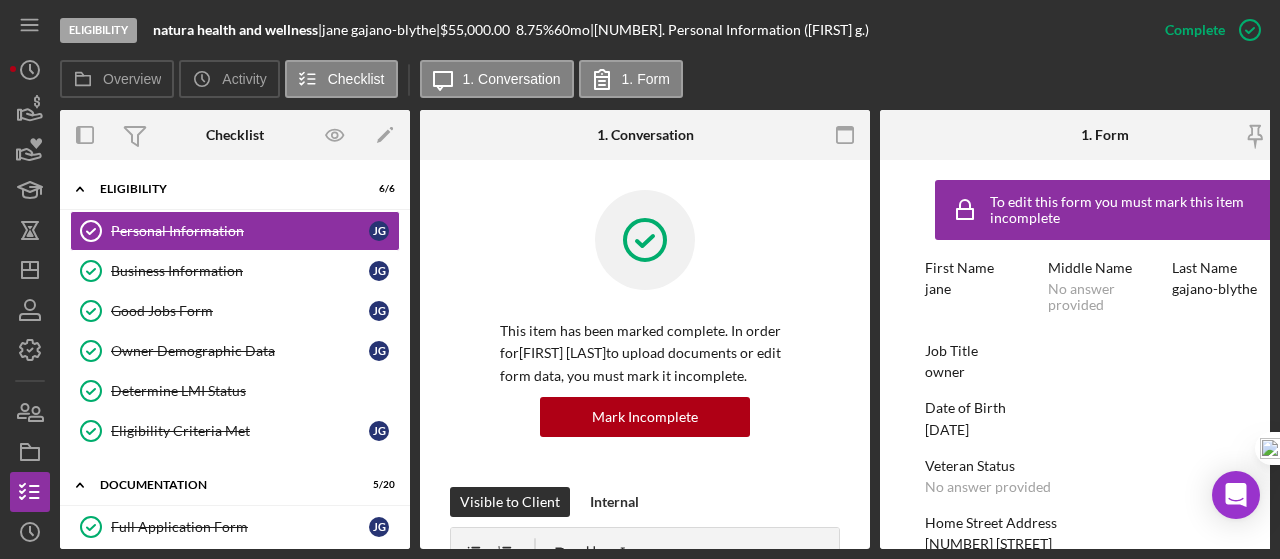 scroll, scrollTop: 0, scrollLeft: 0, axis: both 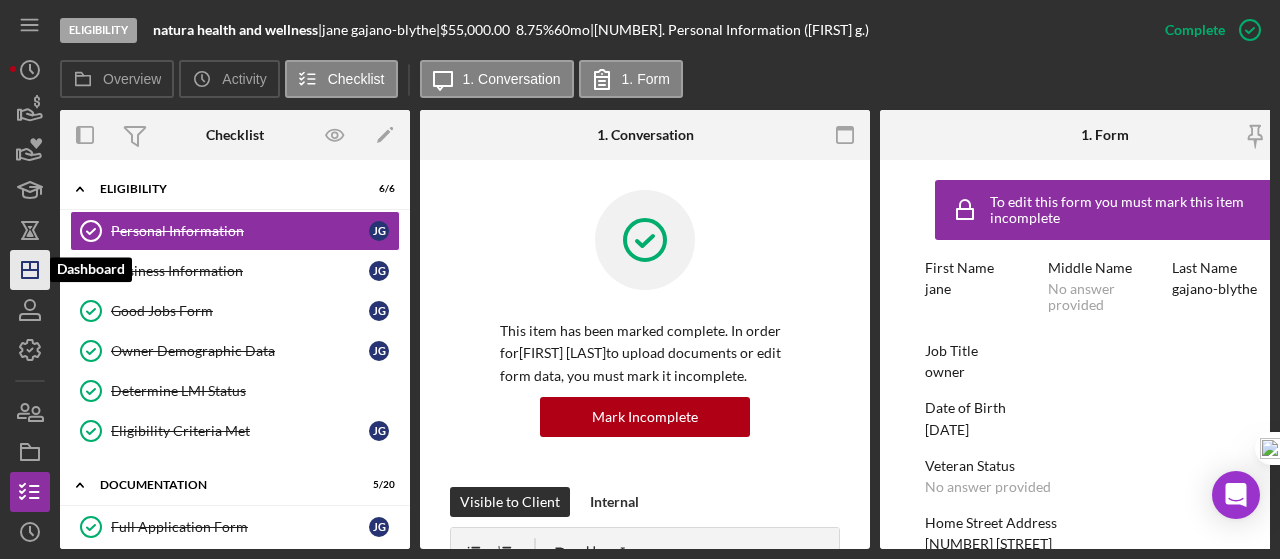 click 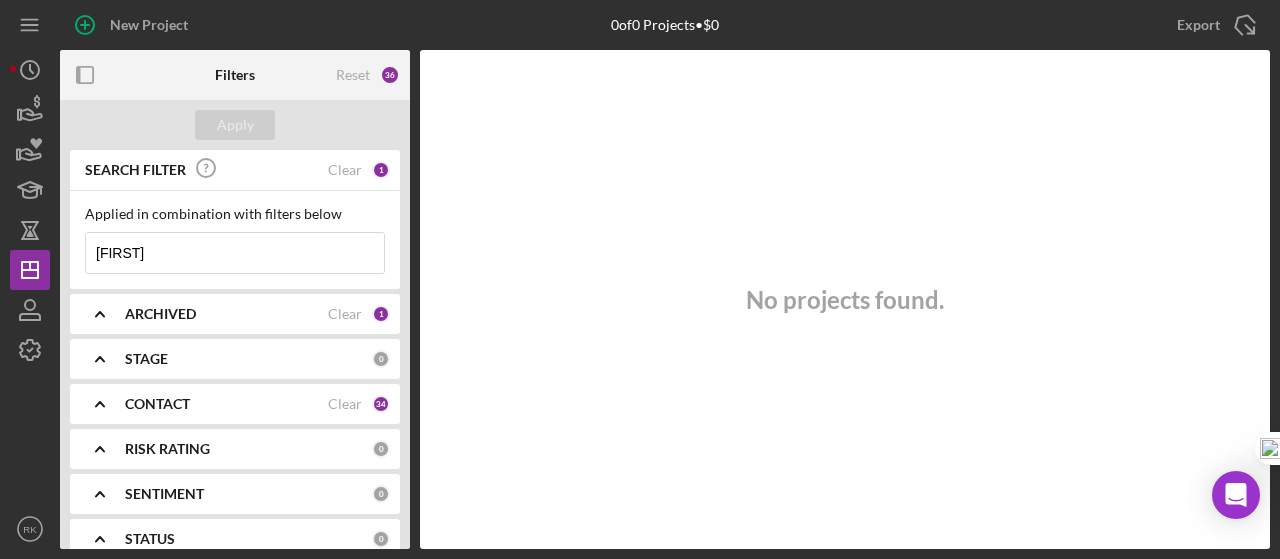 type 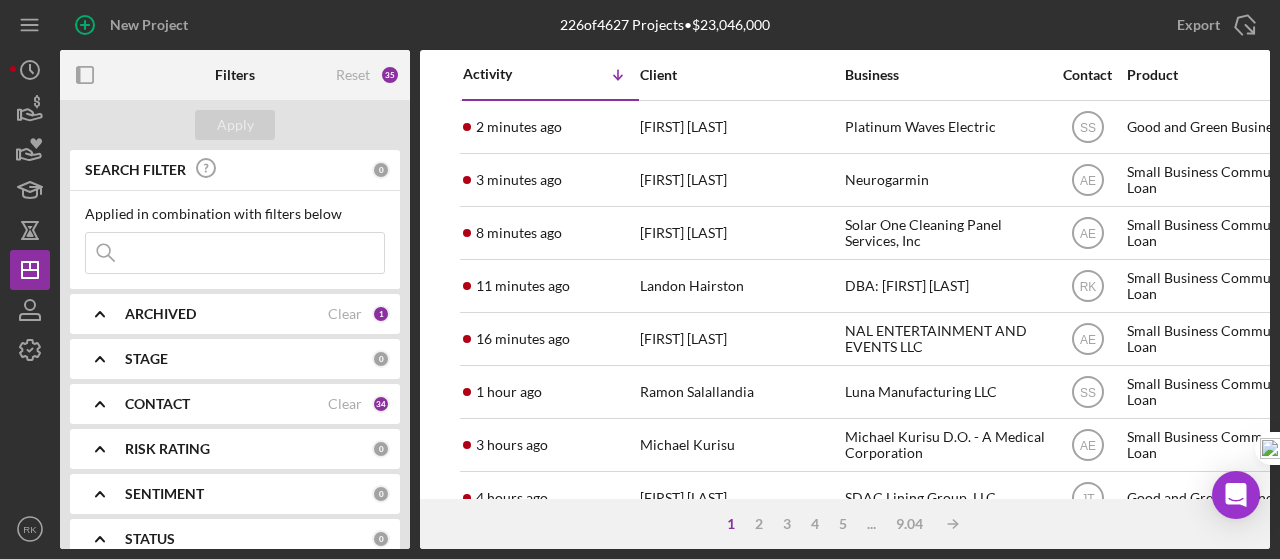 click on "Icon/Expander" 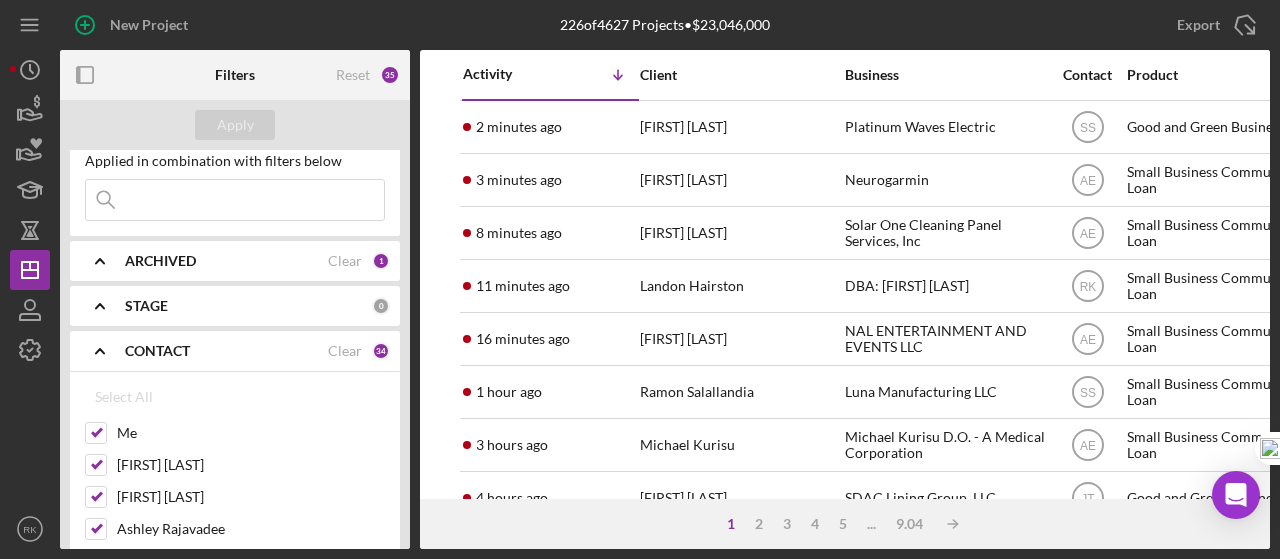 scroll, scrollTop: 133, scrollLeft: 0, axis: vertical 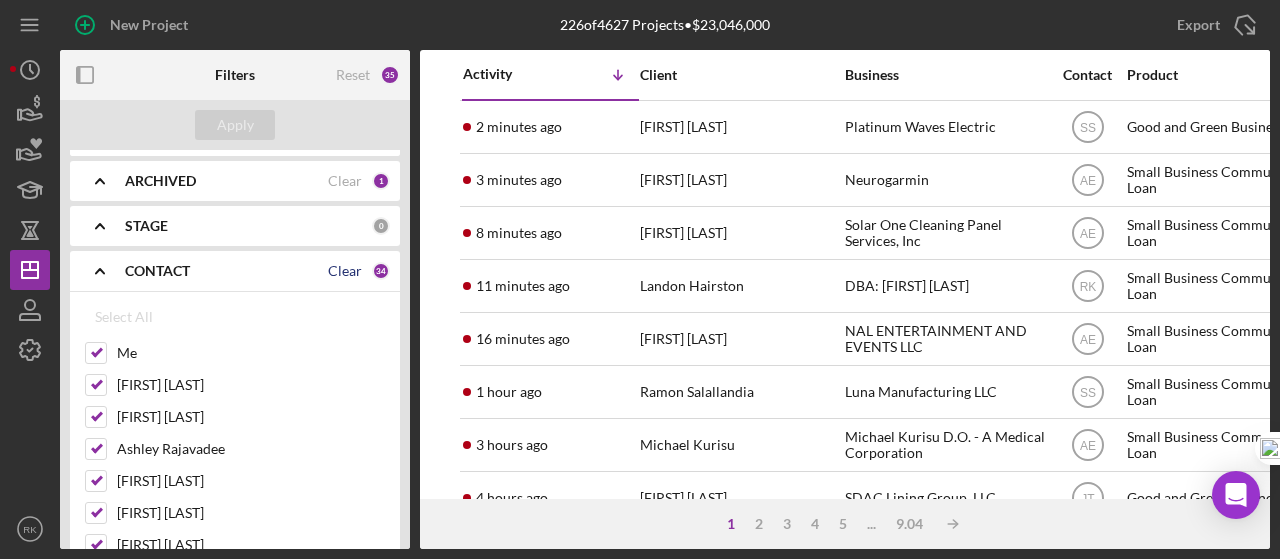 click on "Clear" at bounding box center [345, 271] 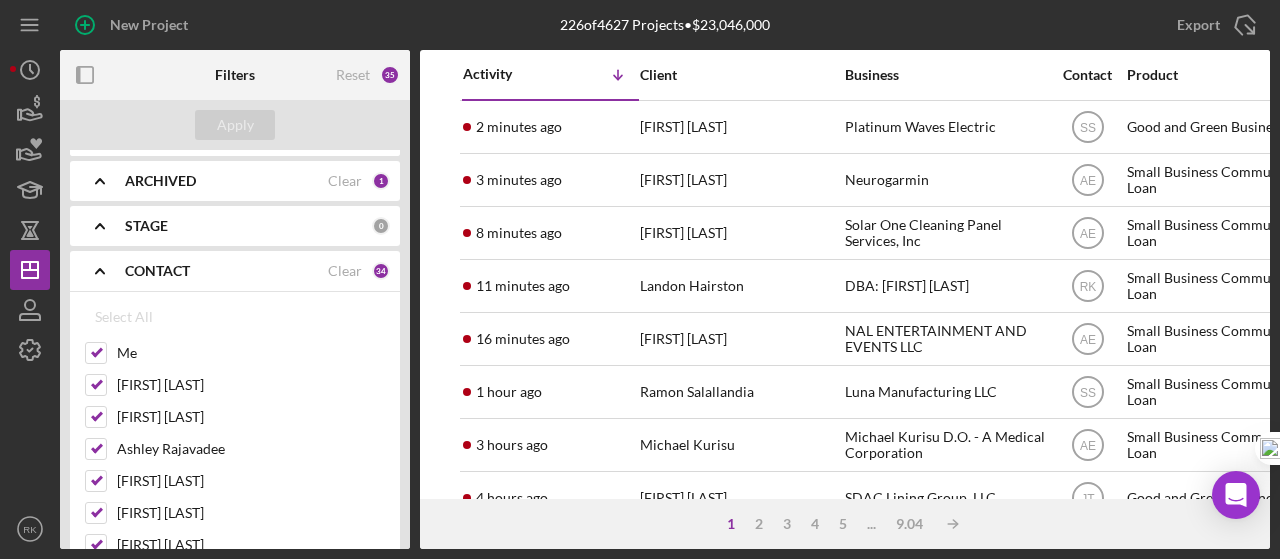 checkbox on "false" 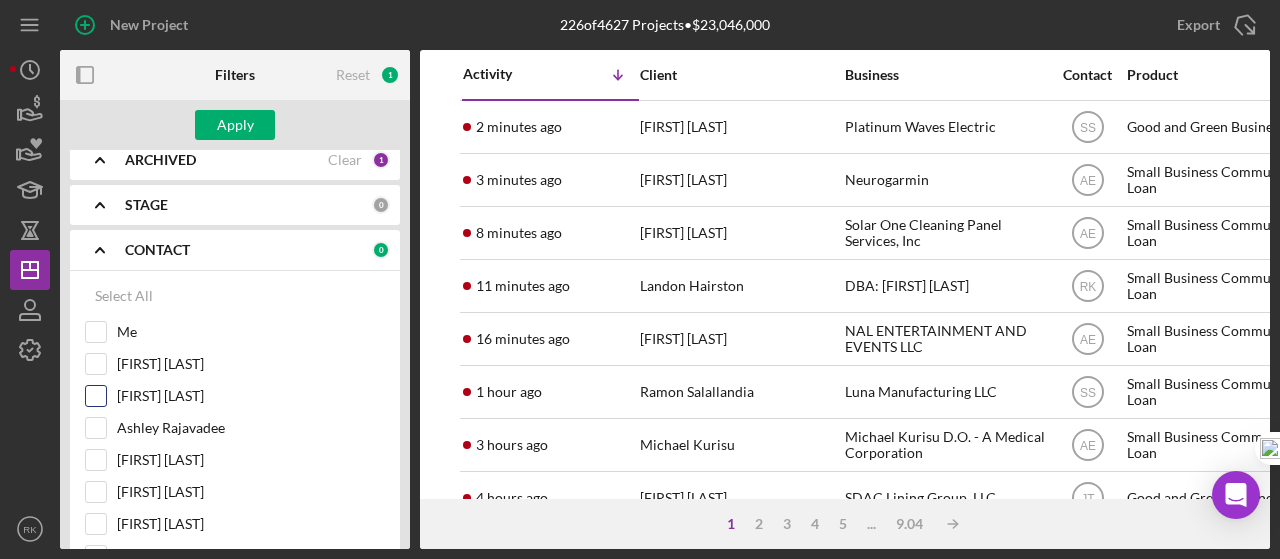 scroll, scrollTop: 233, scrollLeft: 0, axis: vertical 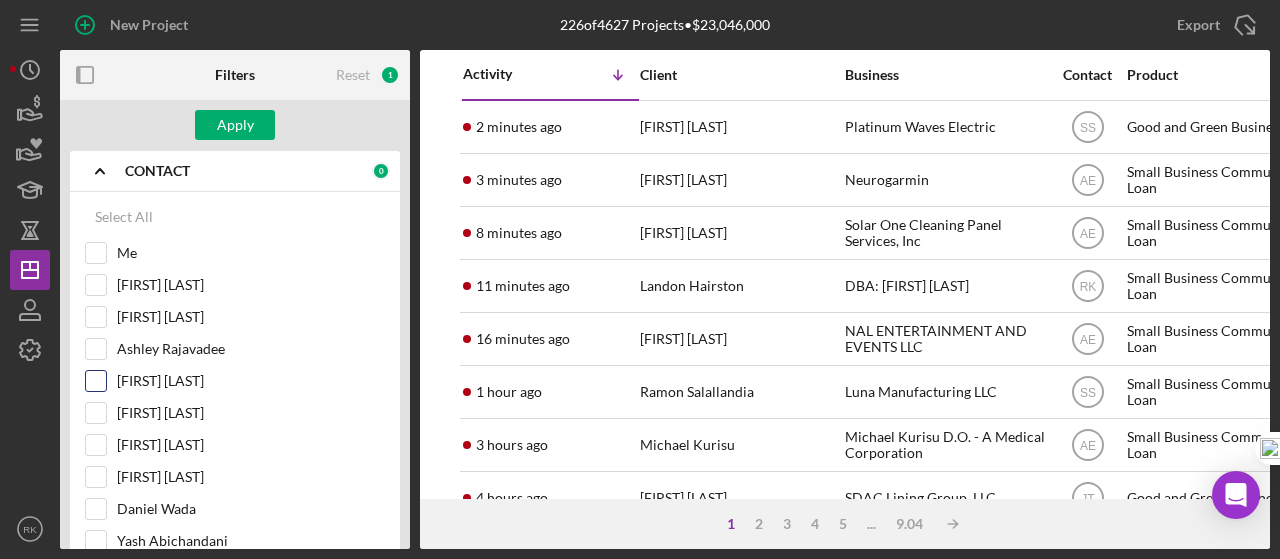 click on "[FIRST] [LAST]" at bounding box center [96, 381] 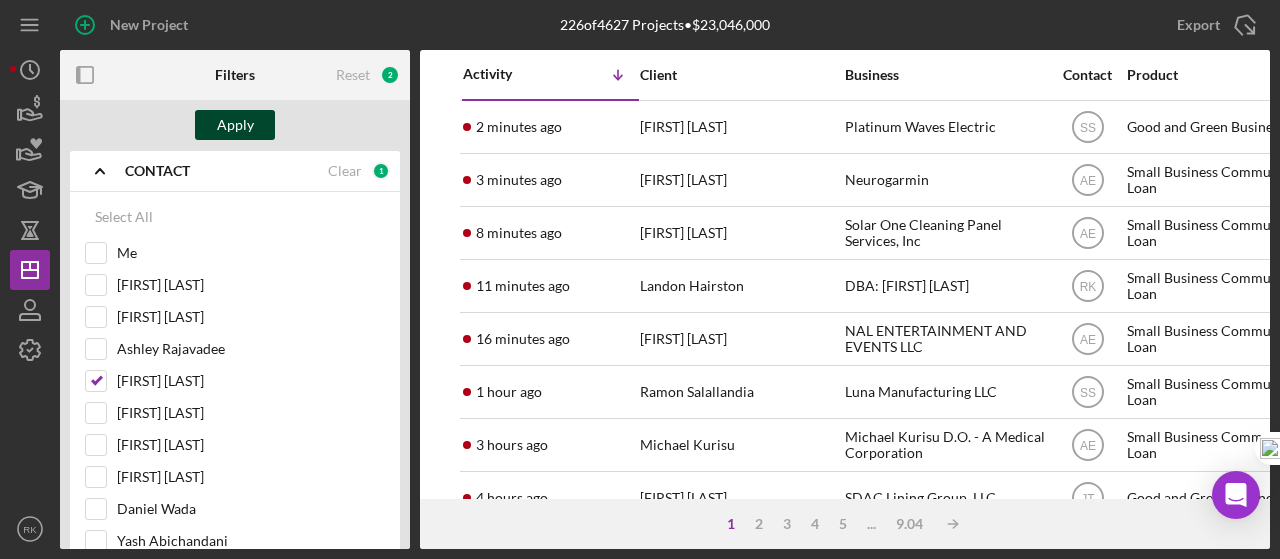 click on "Apply" at bounding box center (235, 125) 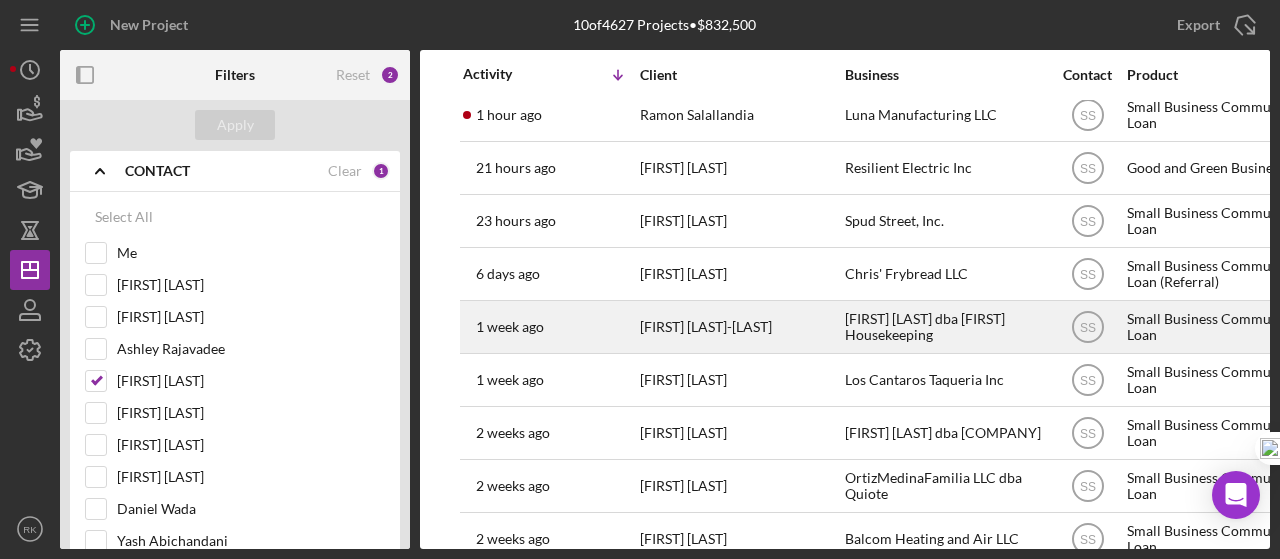 scroll, scrollTop: 66, scrollLeft: 0, axis: vertical 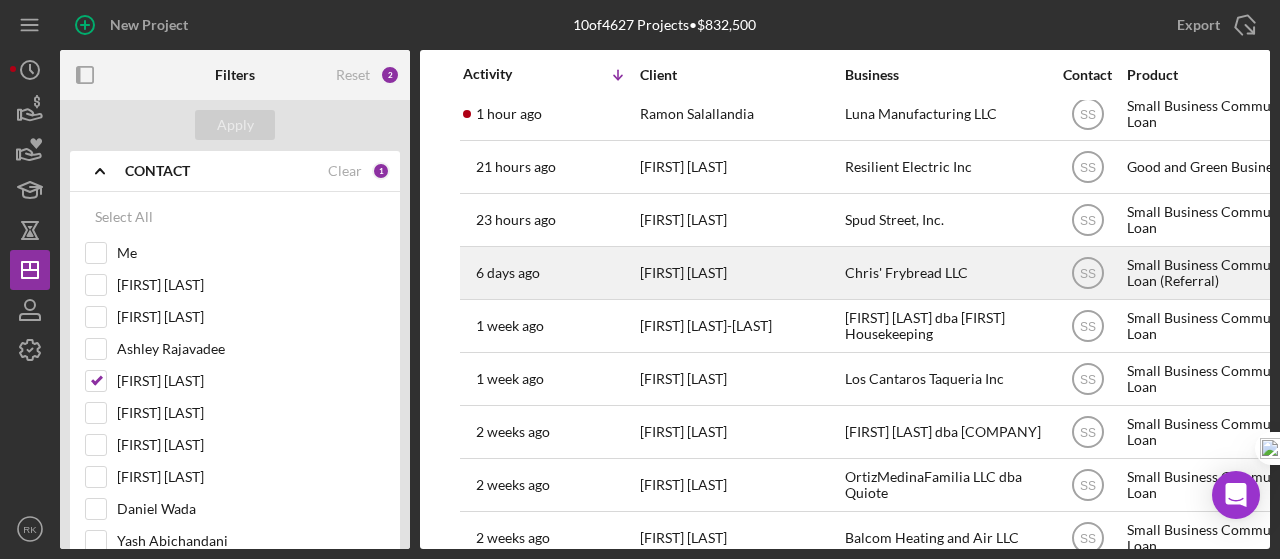 click on "[FIRST] [LAST]" at bounding box center (740, 273) 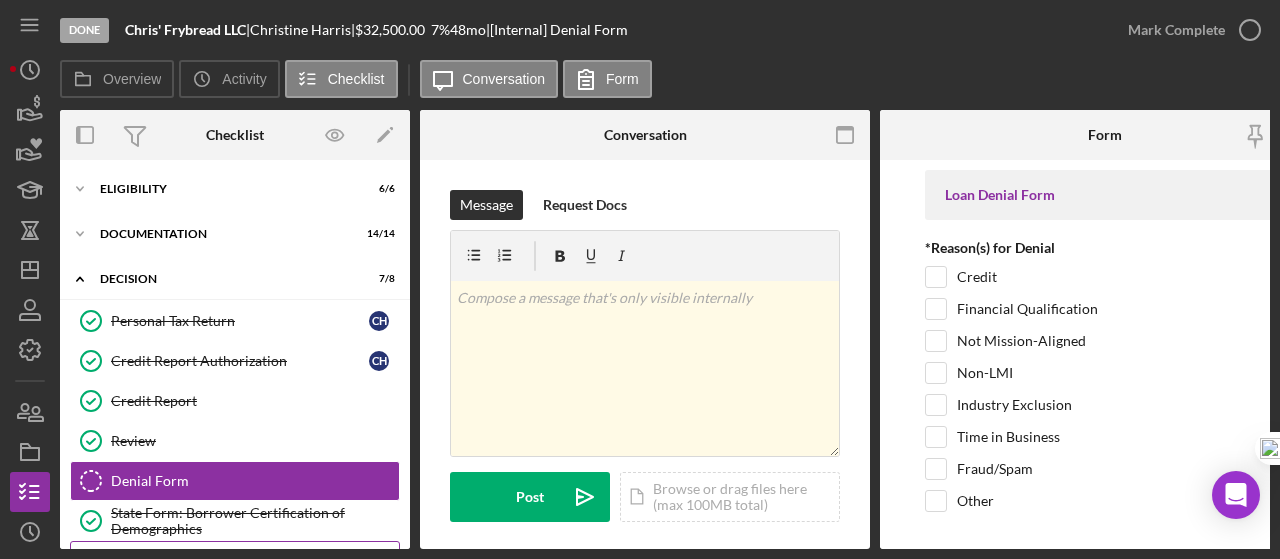 scroll, scrollTop: 0, scrollLeft: 0, axis: both 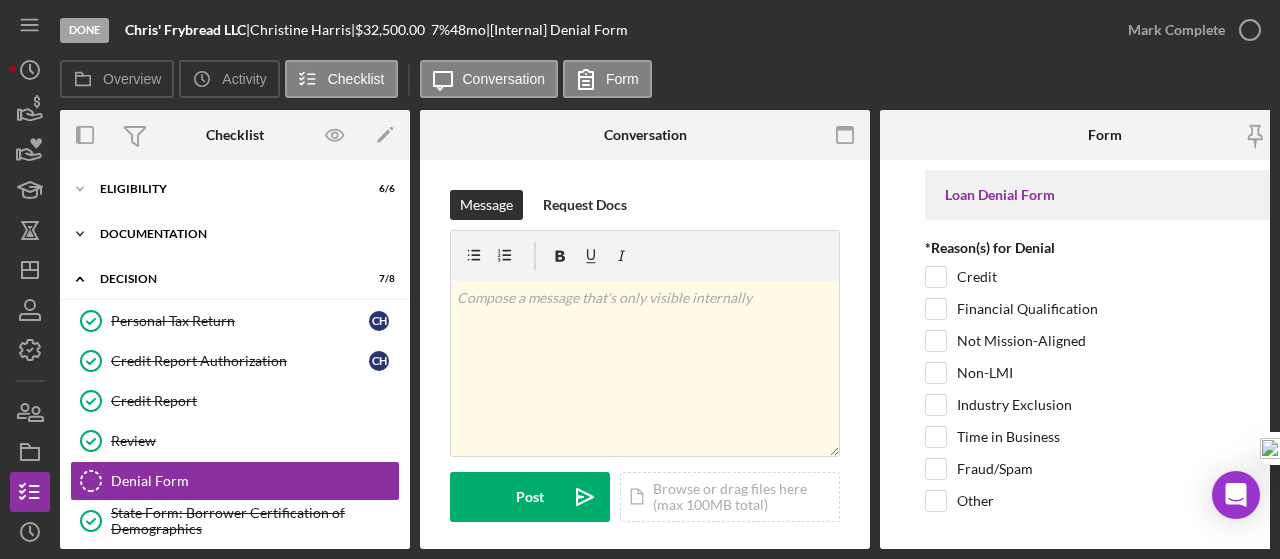 click on "Icon/Expander Documentation 14 / 14" at bounding box center (235, 234) 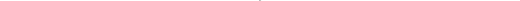 scroll, scrollTop: 333, scrollLeft: 0, axis: vertical 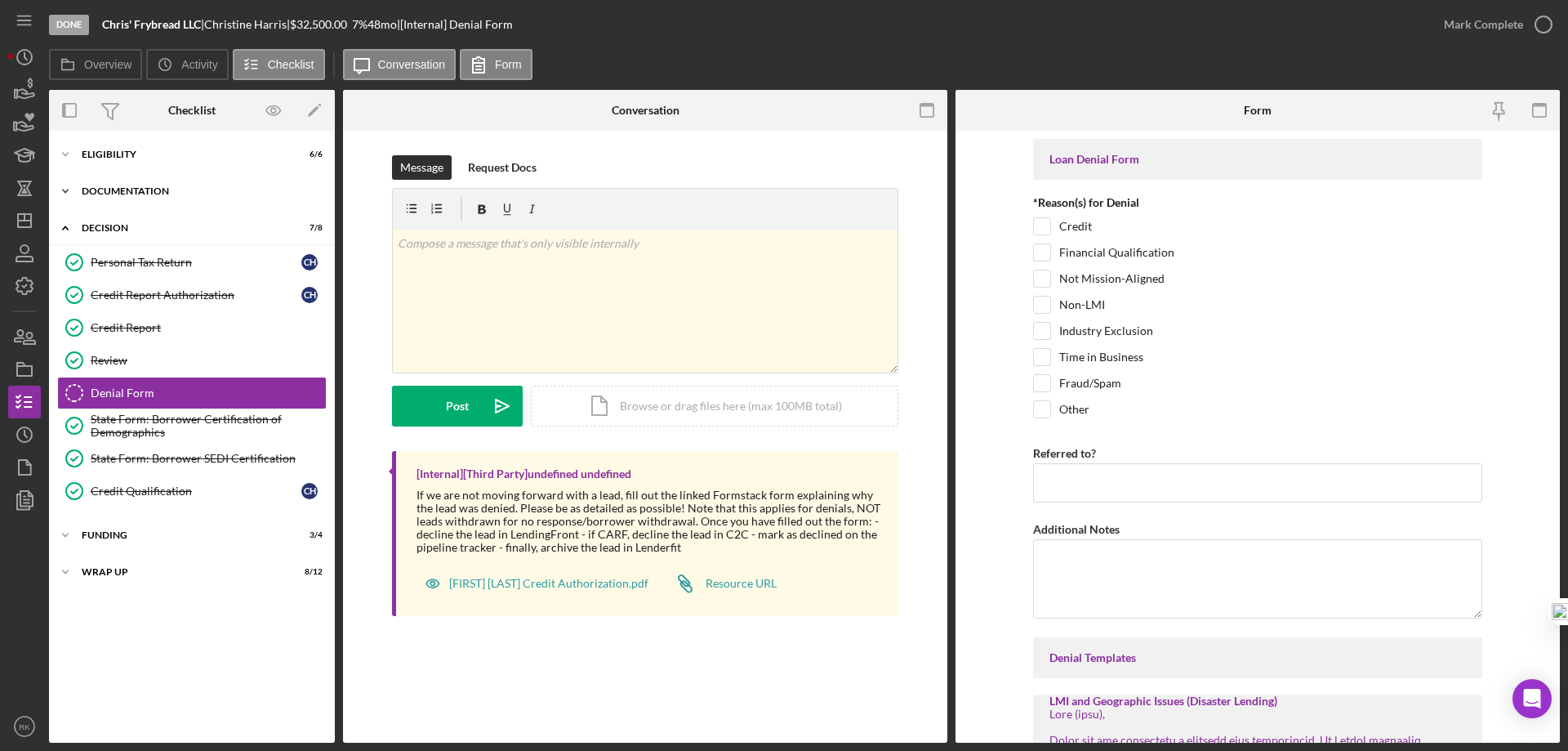 click on "Icon/Expander Documentation 14 / 14" at bounding box center (192, 191) 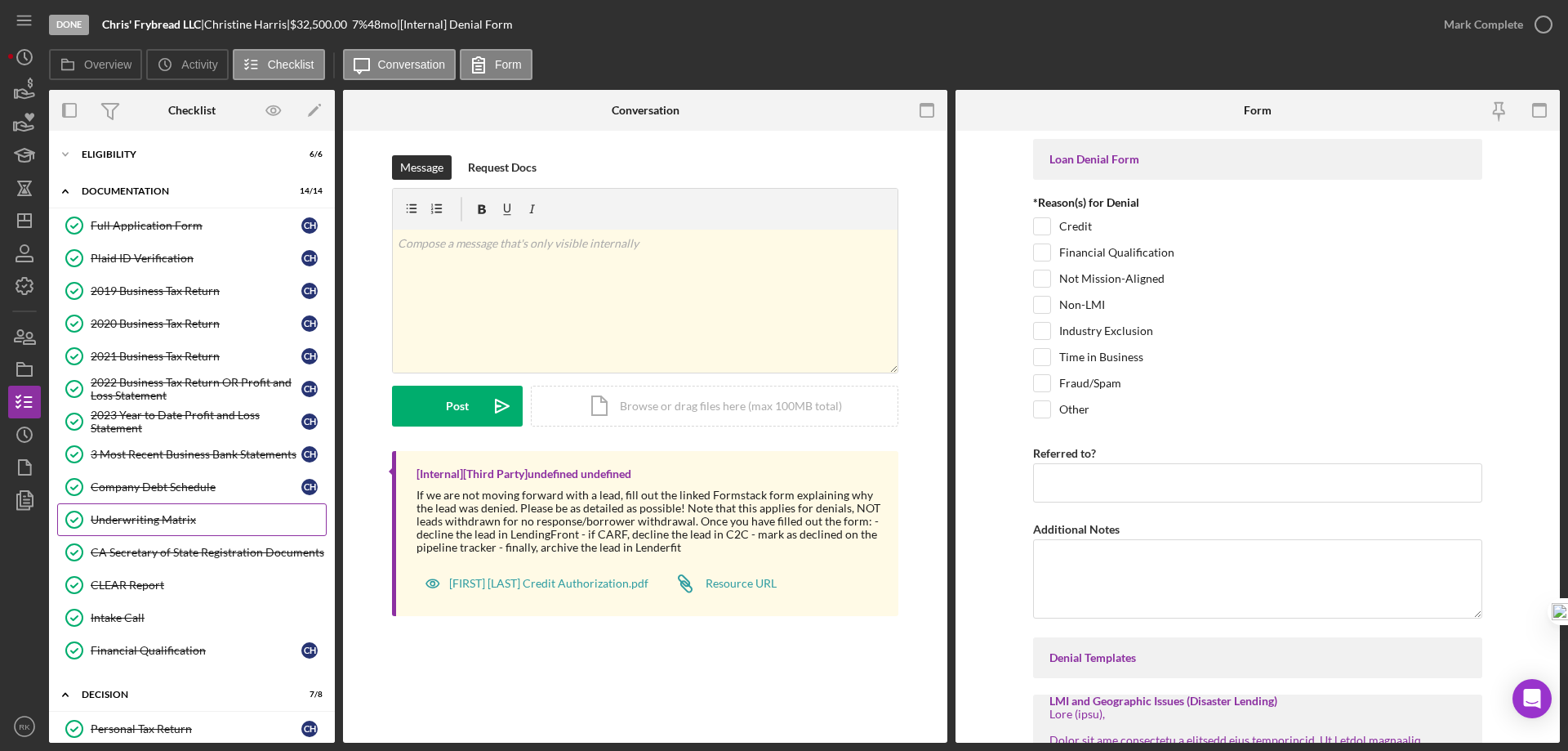 click on "Underwriting Matrix" at bounding box center (208, 520) 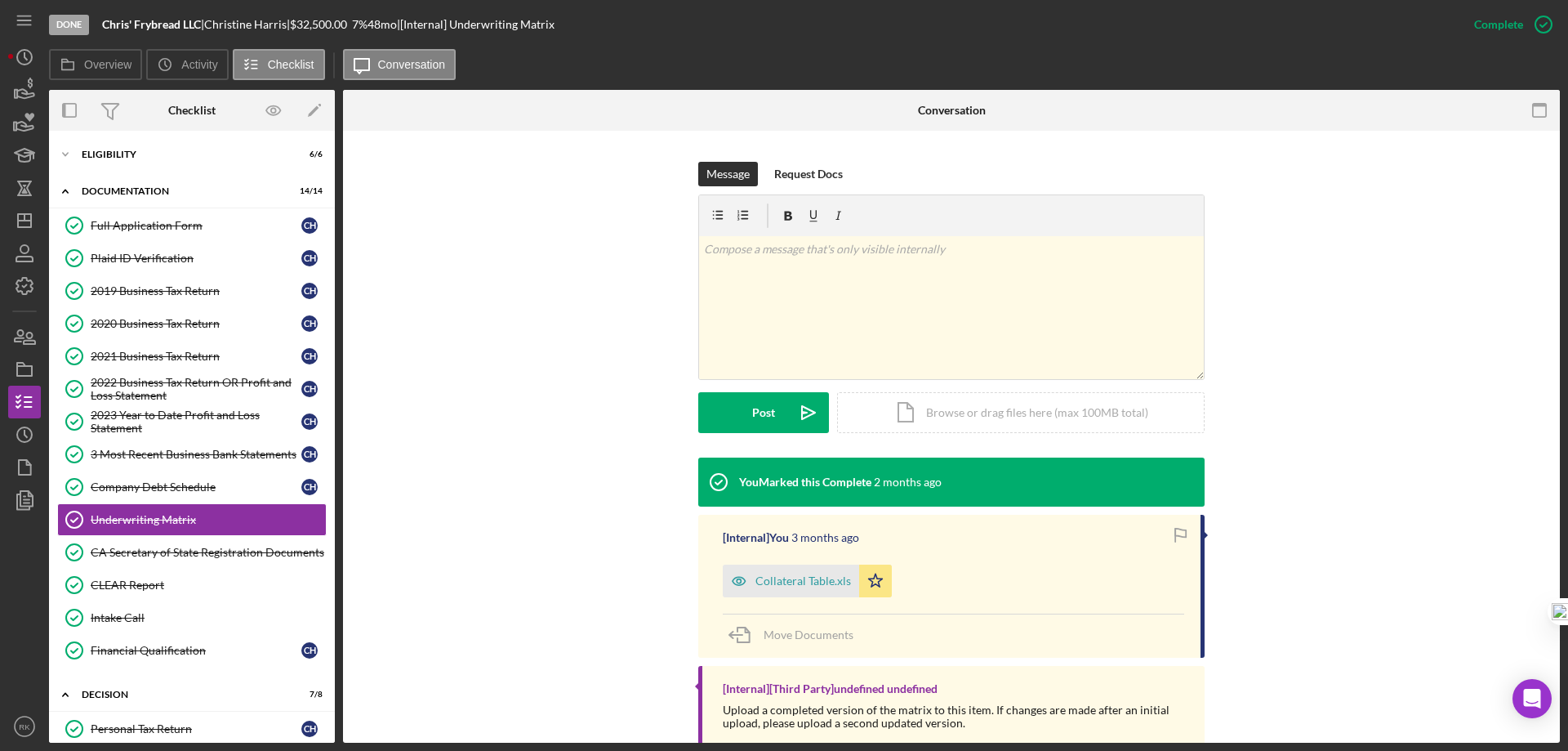 scroll, scrollTop: 254, scrollLeft: 0, axis: vertical 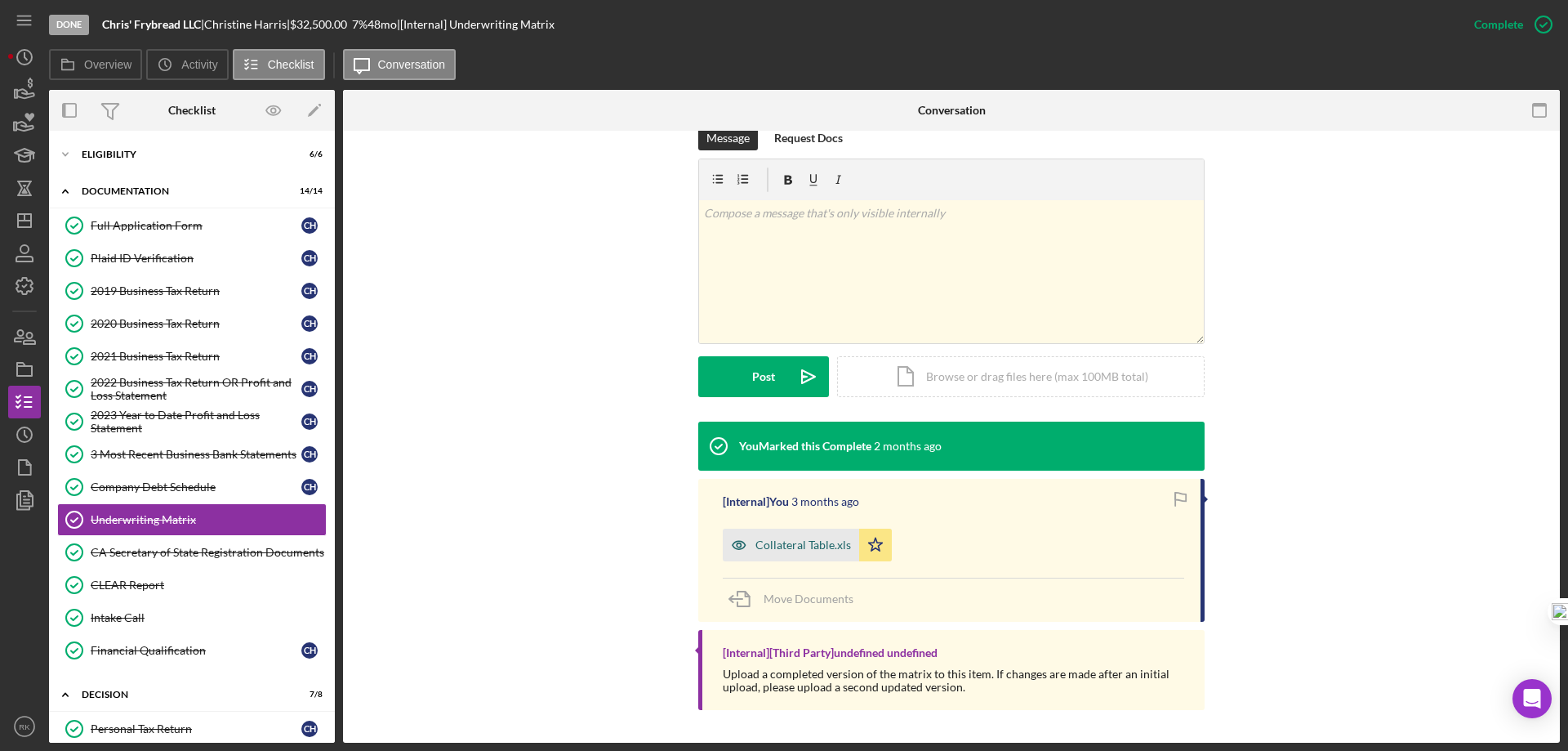click on "Collateral Table.xls" at bounding box center [791, 545] 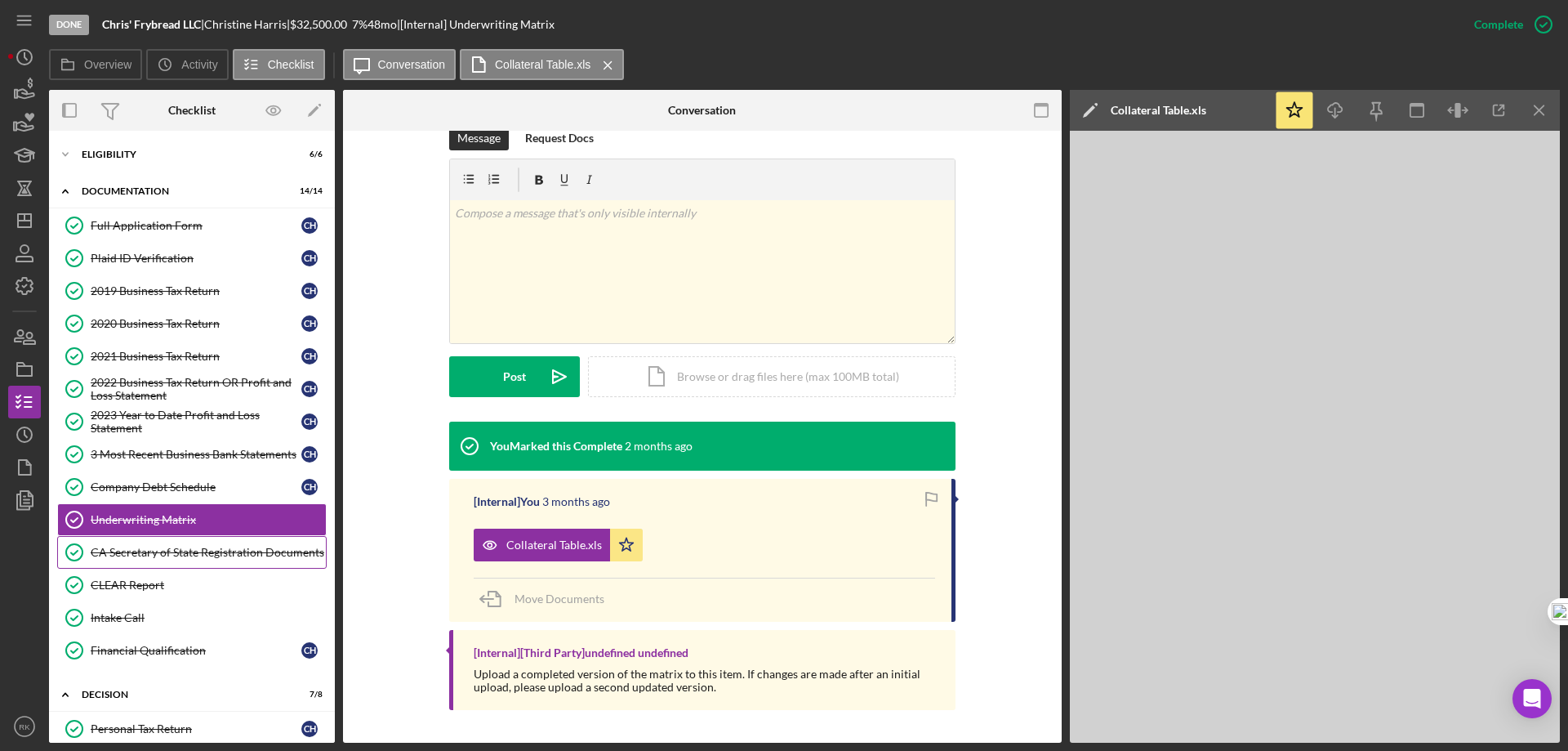 click on "CA Secretary of State Registration Documents" at bounding box center [208, 552] 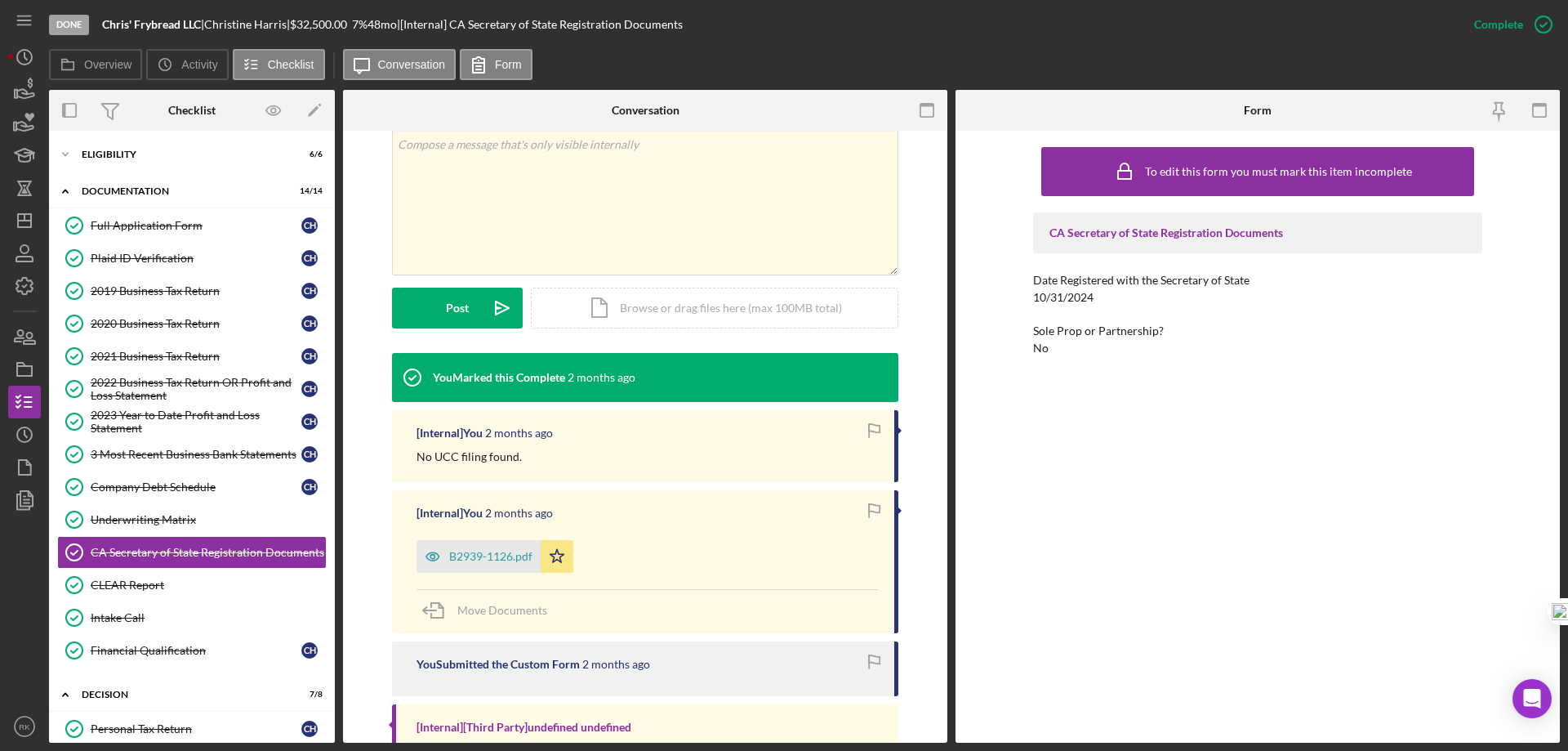 scroll, scrollTop: 455, scrollLeft: 0, axis: vertical 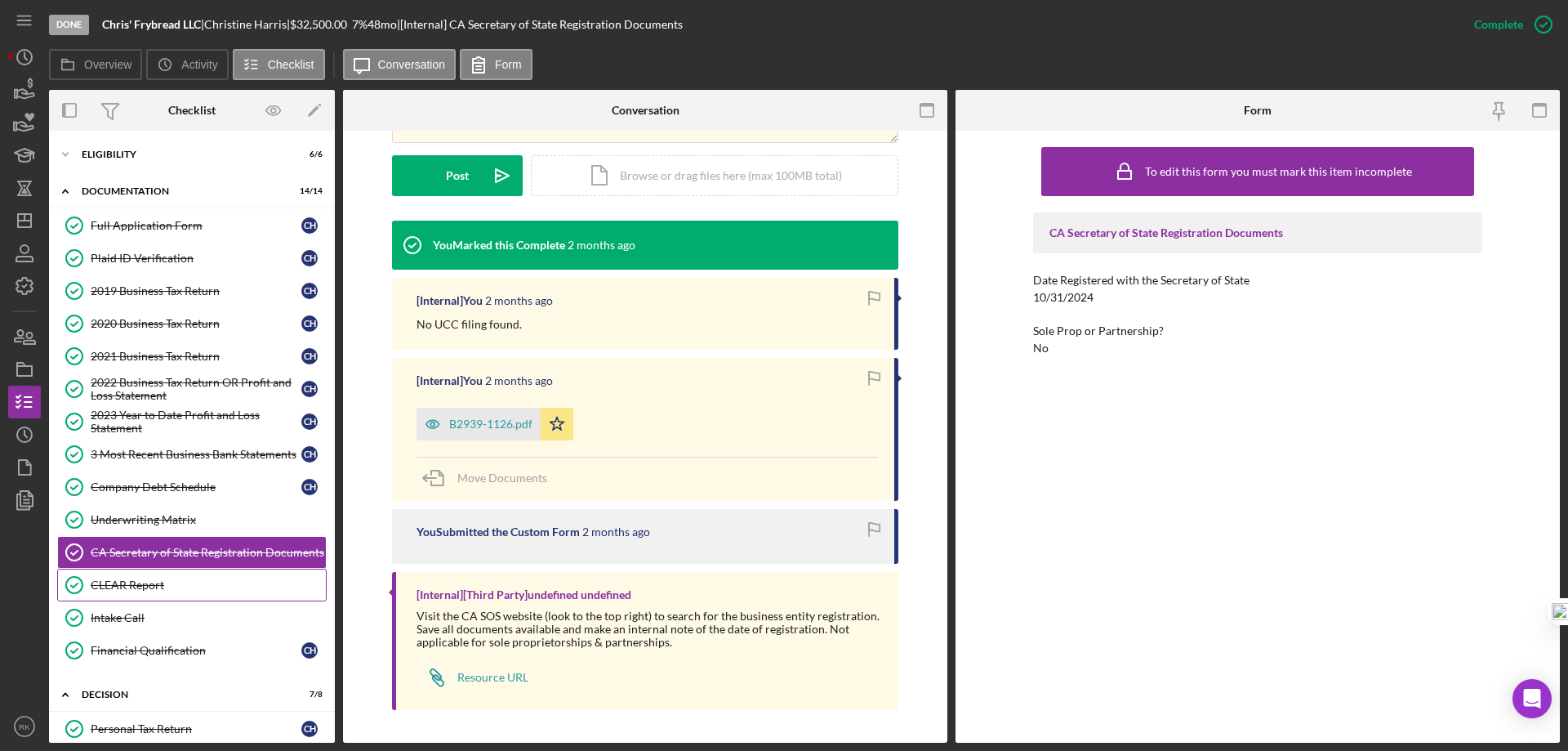 click on "CLEAR Report" at bounding box center [208, 585] 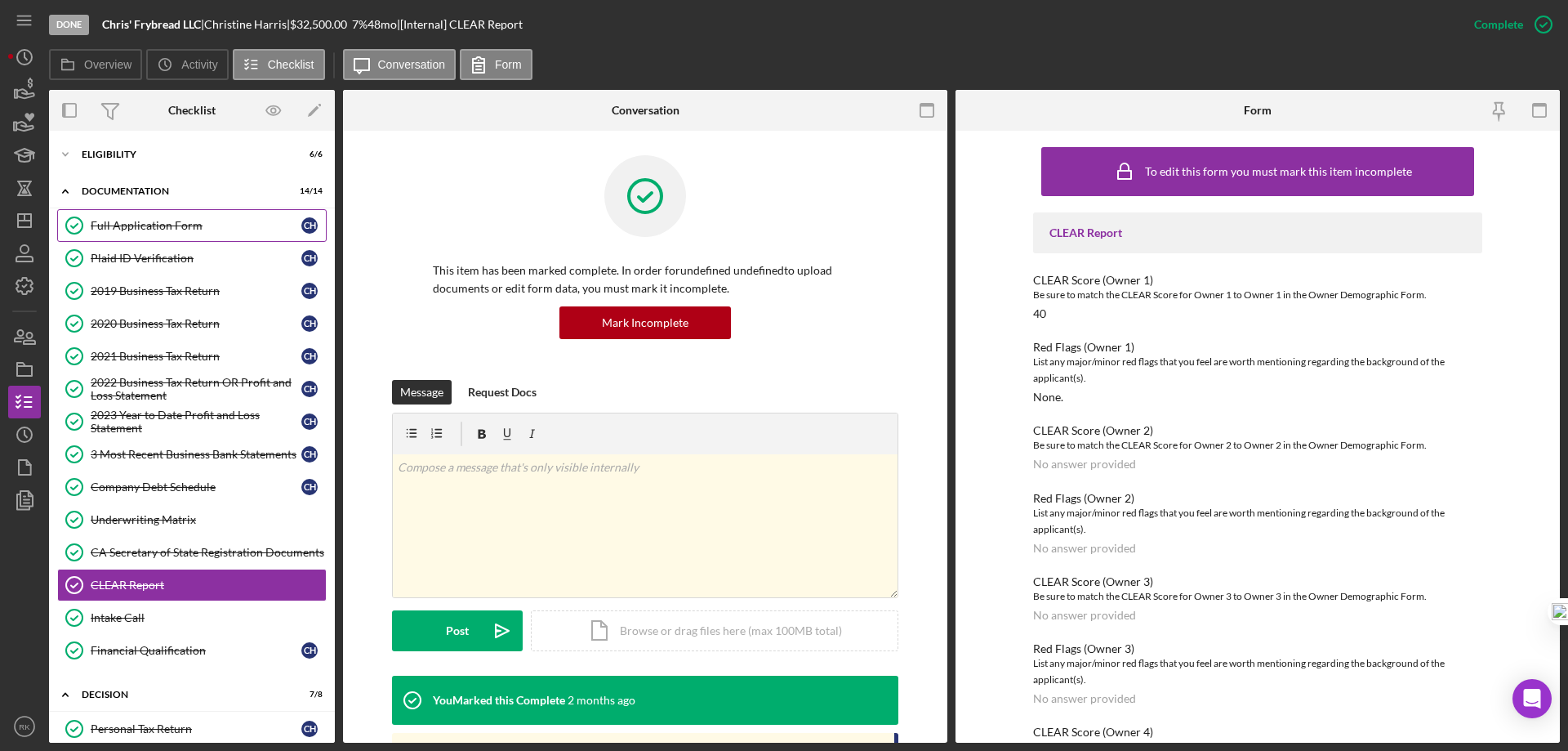 click on "Full Application Form" at bounding box center [196, 226] 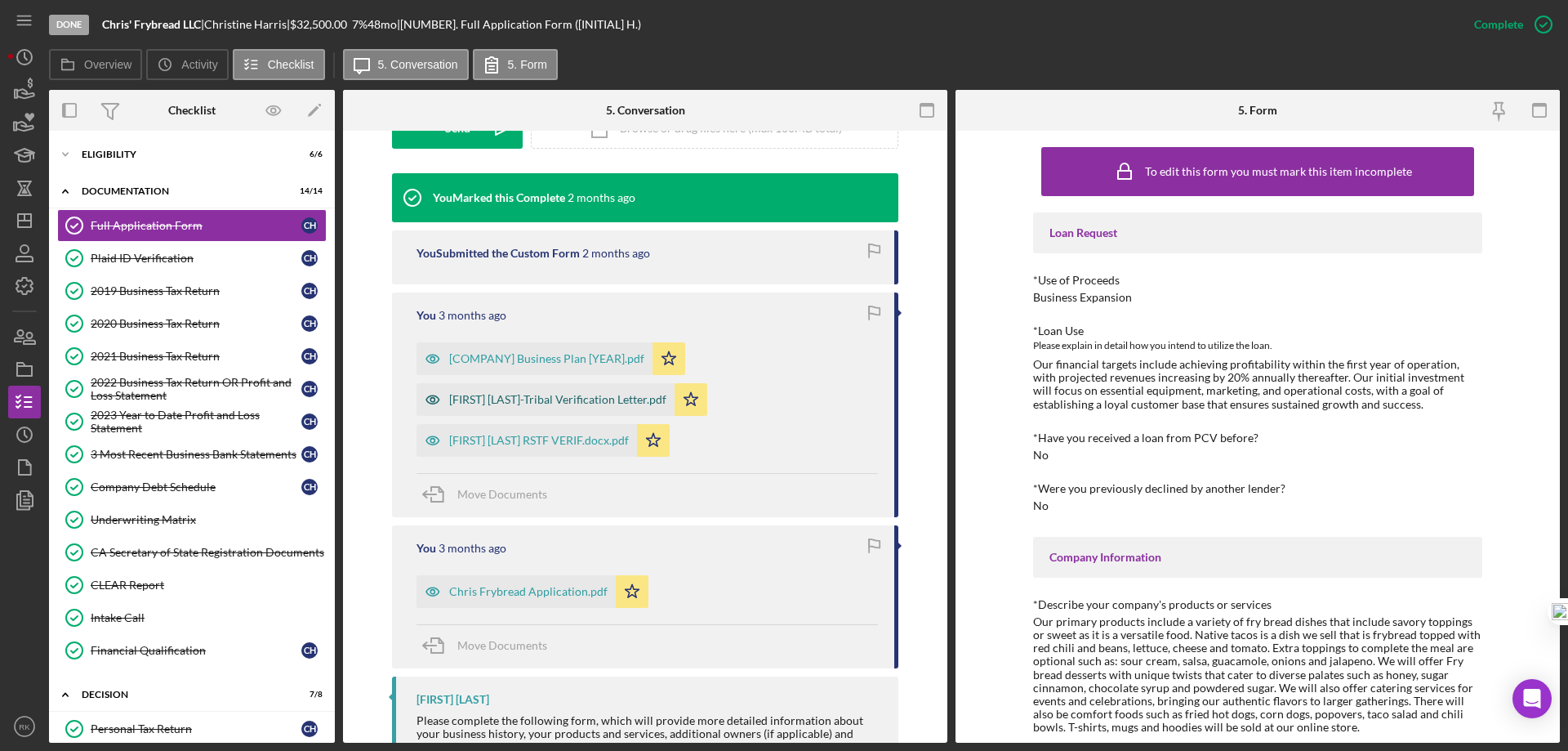 scroll, scrollTop: 545, scrollLeft: 0, axis: vertical 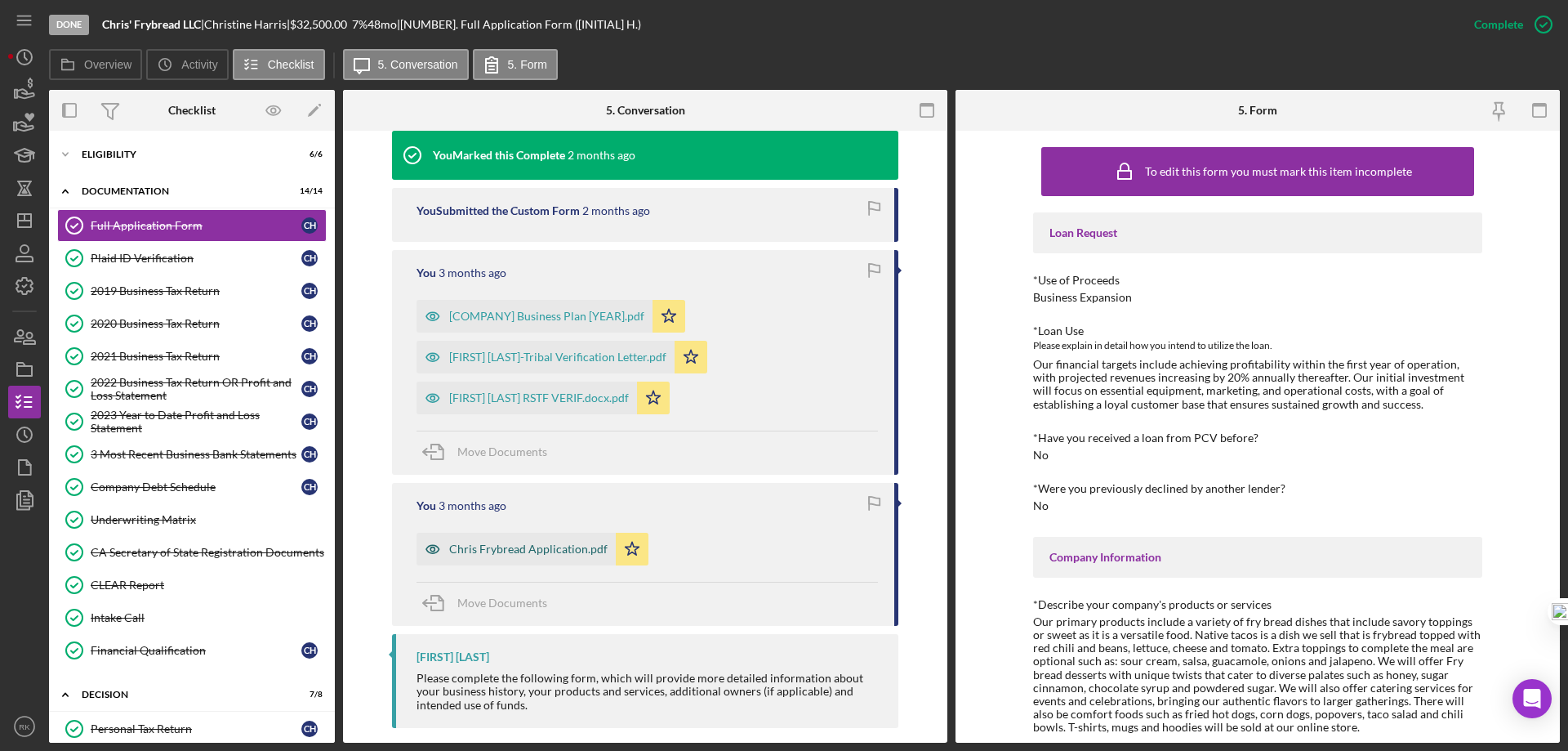 click on "Chris Frybread Application.pdf" at bounding box center (528, 549) 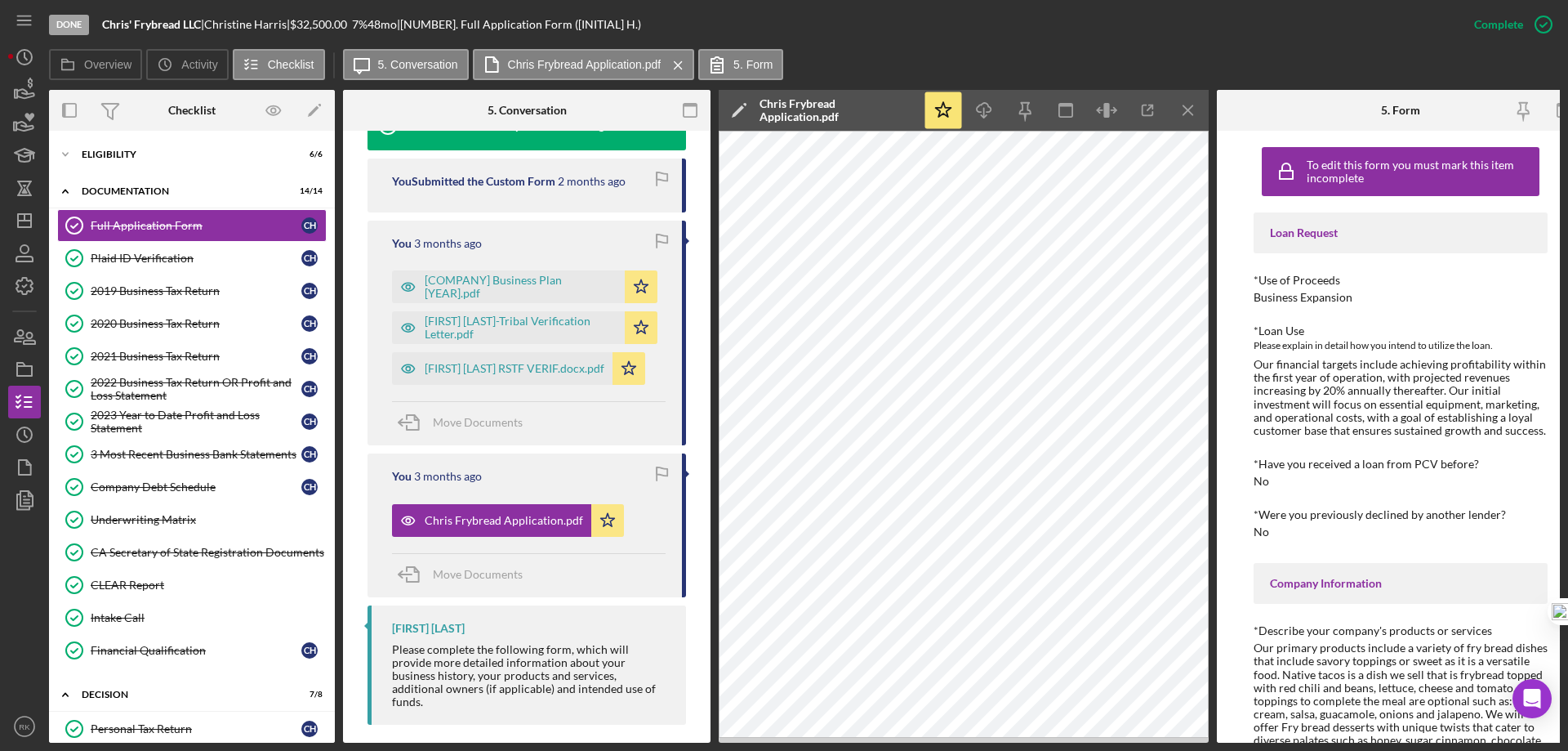 scroll, scrollTop: 599, scrollLeft: 0, axis: vertical 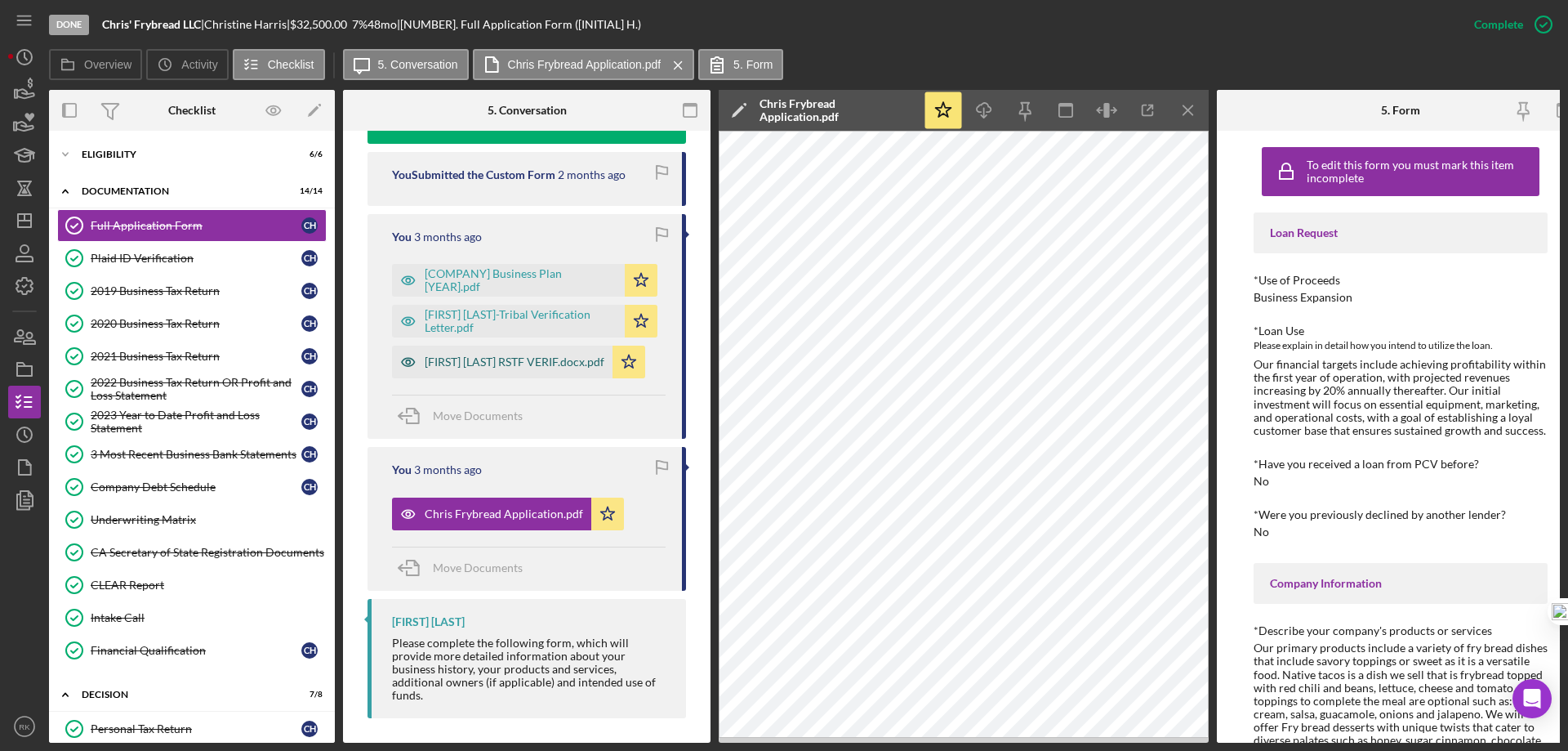 click on "[FIRST] [LAST] RSTF VERIF.docx.pdf" at bounding box center (514, 362) 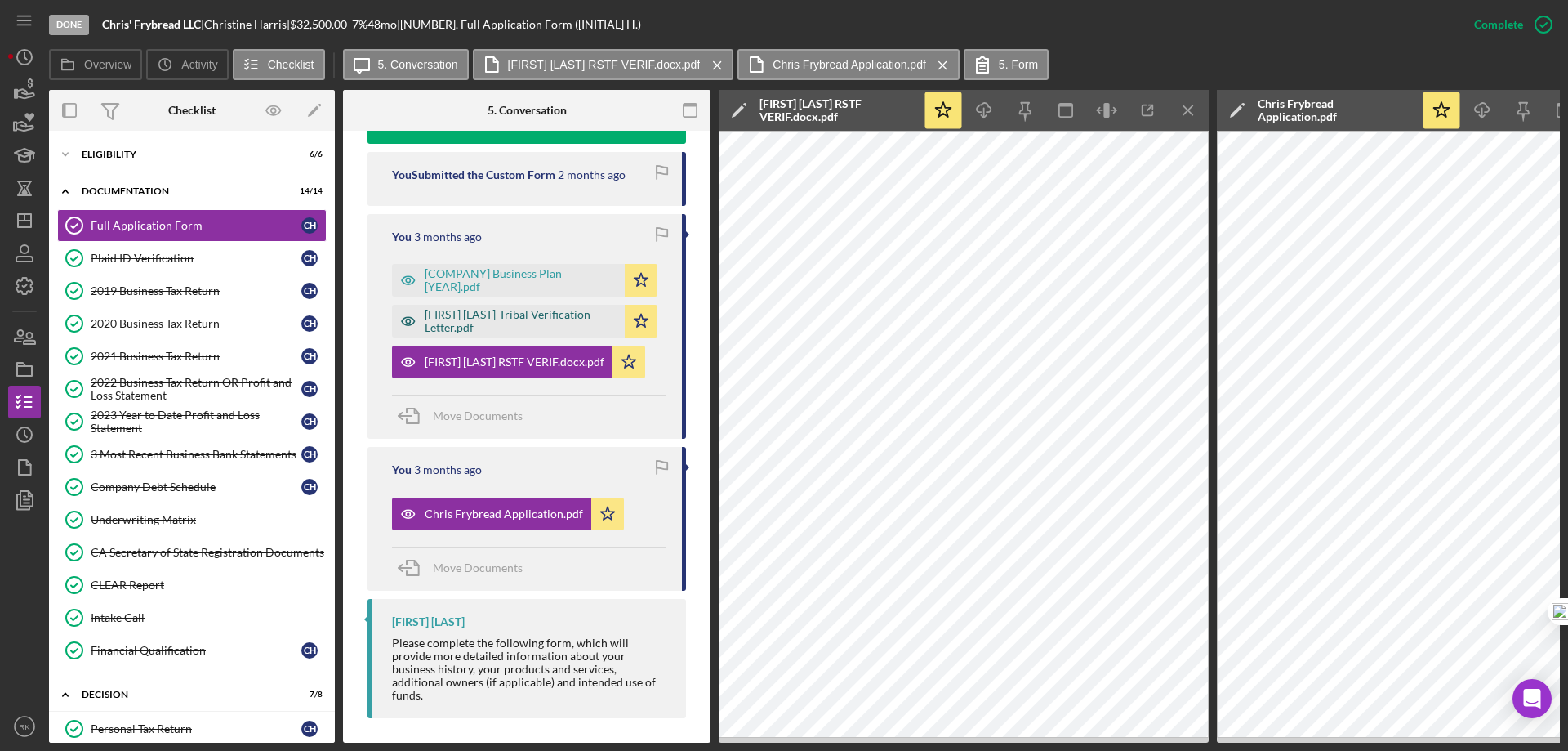 click on "[FIRST] [LAST]-Tribal Verification Letter.pdf" at bounding box center (520, 321) 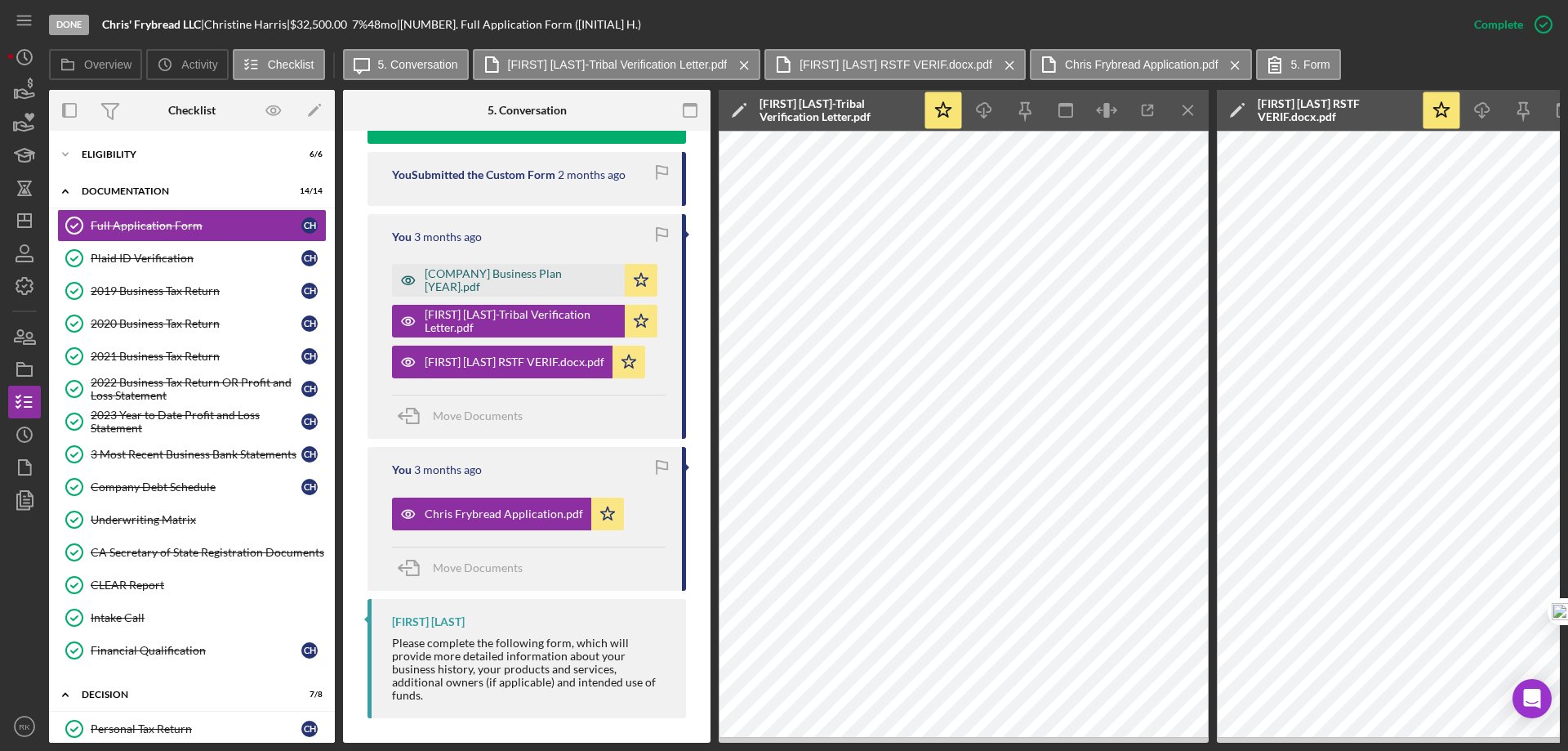 click on "[COMPANY] Business Plan [YEAR].pdf" at bounding box center [520, 280] 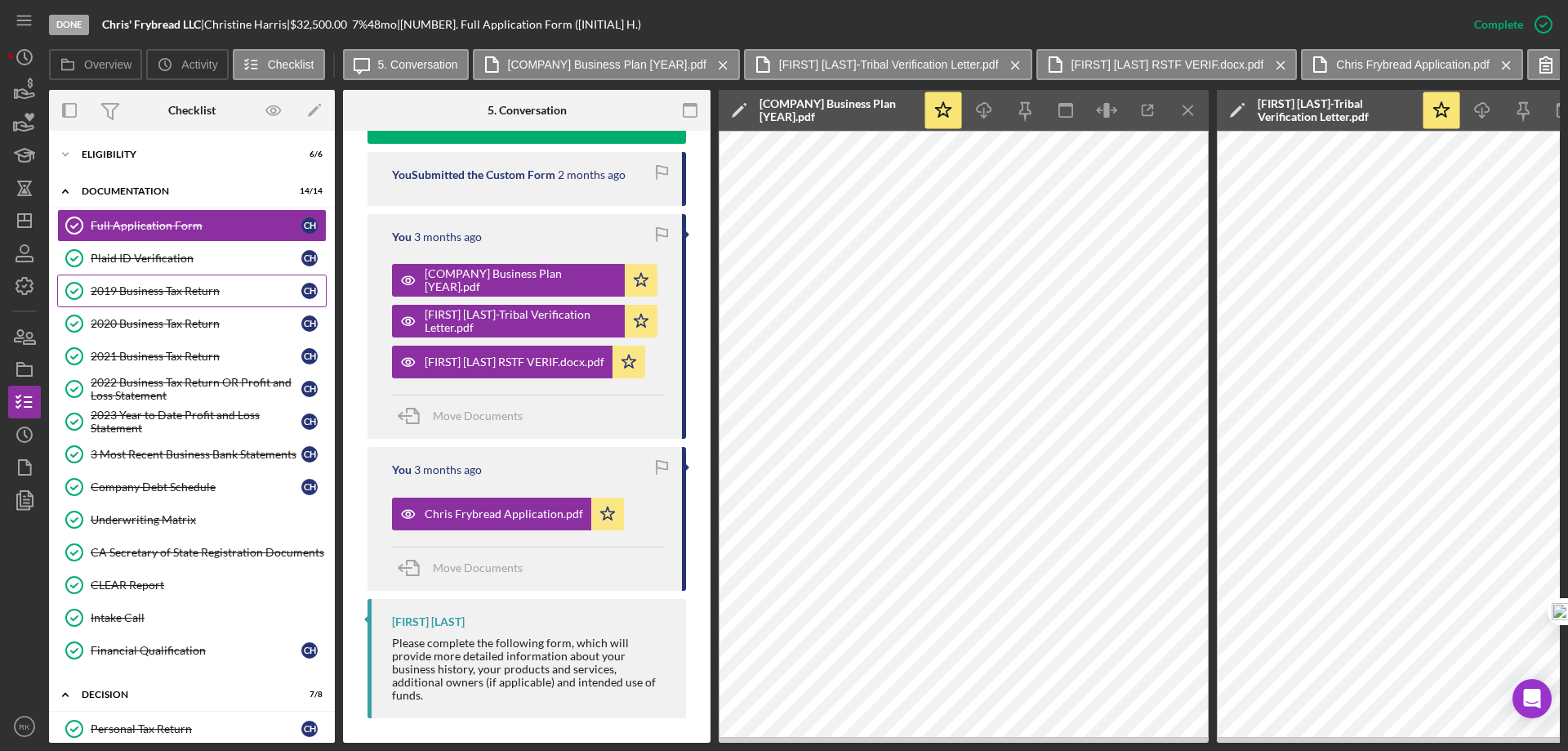 click on "2019 Business Tax Return" at bounding box center [196, 291] 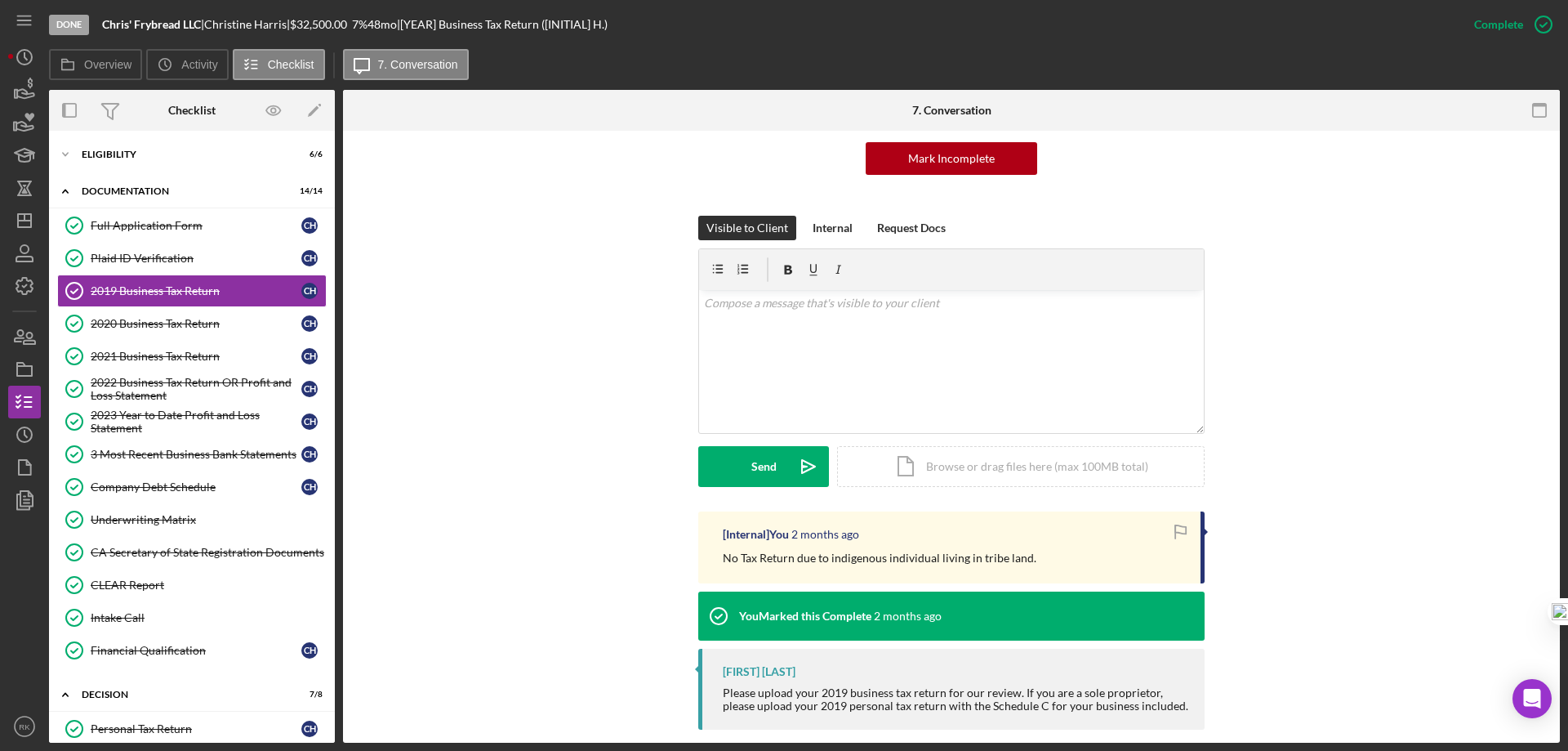 scroll, scrollTop: 184, scrollLeft: 0, axis: vertical 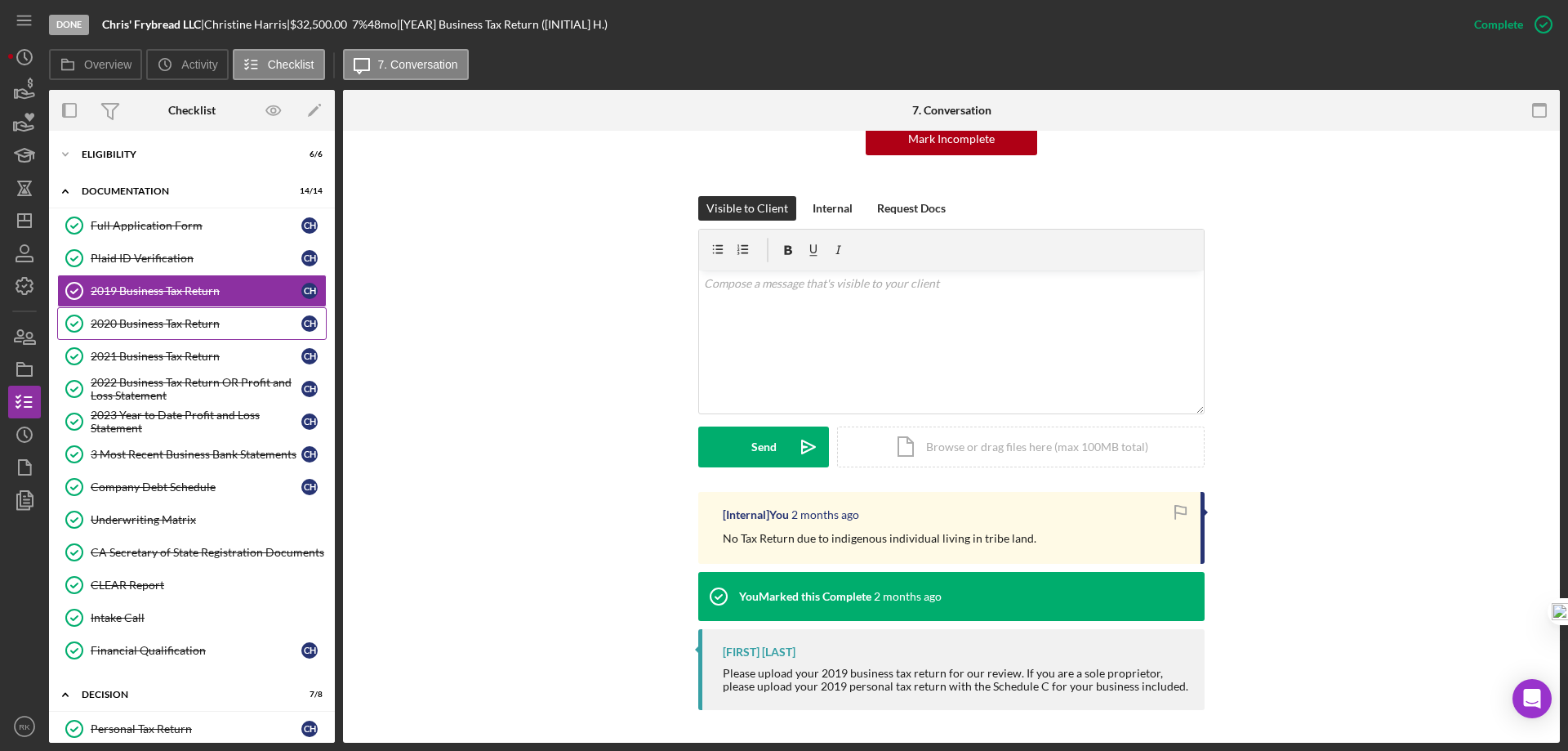 click on "2020 Business Tax Return" at bounding box center (196, 324) 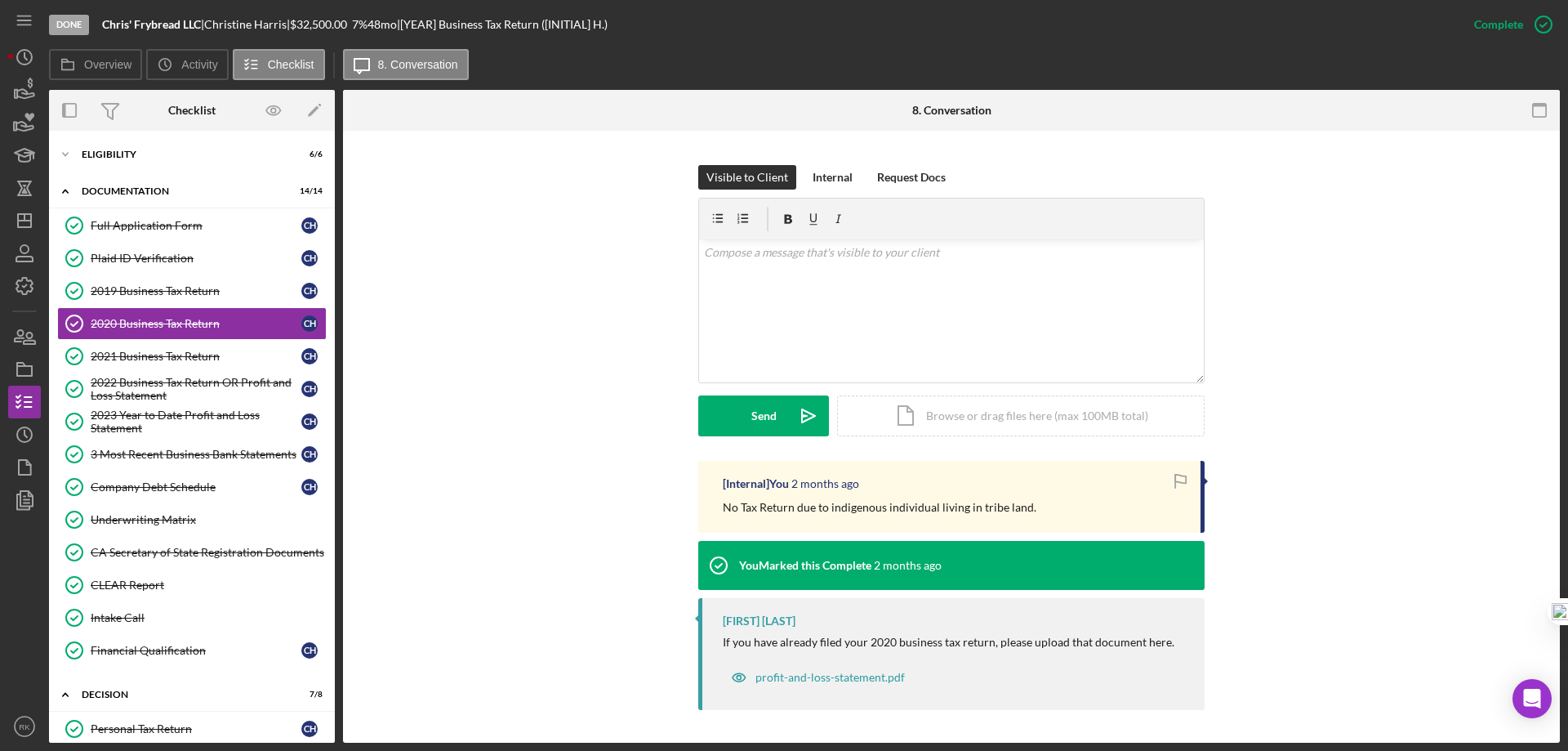 scroll, scrollTop: 255, scrollLeft: 0, axis: vertical 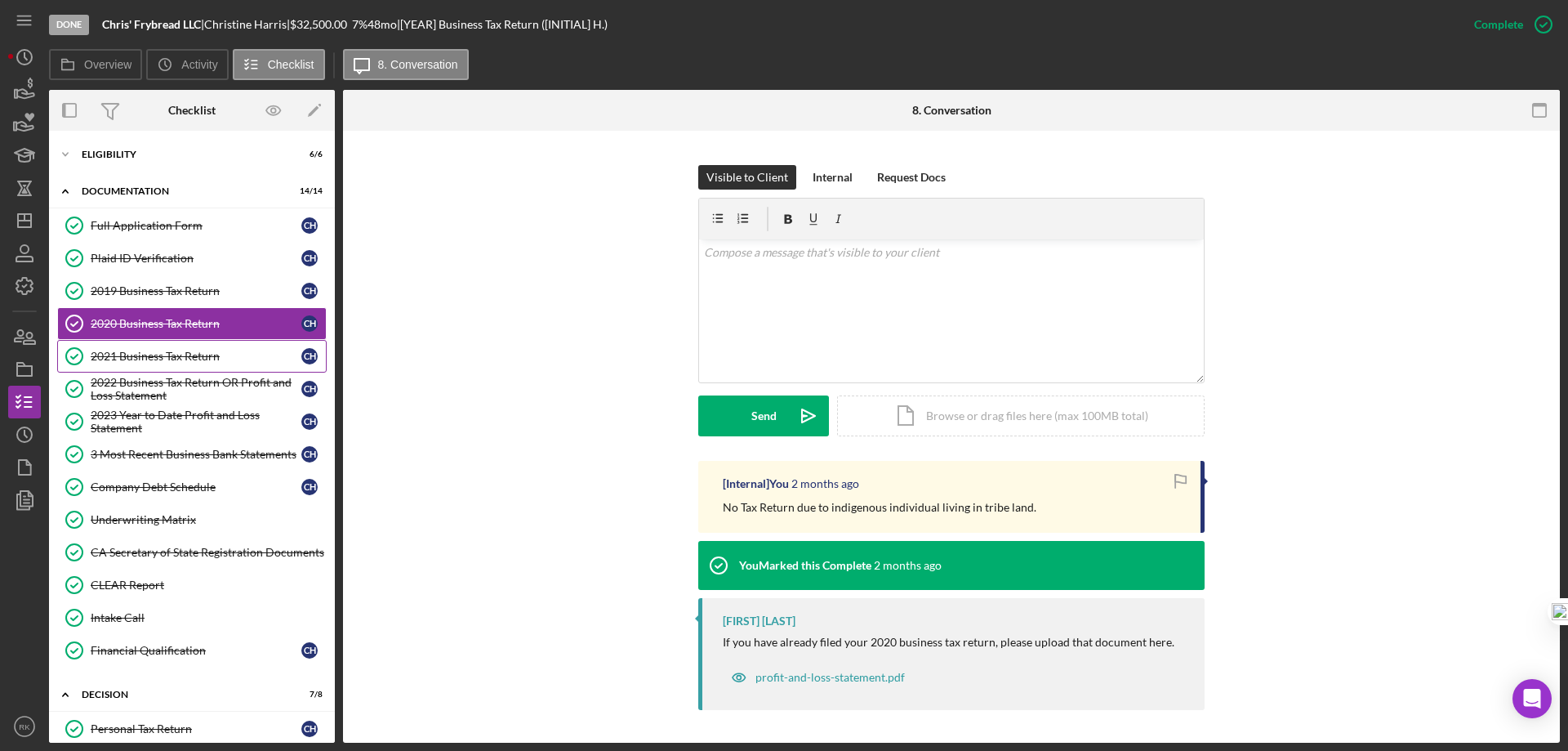 click on "2021 Business Tax Return" at bounding box center [196, 356] 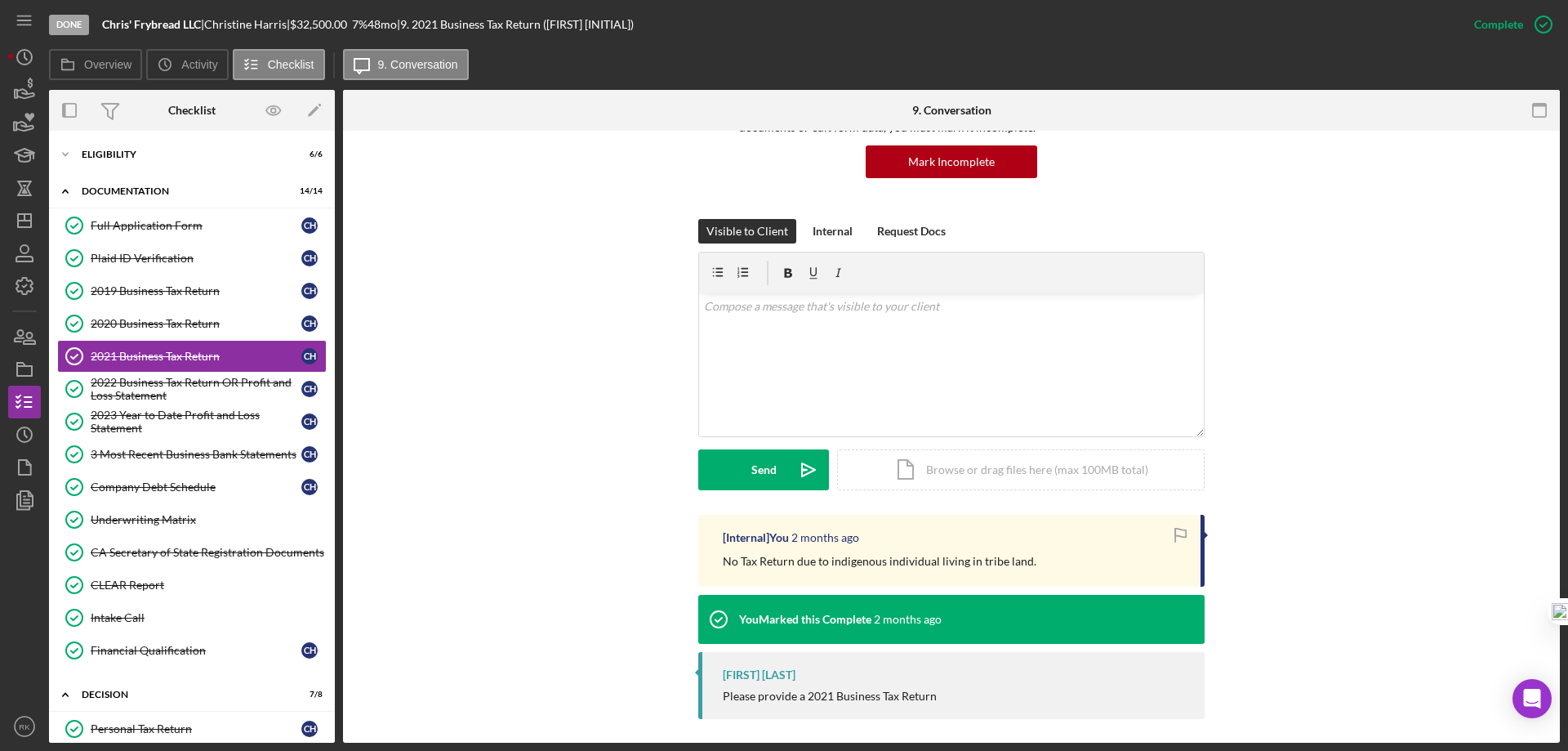 scroll, scrollTop: 170, scrollLeft: 0, axis: vertical 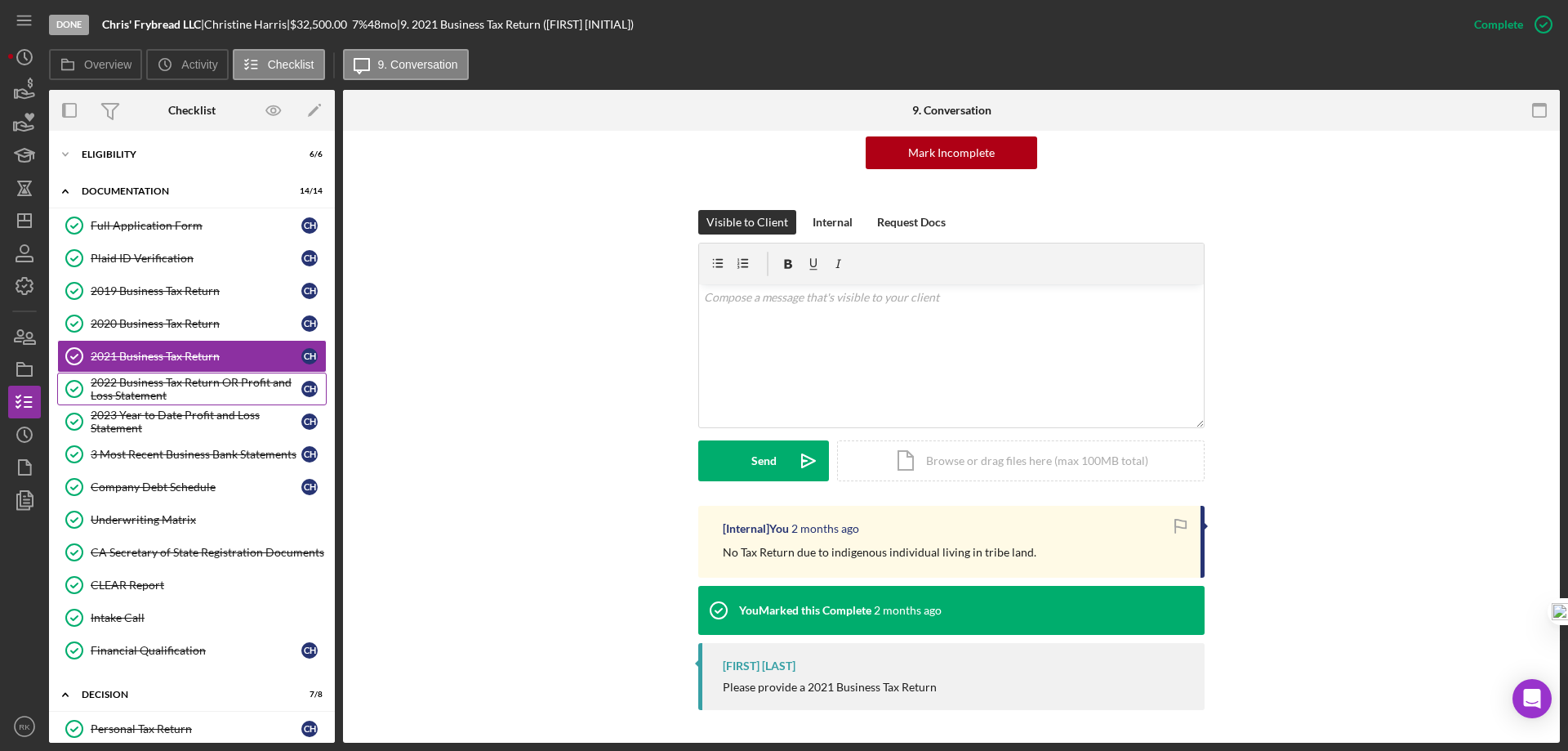 click on "2022 Business Tax Return OR Profit and Loss Statement" at bounding box center [196, 389] 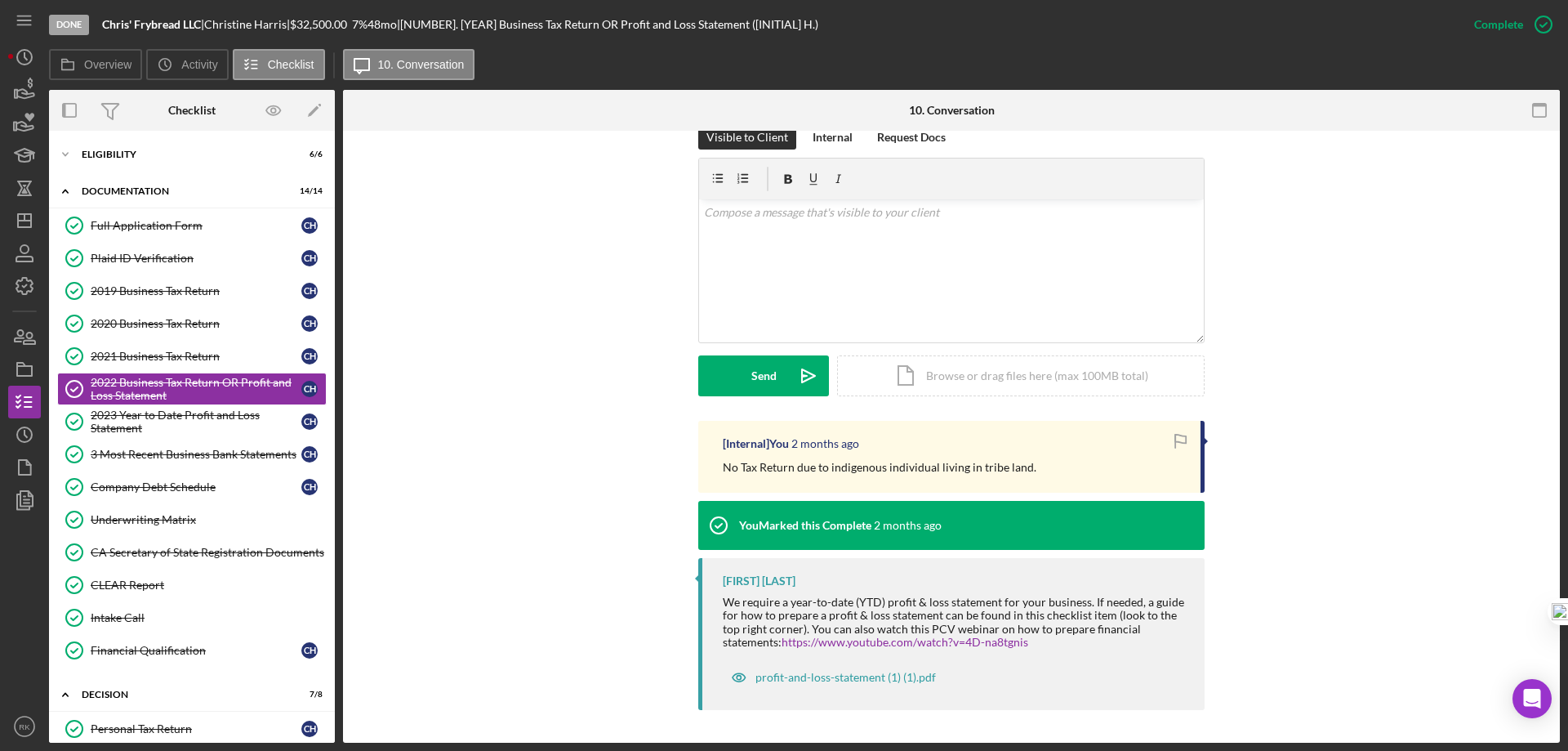 scroll, scrollTop: 228, scrollLeft: 0, axis: vertical 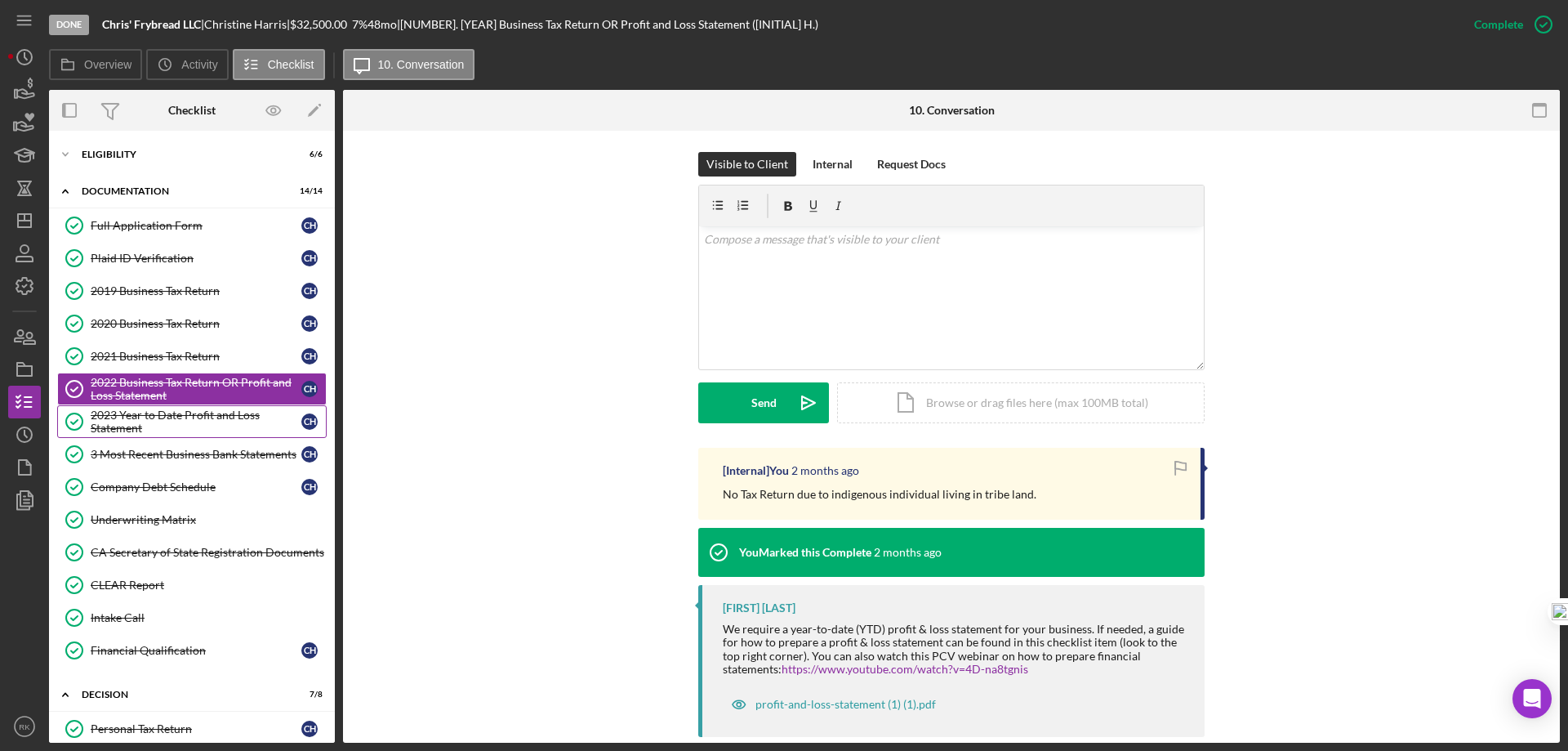 click on "2023 Year to Date Profit and Loss Statement" at bounding box center [196, 422] 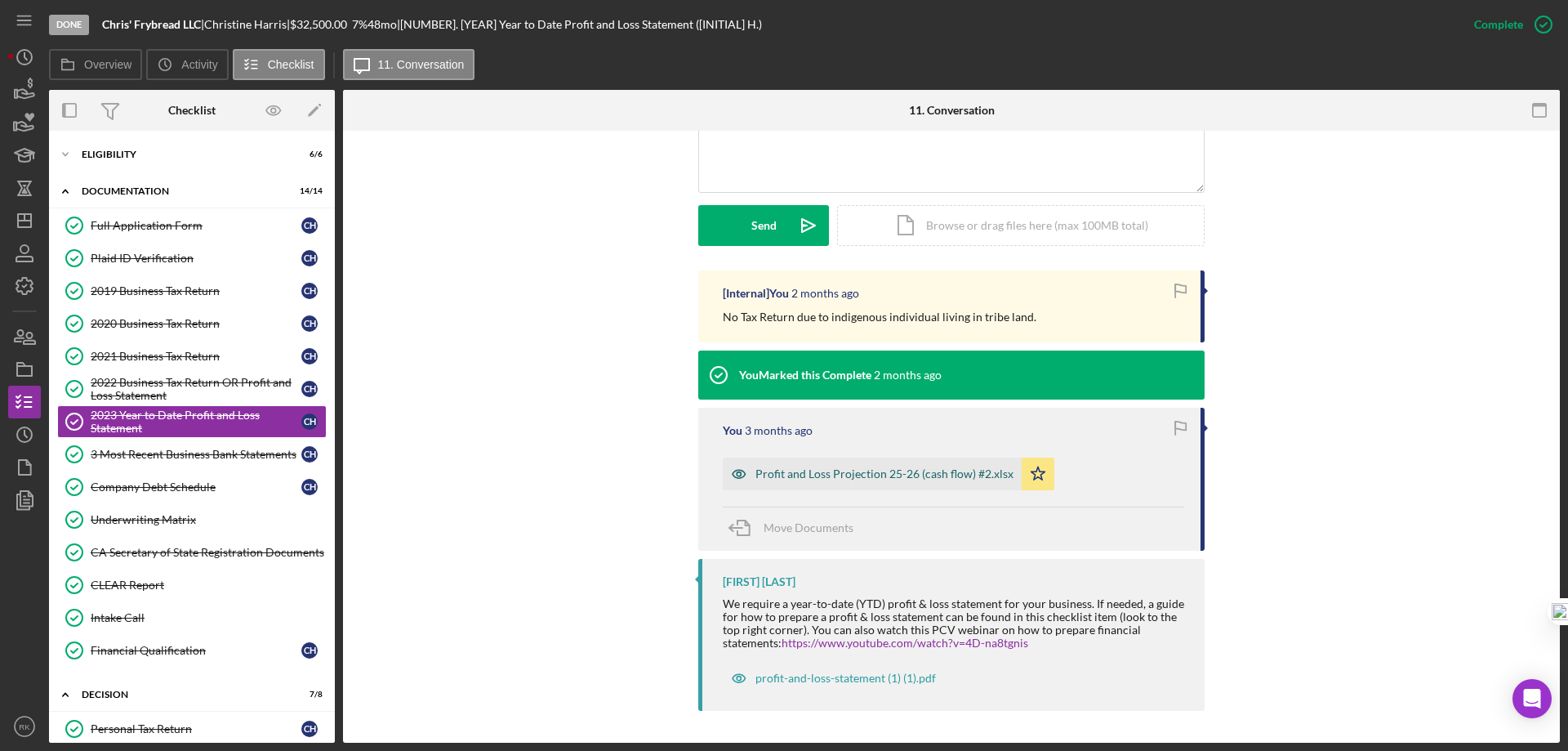 scroll, scrollTop: 406, scrollLeft: 0, axis: vertical 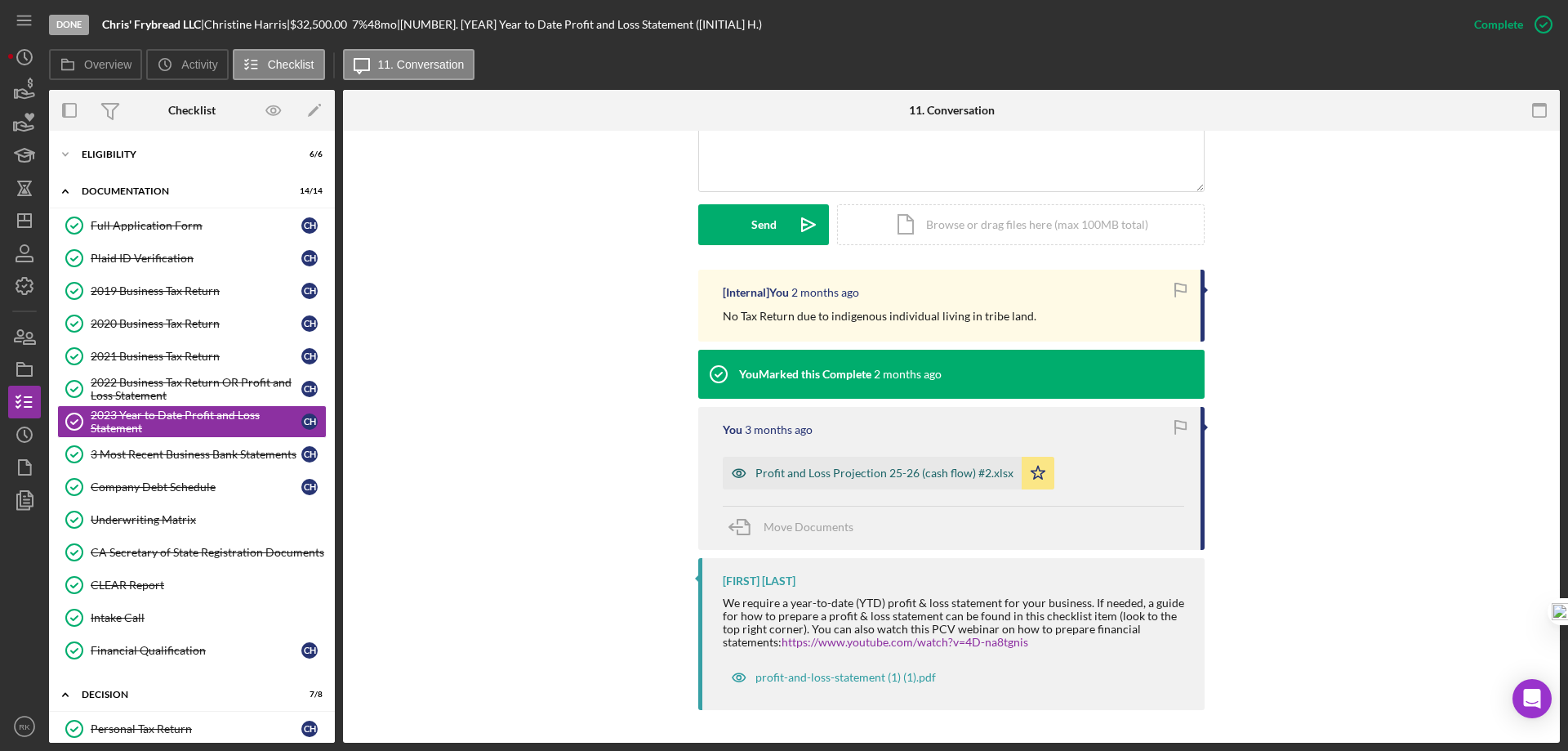 click on "Profit and Loss Projection 25-26 (cash flow) #2.xlsx" at bounding box center (884, 473) 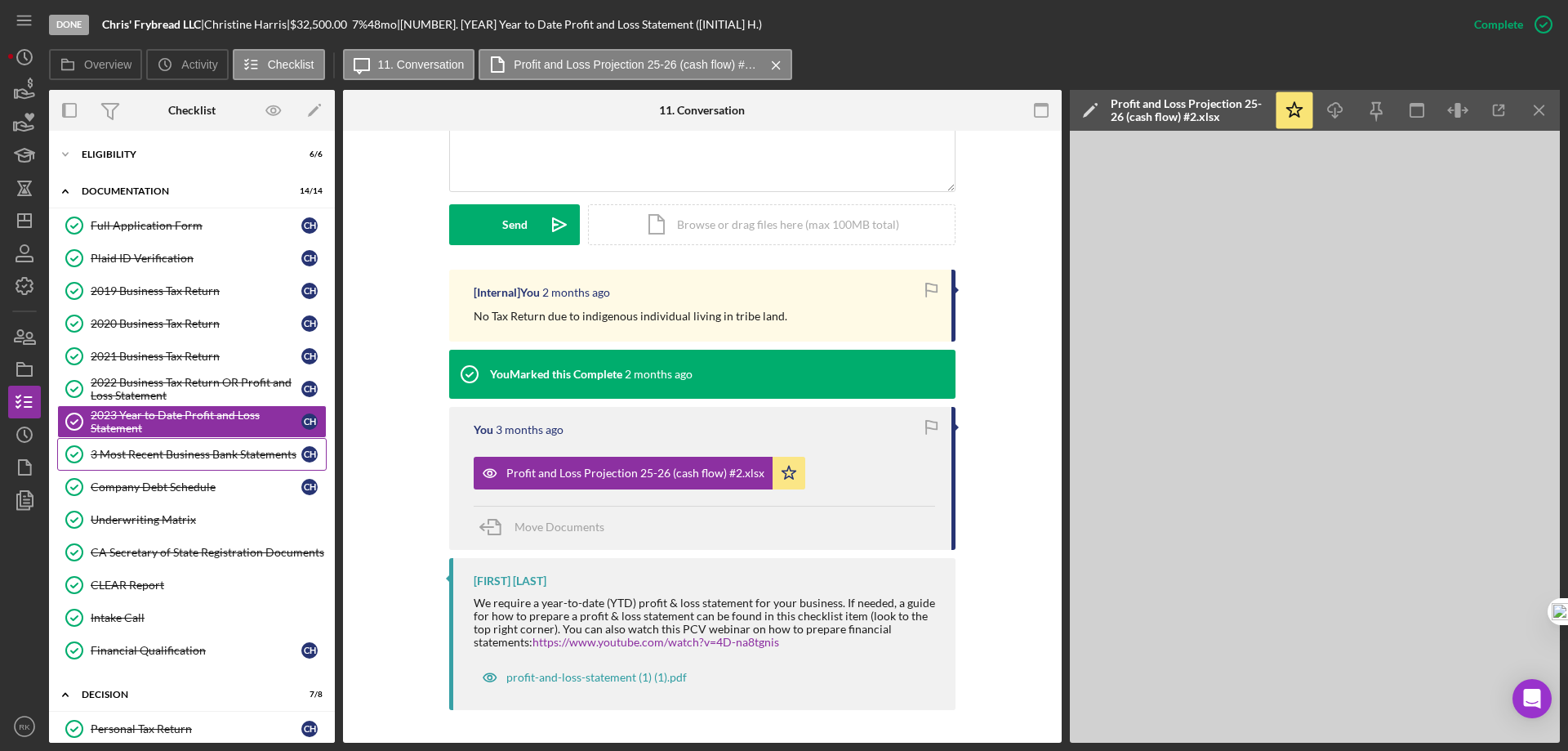 click on "3 Most Recent Business Bank Statements" at bounding box center (196, 454) 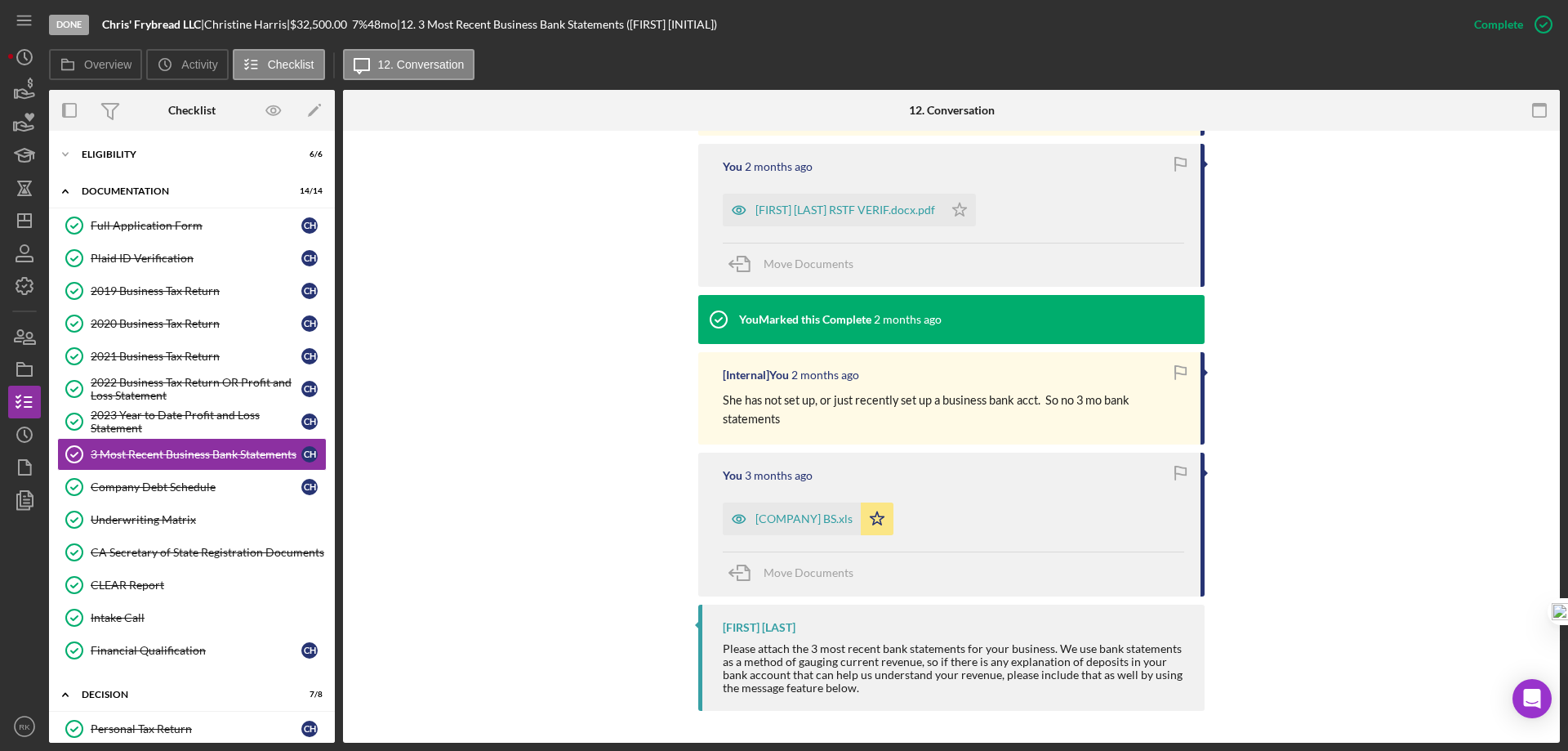 scroll, scrollTop: 613, scrollLeft: 0, axis: vertical 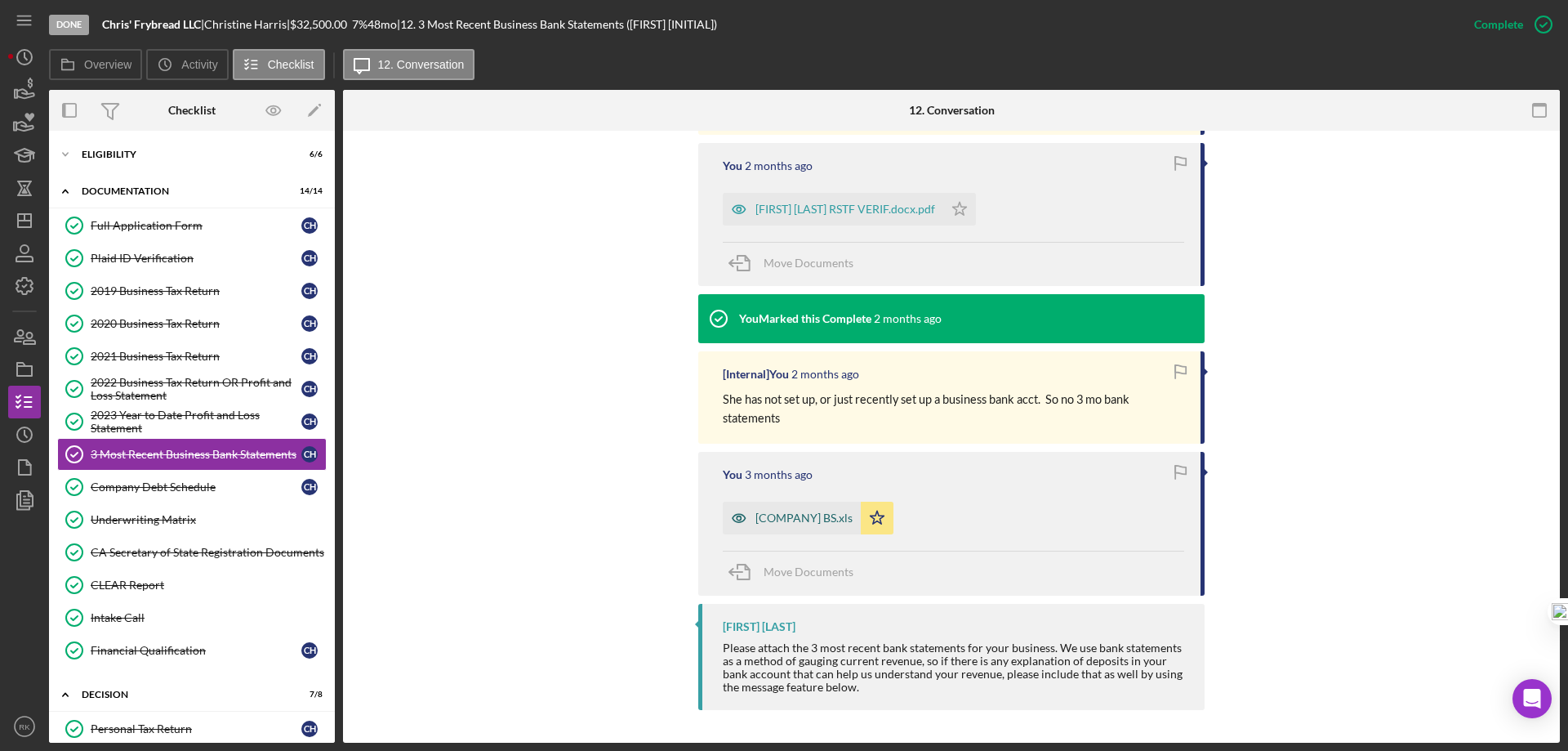 click on "[COMPANY] BS.xls" at bounding box center (804, 518) 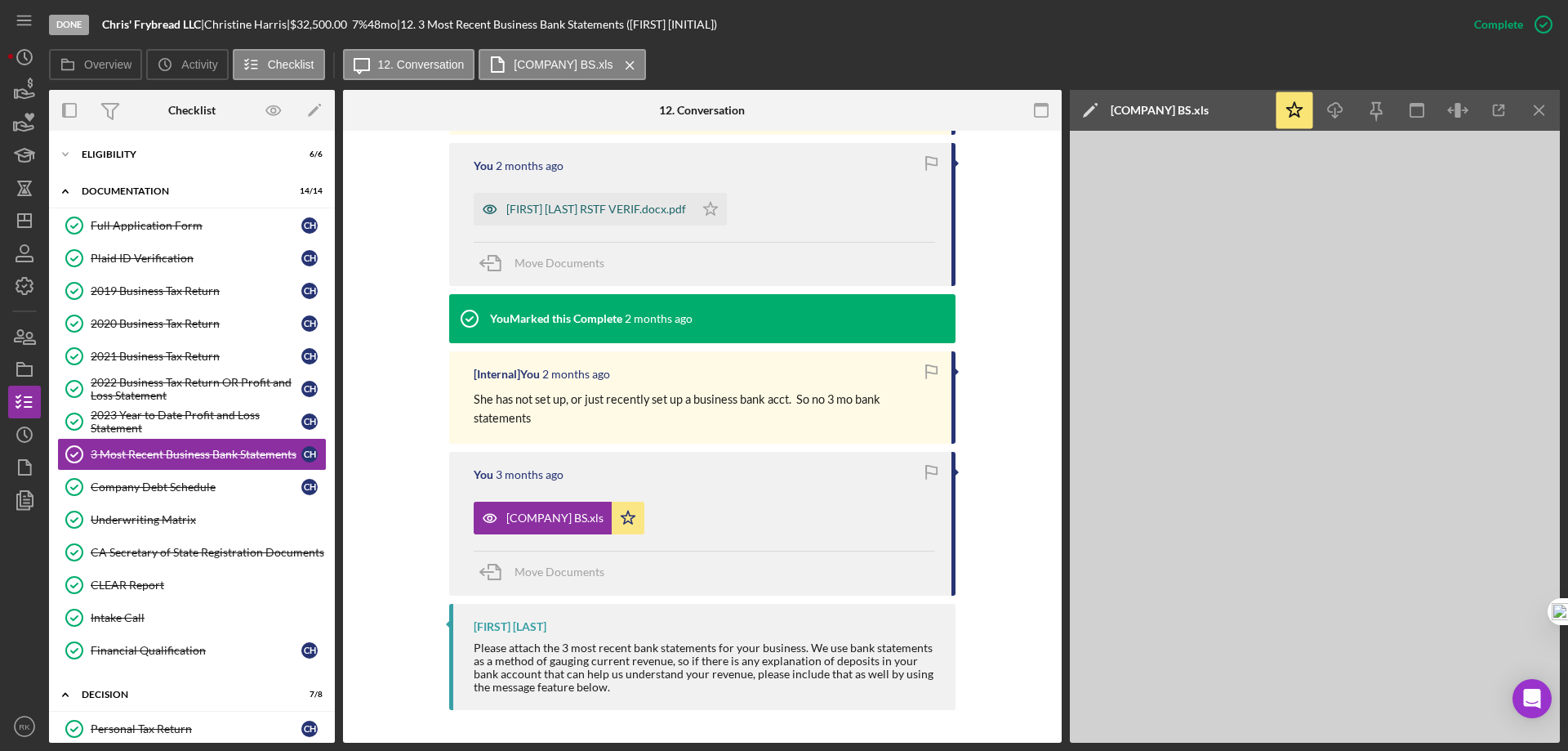 click on "[FIRST] [LAST] RSTF VERIF.docx.pdf" at bounding box center (584, 209) 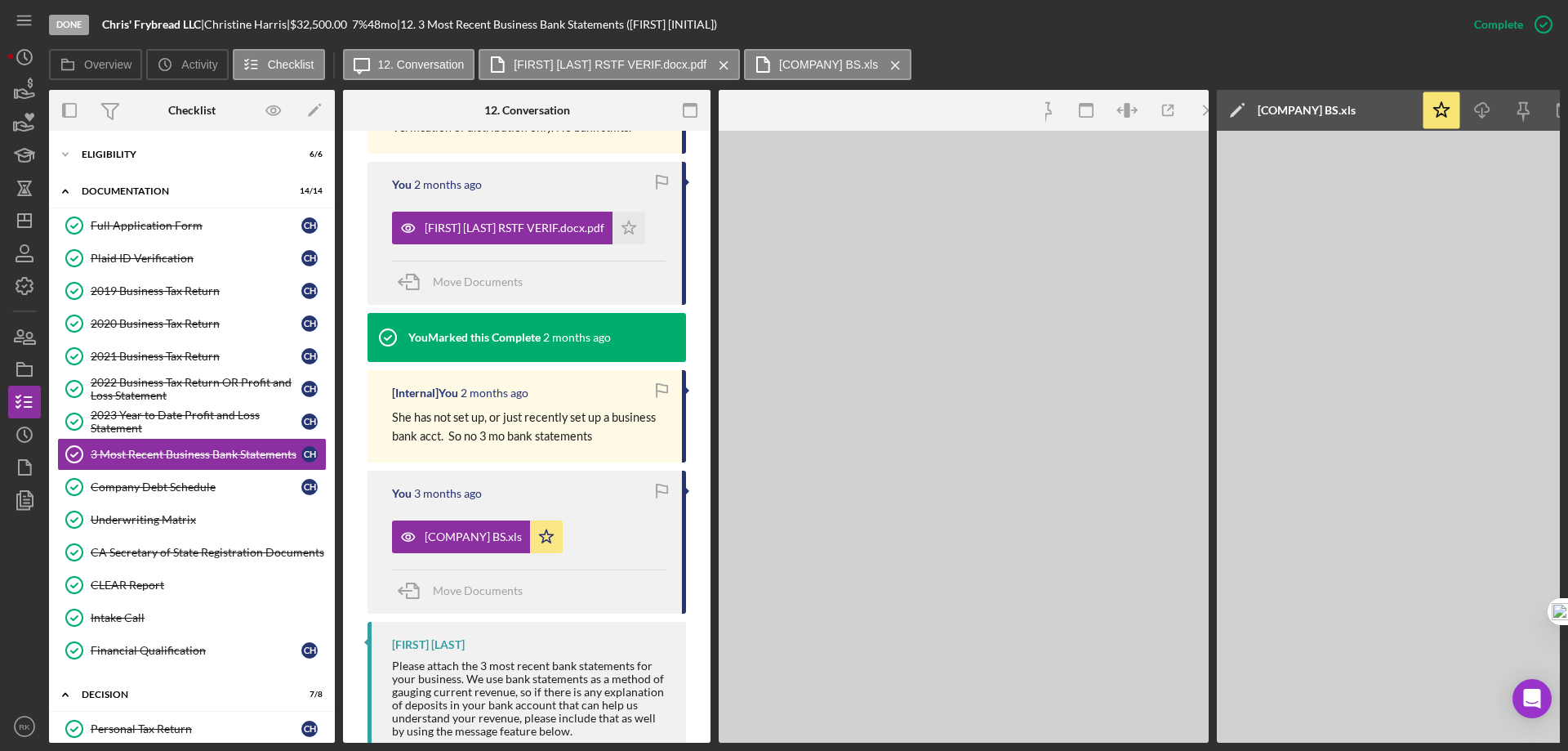 scroll, scrollTop: 631, scrollLeft: 0, axis: vertical 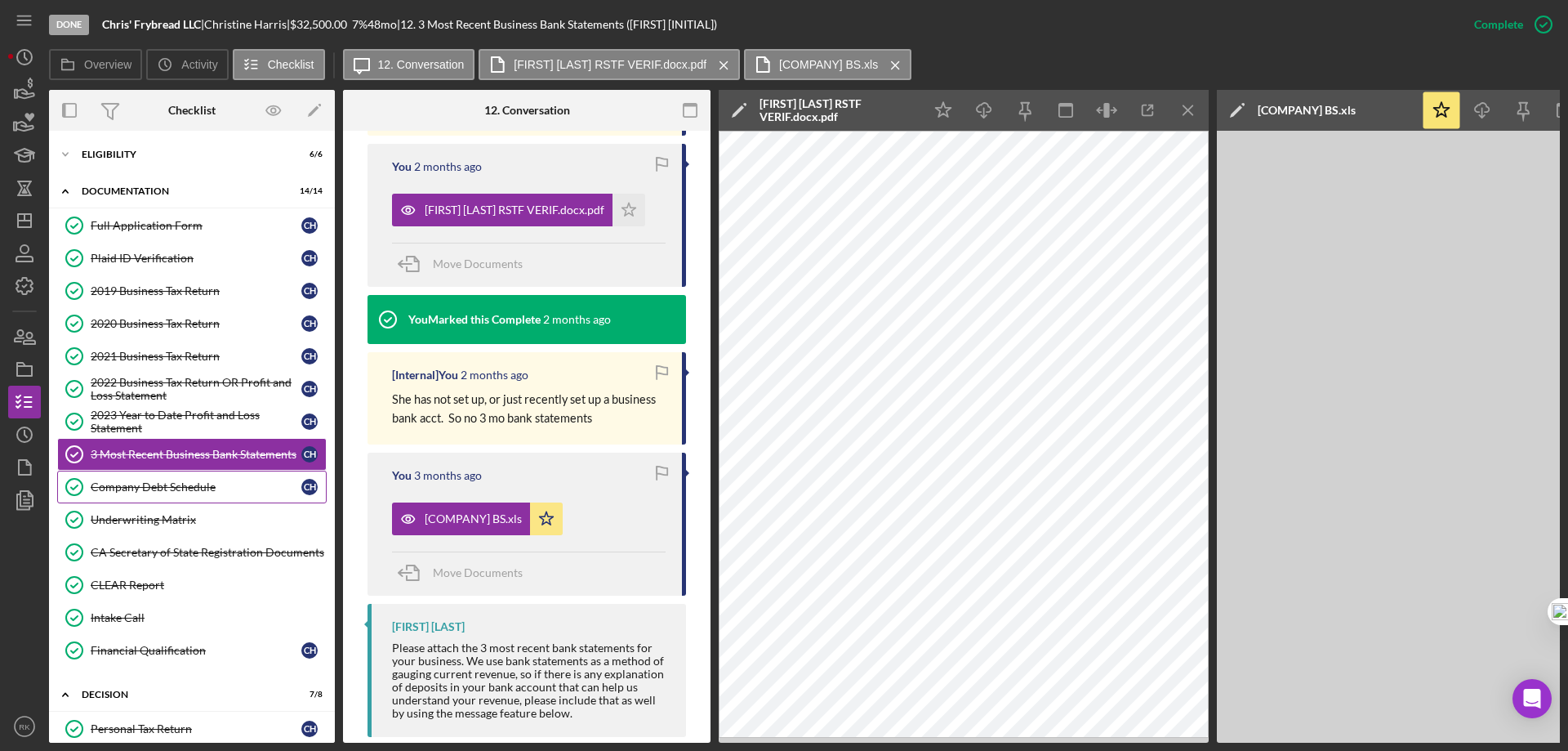 click on "Company Debt Schedule" at bounding box center (196, 487) 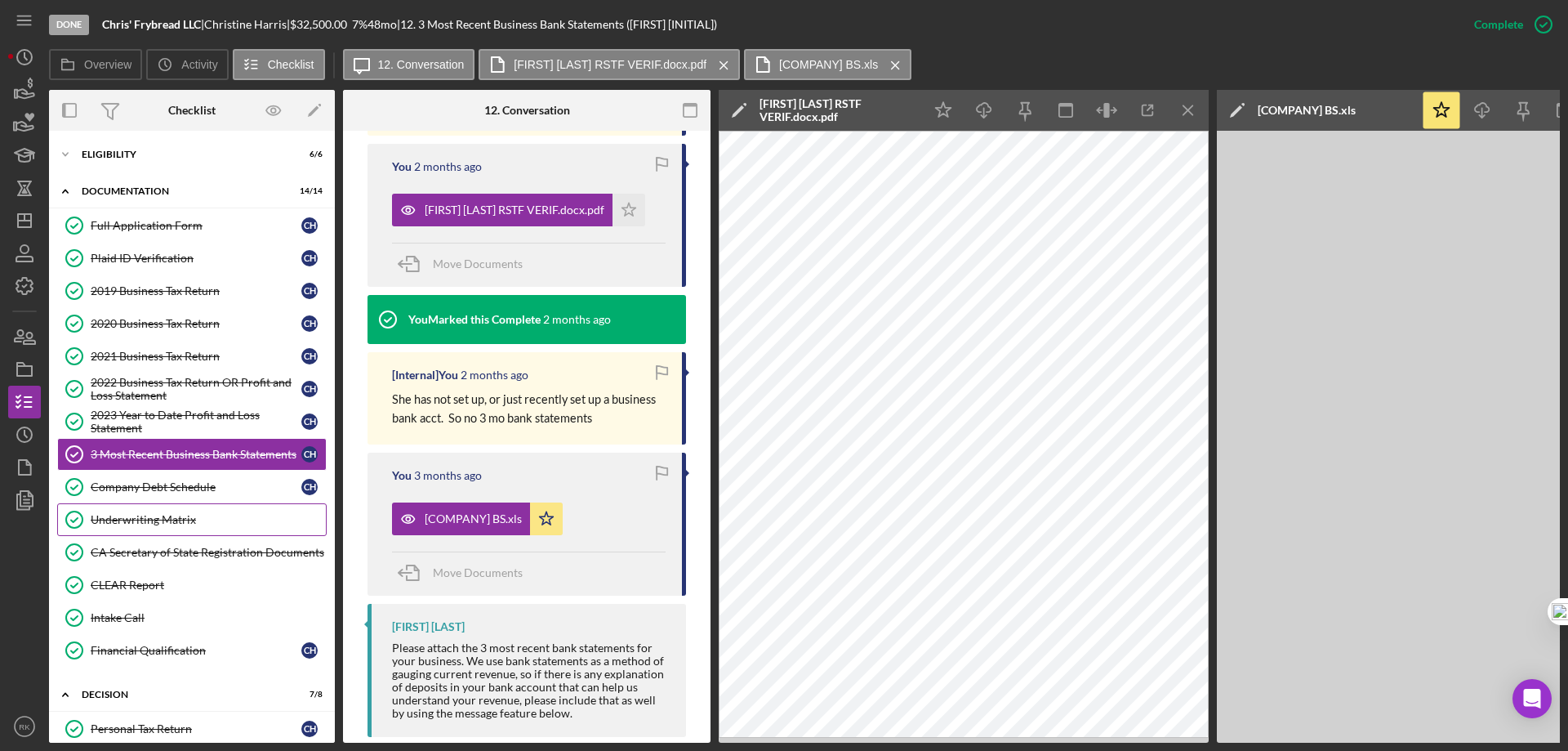 scroll, scrollTop: 0, scrollLeft: 0, axis: both 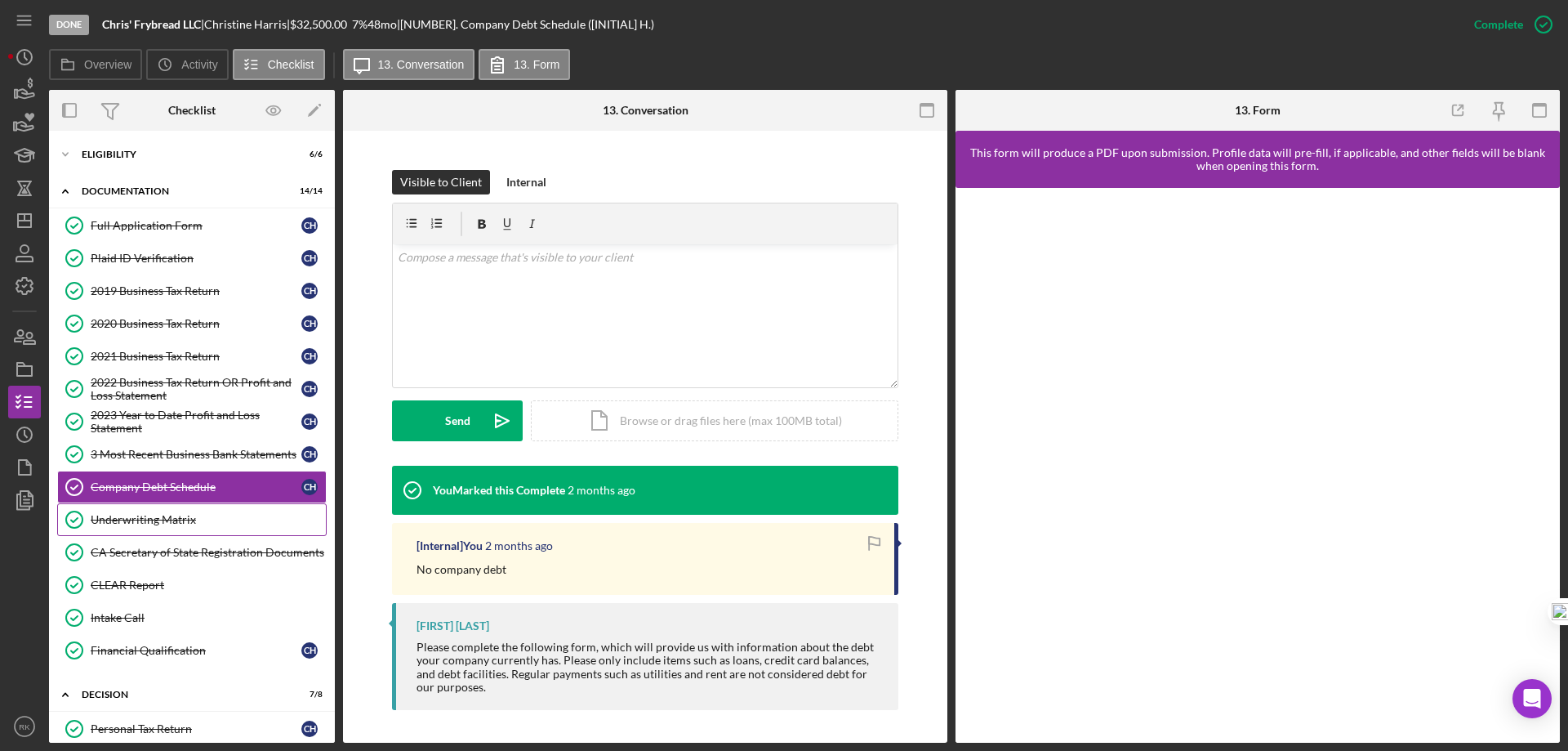 click on "Underwriting Matrix" at bounding box center [208, 520] 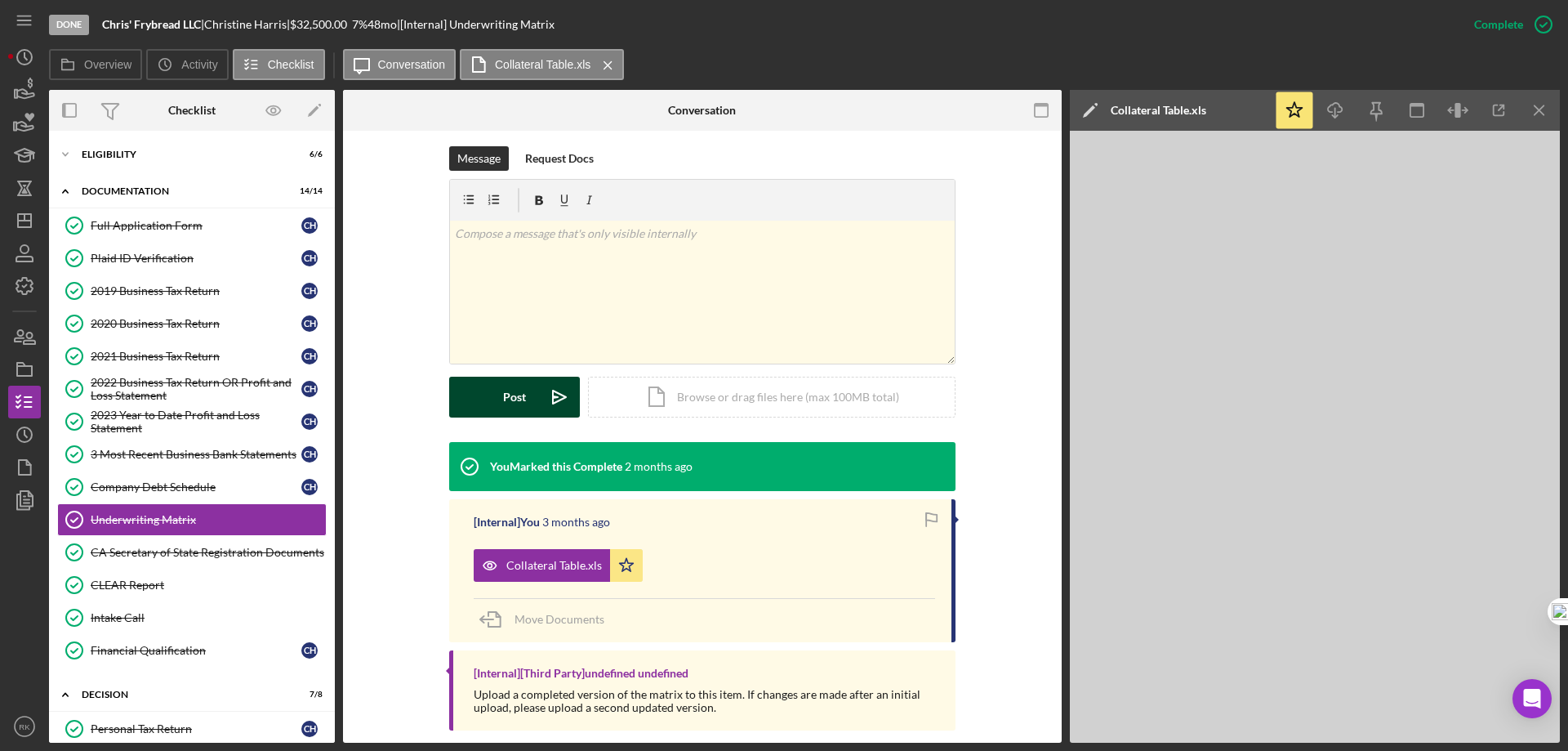 scroll, scrollTop: 254, scrollLeft: 0, axis: vertical 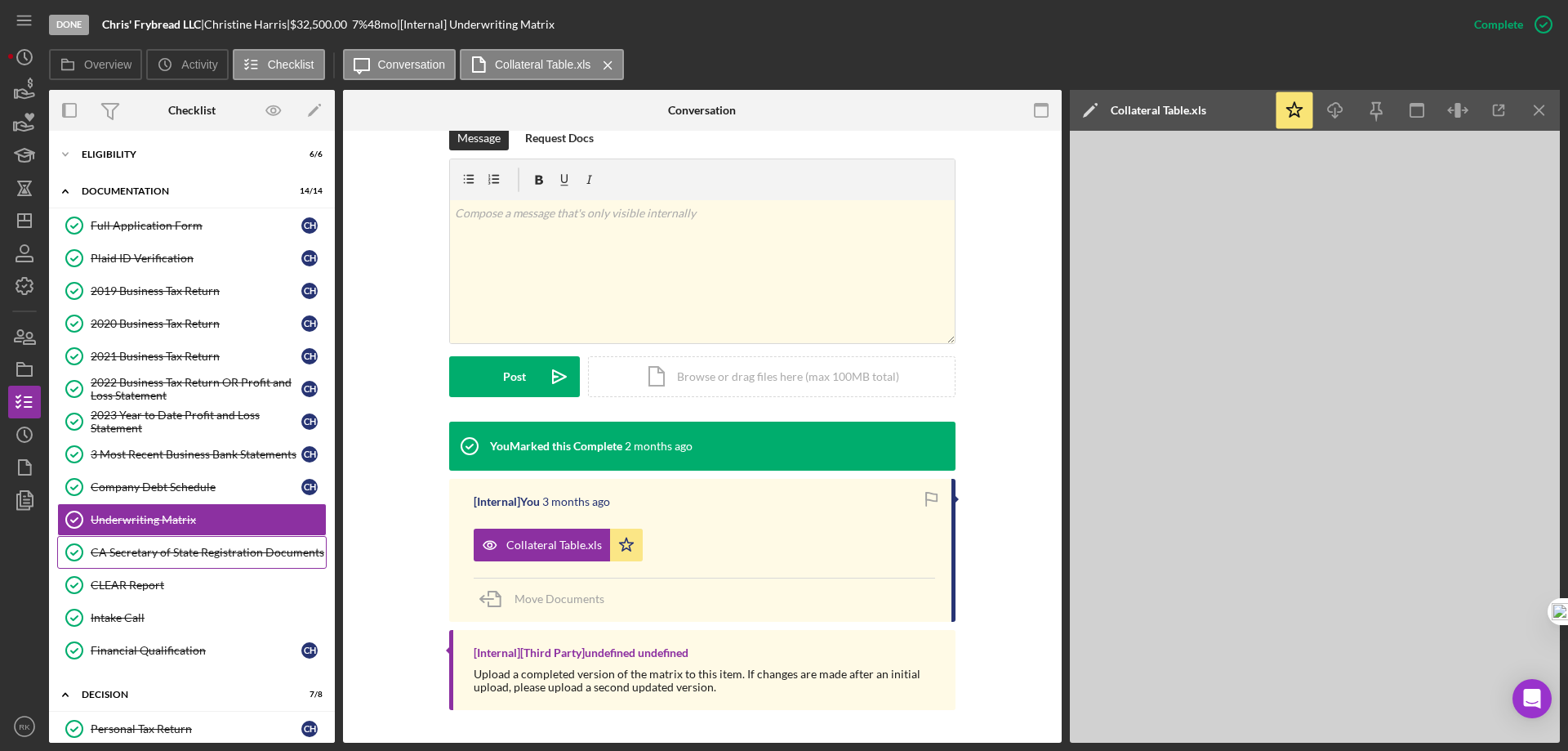 click on "CA Secretary of State Registration Documents" at bounding box center [208, 552] 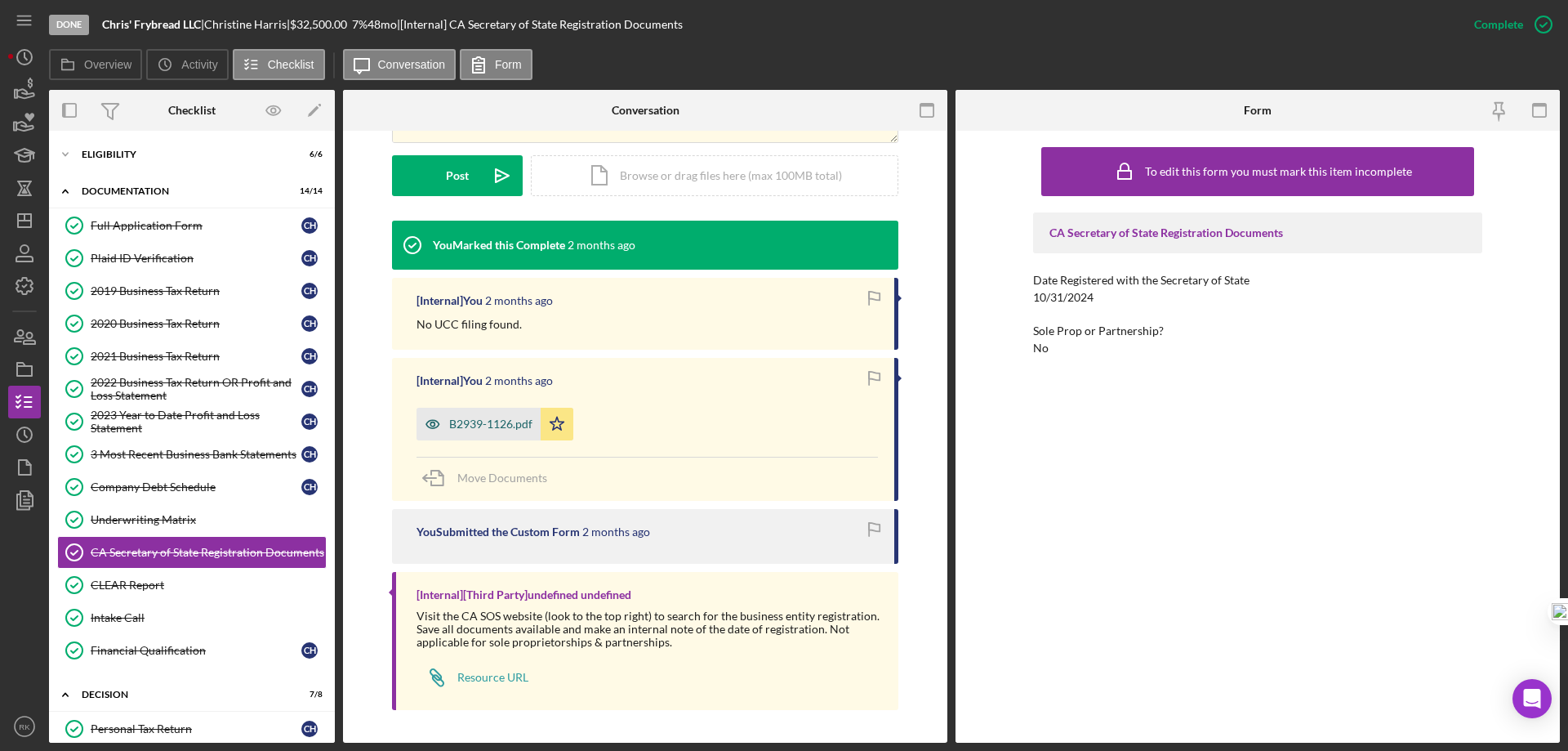 click on "B2939-1126.pdf" at bounding box center [491, 424] 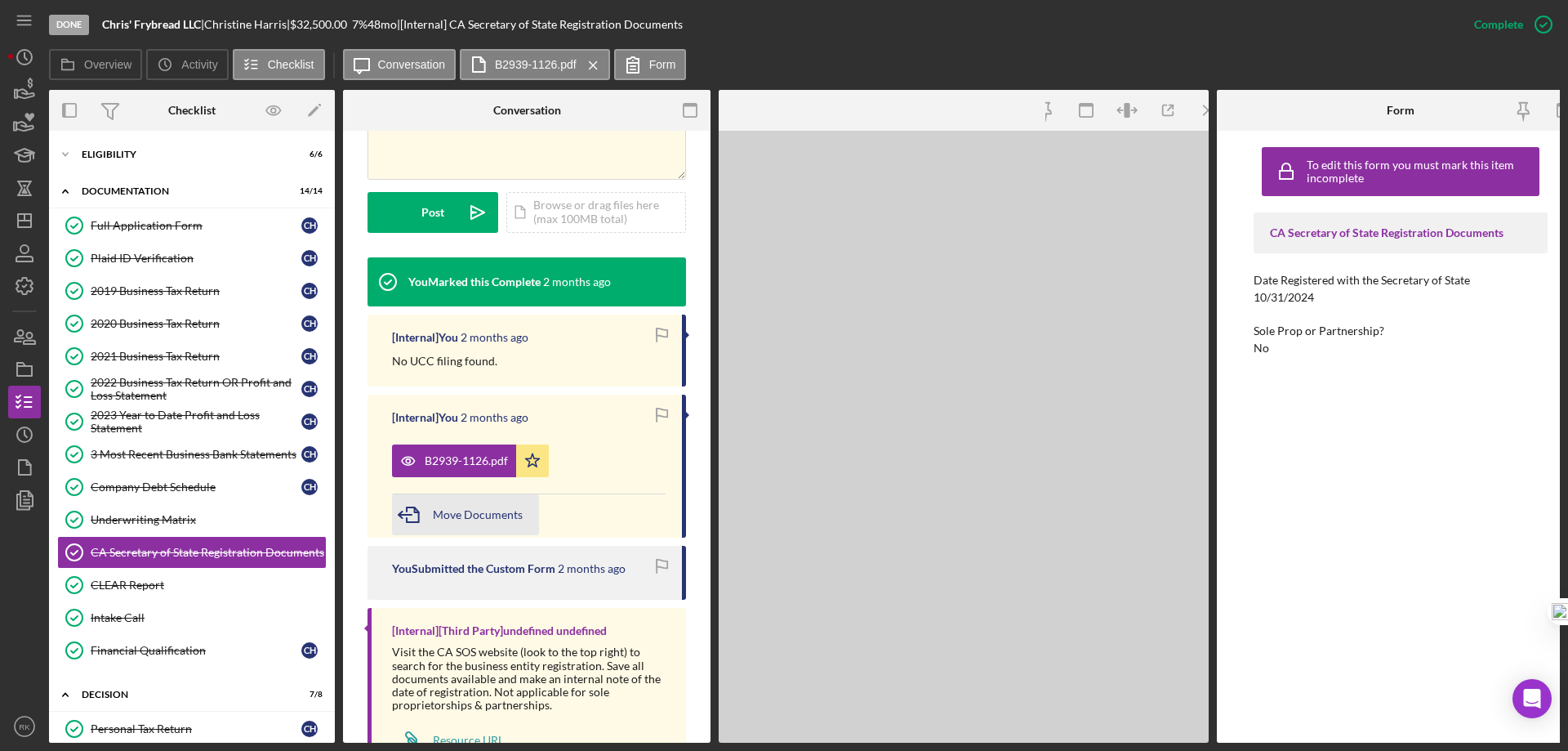 scroll, scrollTop: 473, scrollLeft: 0, axis: vertical 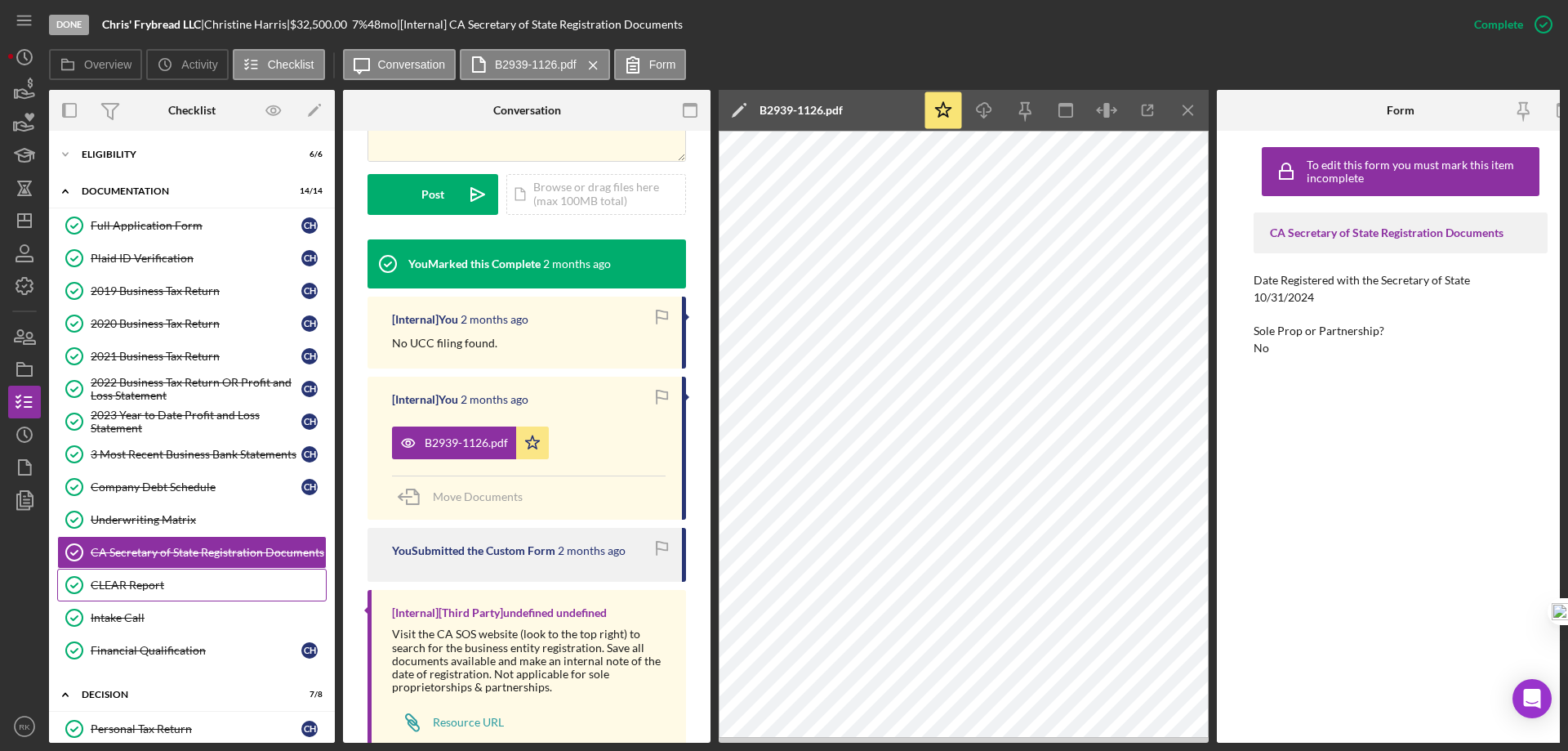 click on "CLEAR Report" at bounding box center (208, 585) 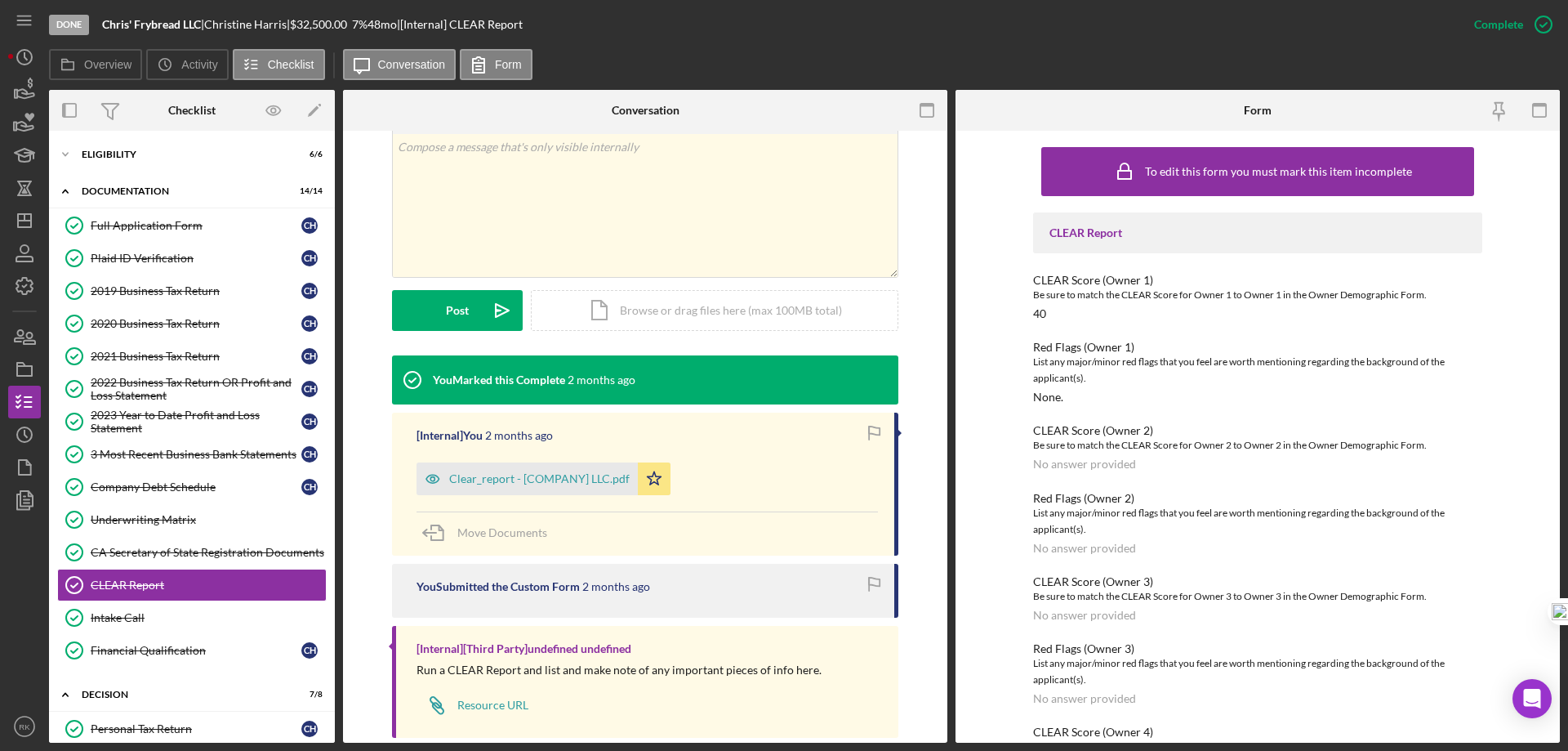 scroll, scrollTop: 348, scrollLeft: 0, axis: vertical 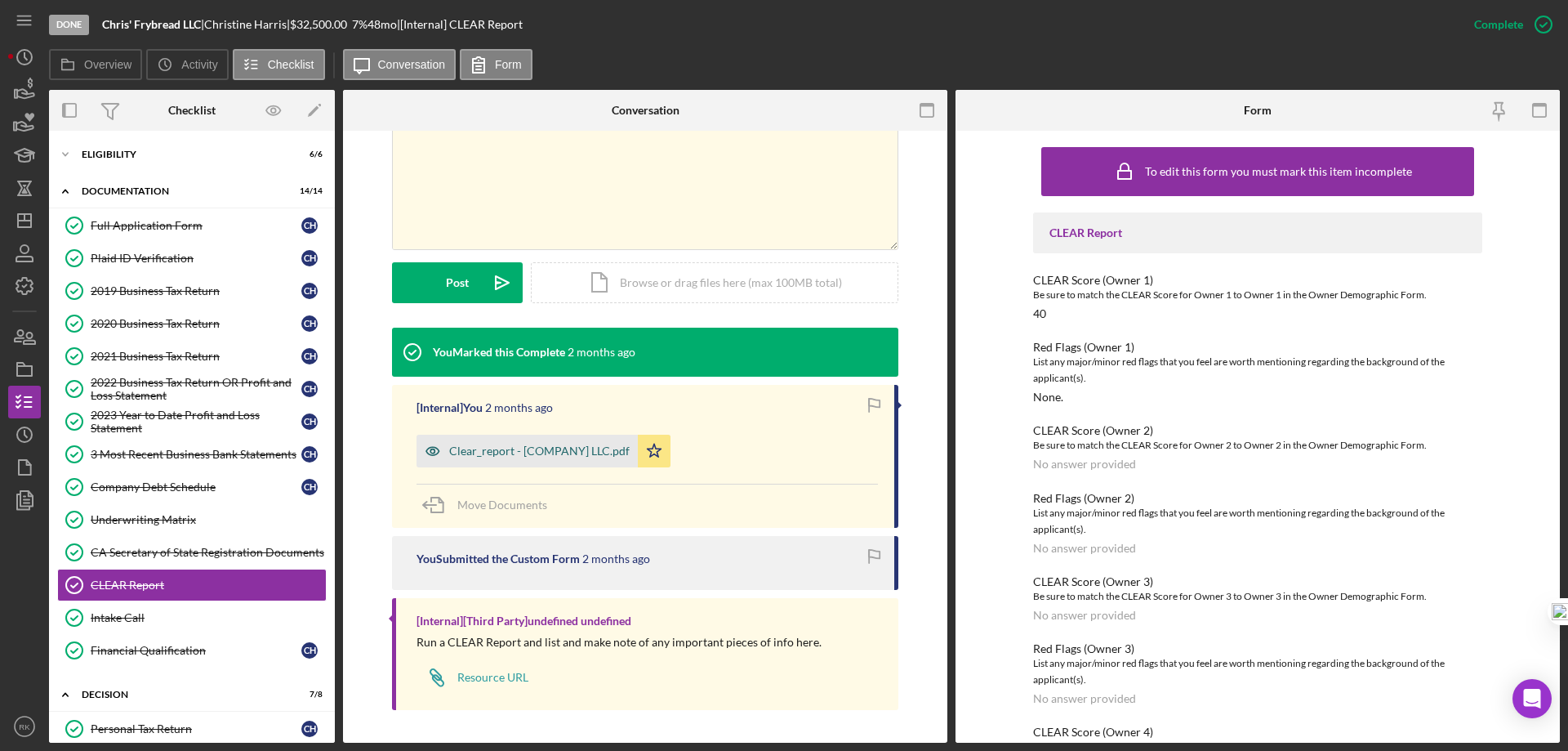 click on "Clear_report - [COMPANY] LLC.pdf" at bounding box center [539, 451] 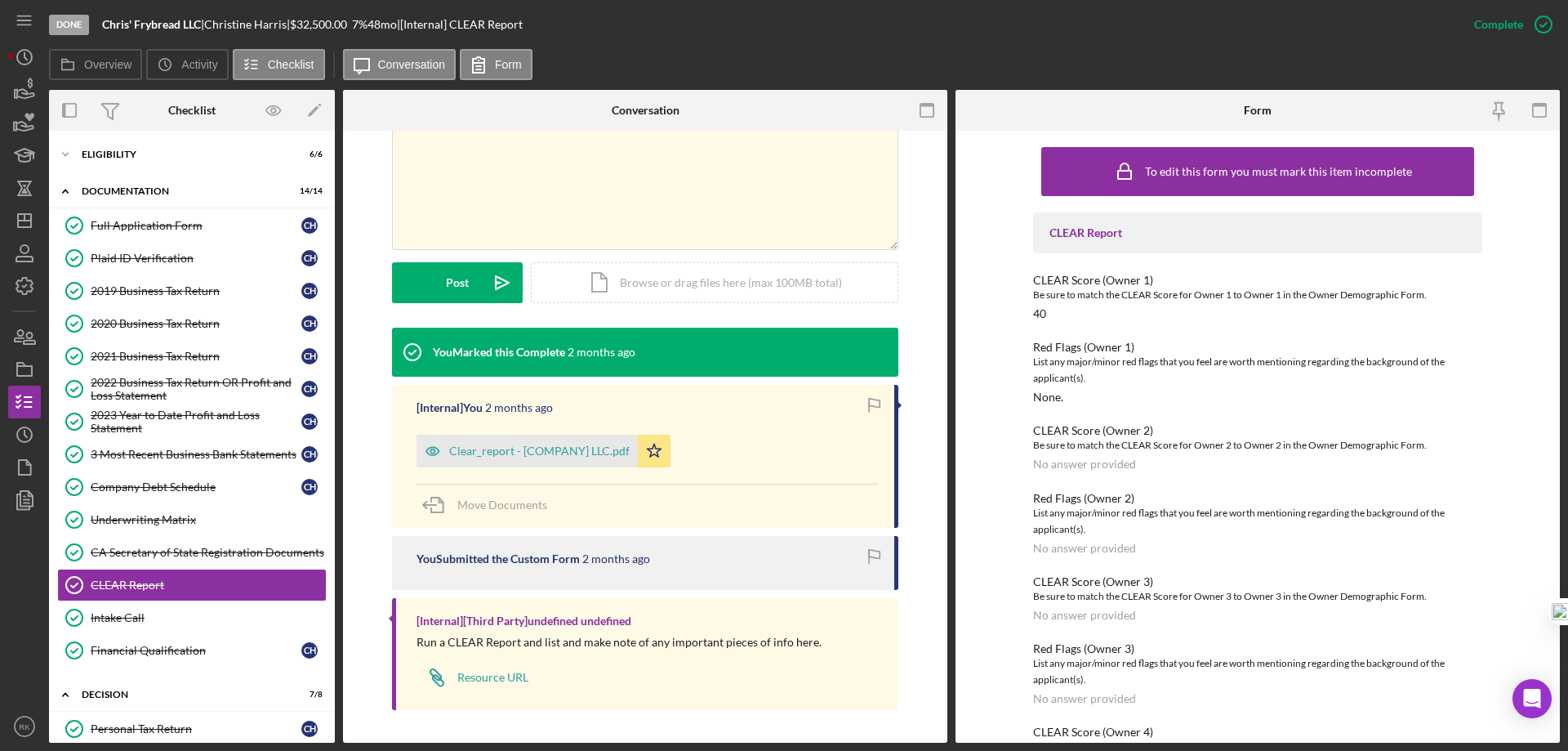 scroll, scrollTop: 366, scrollLeft: 0, axis: vertical 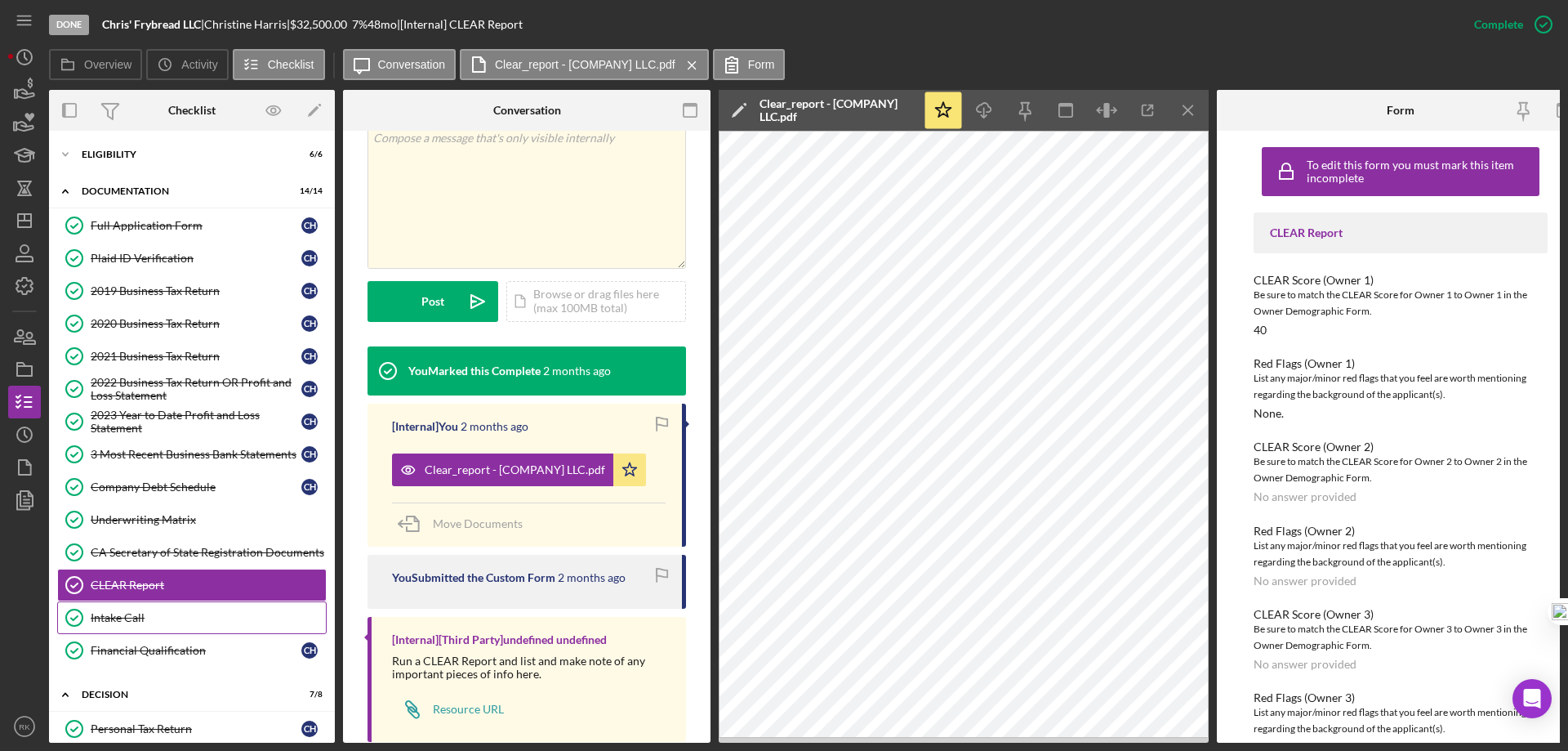 click on "Intake Call" at bounding box center (208, 618) 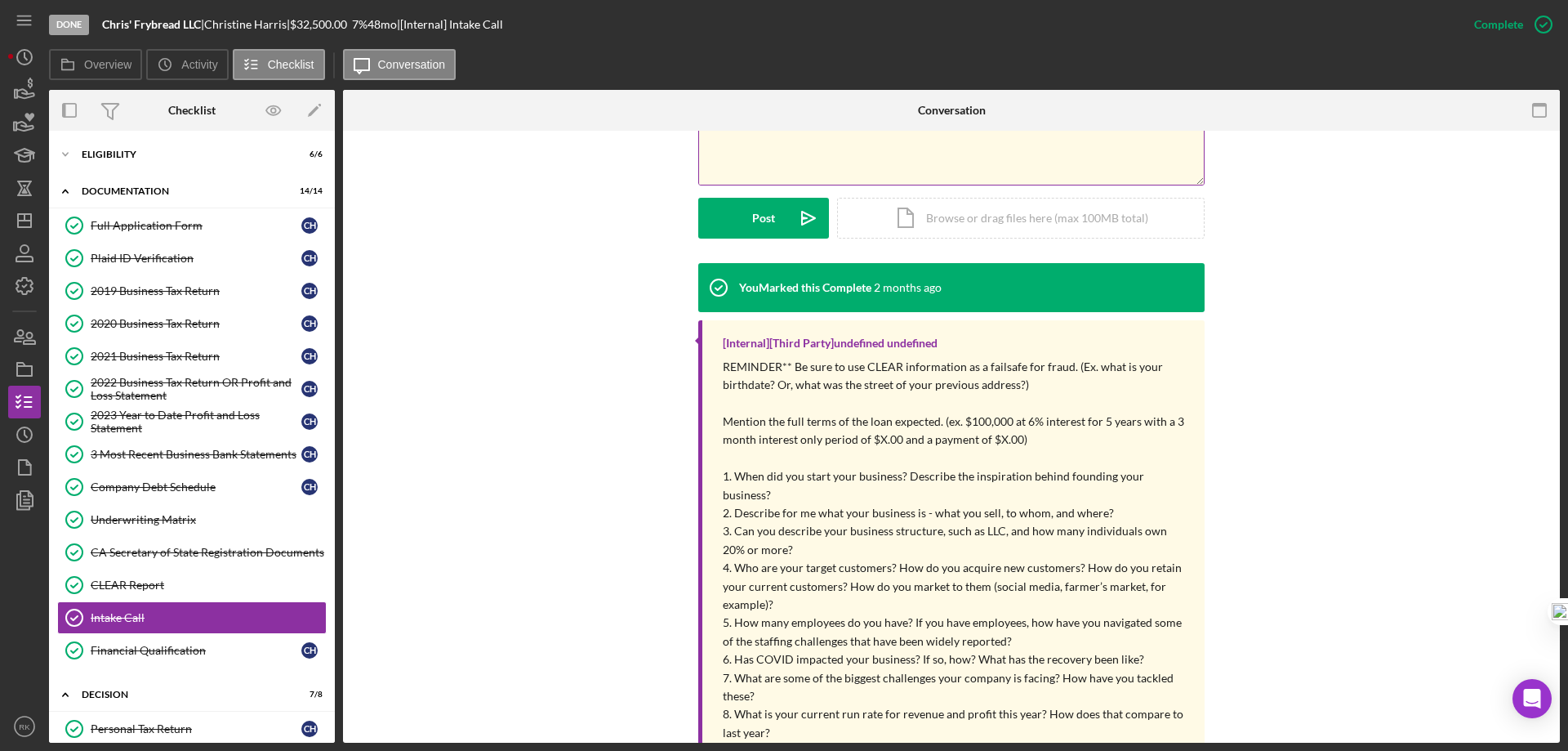 scroll, scrollTop: 479, scrollLeft: 0, axis: vertical 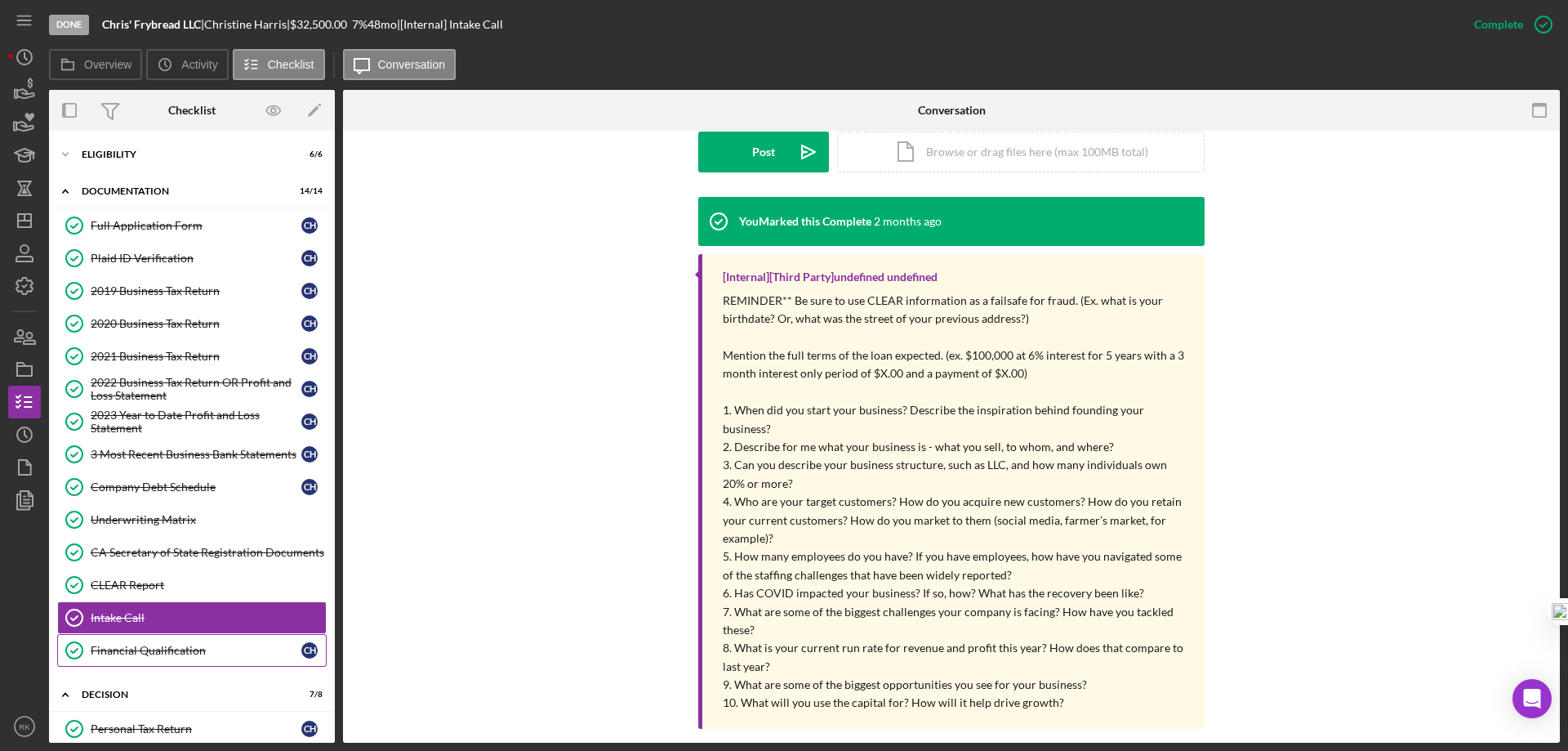 click on "Financial Qualification Financial Qualification C H" at bounding box center (192, 650) 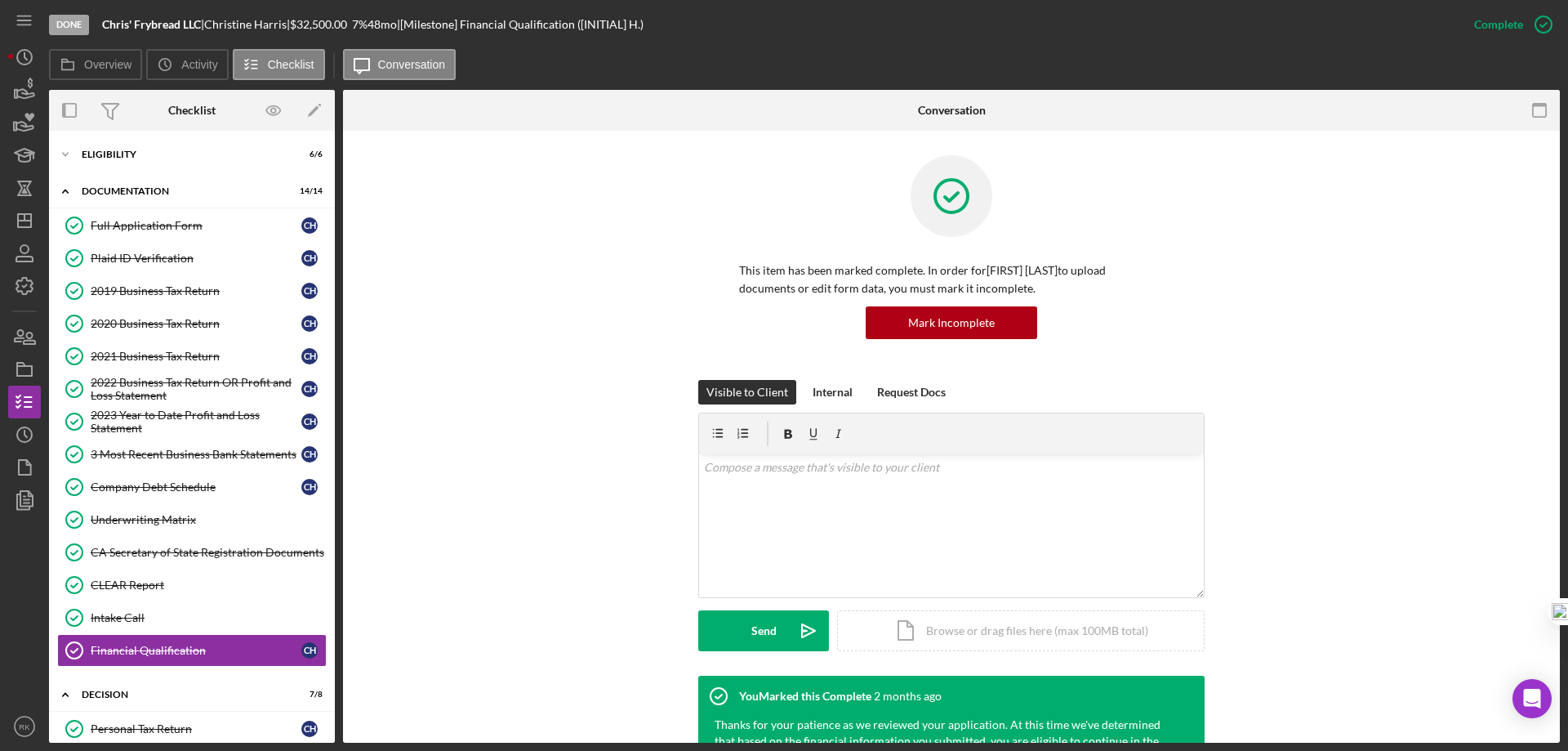 scroll, scrollTop: 288, scrollLeft: 0, axis: vertical 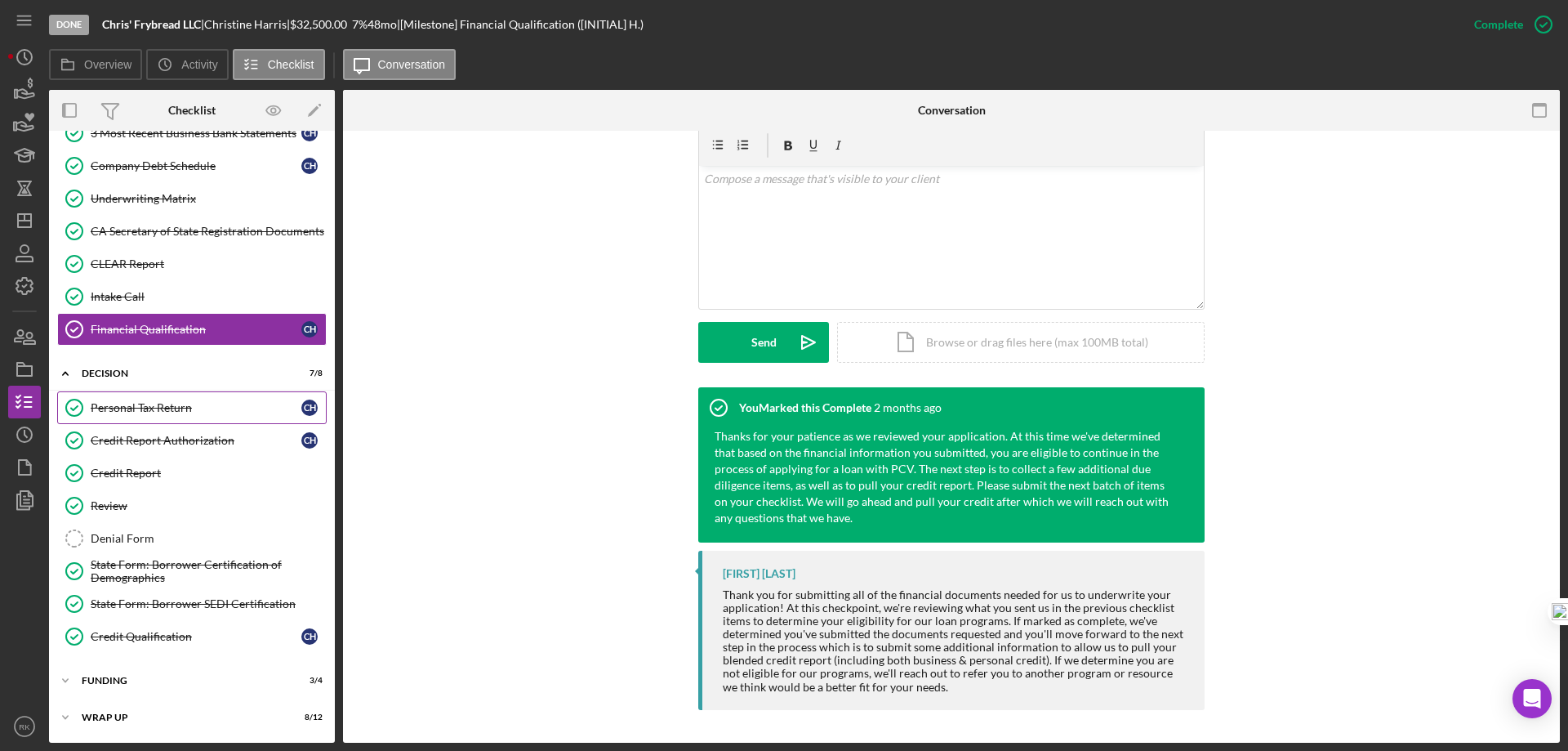 click on "Personal Tax Return" at bounding box center (196, 408) 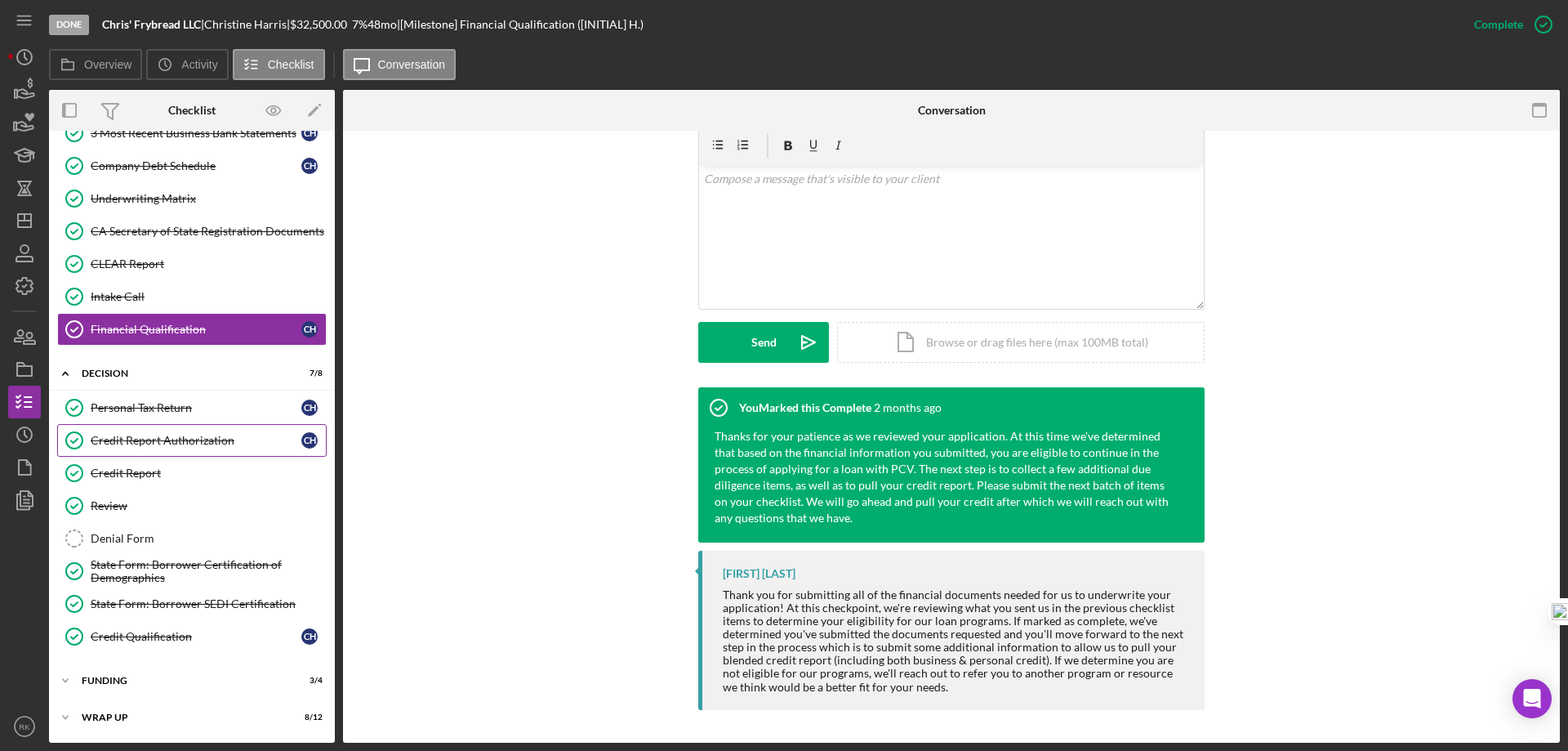scroll, scrollTop: 0, scrollLeft: 0, axis: both 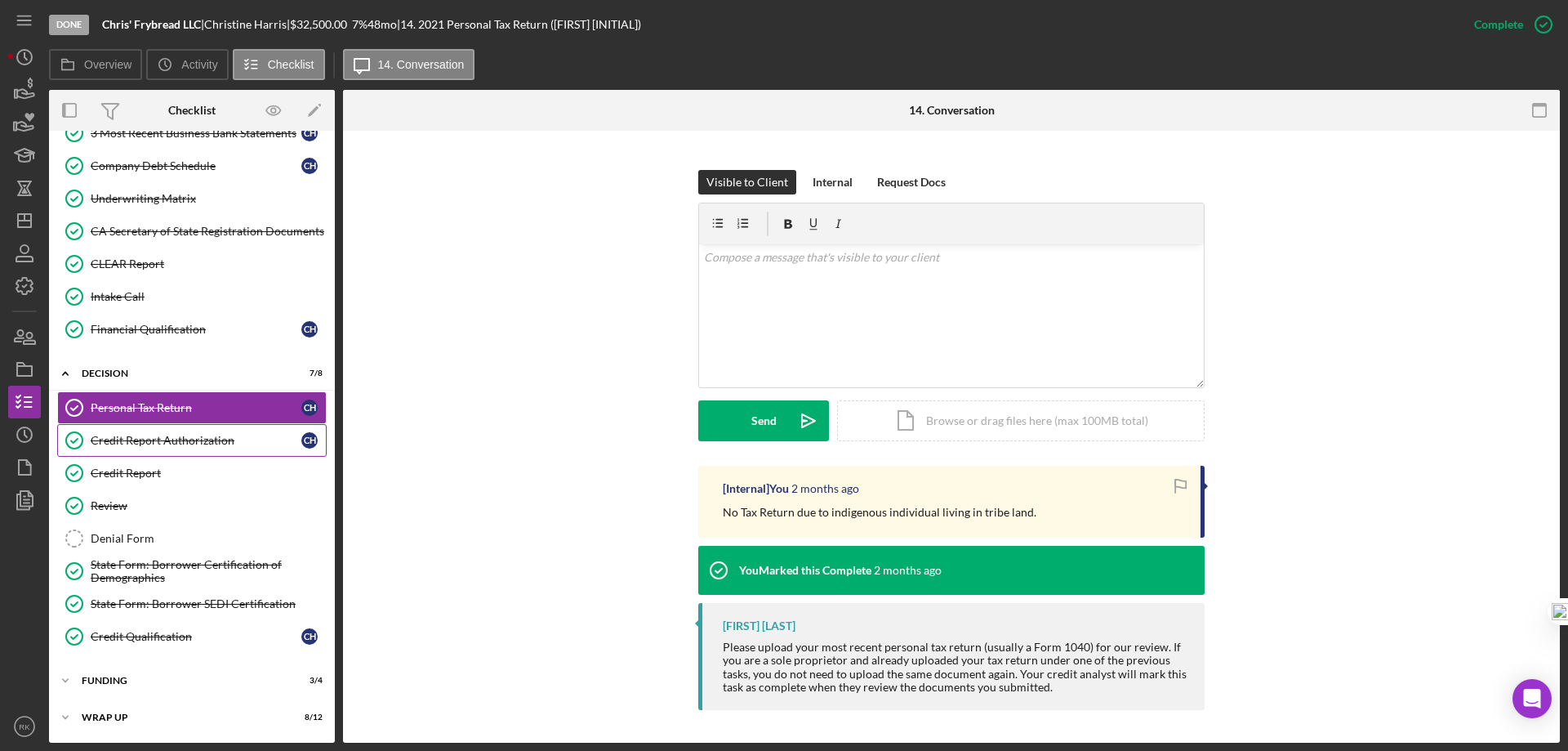 click on "Credit Report Authorization" at bounding box center [196, 440] 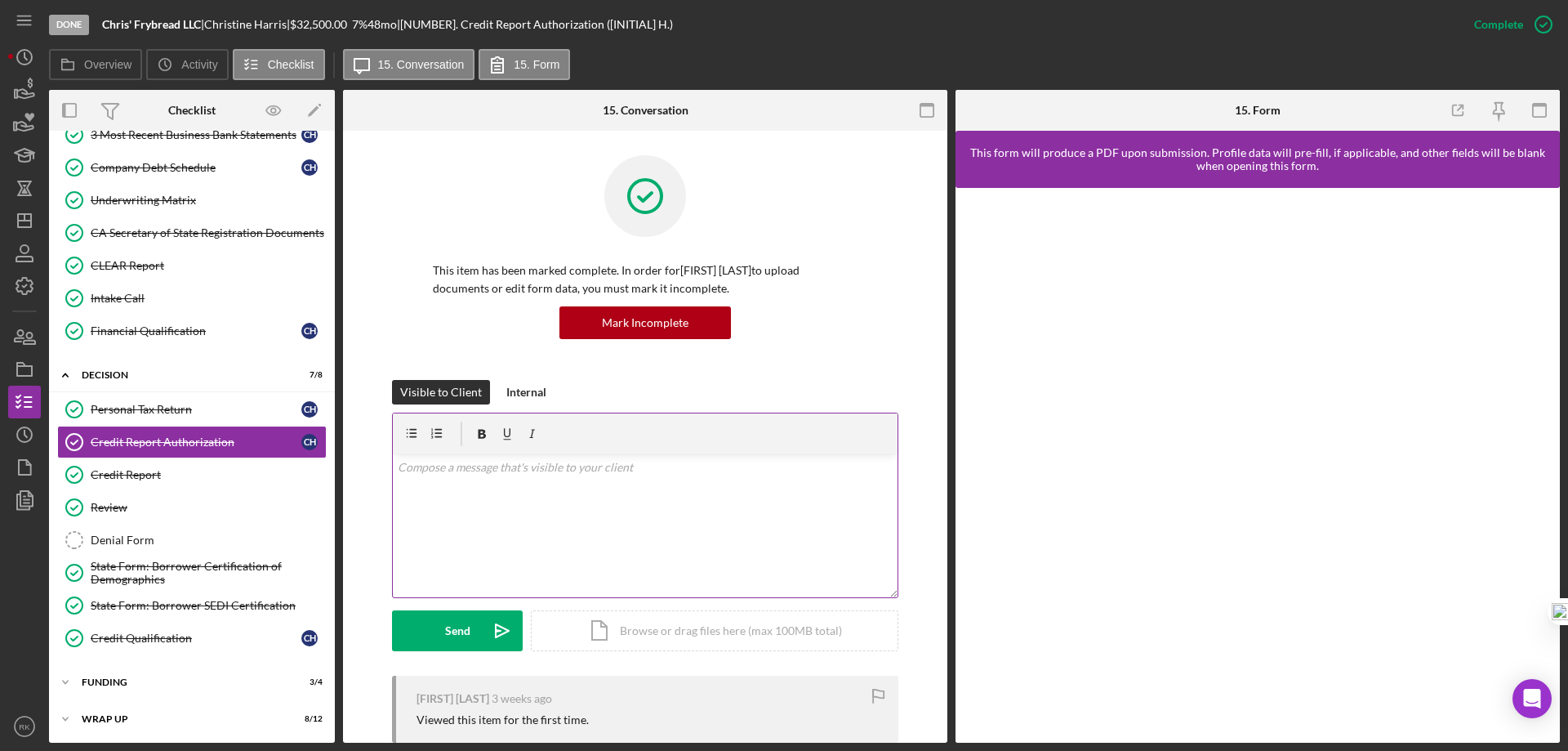 scroll, scrollTop: 321, scrollLeft: 0, axis: vertical 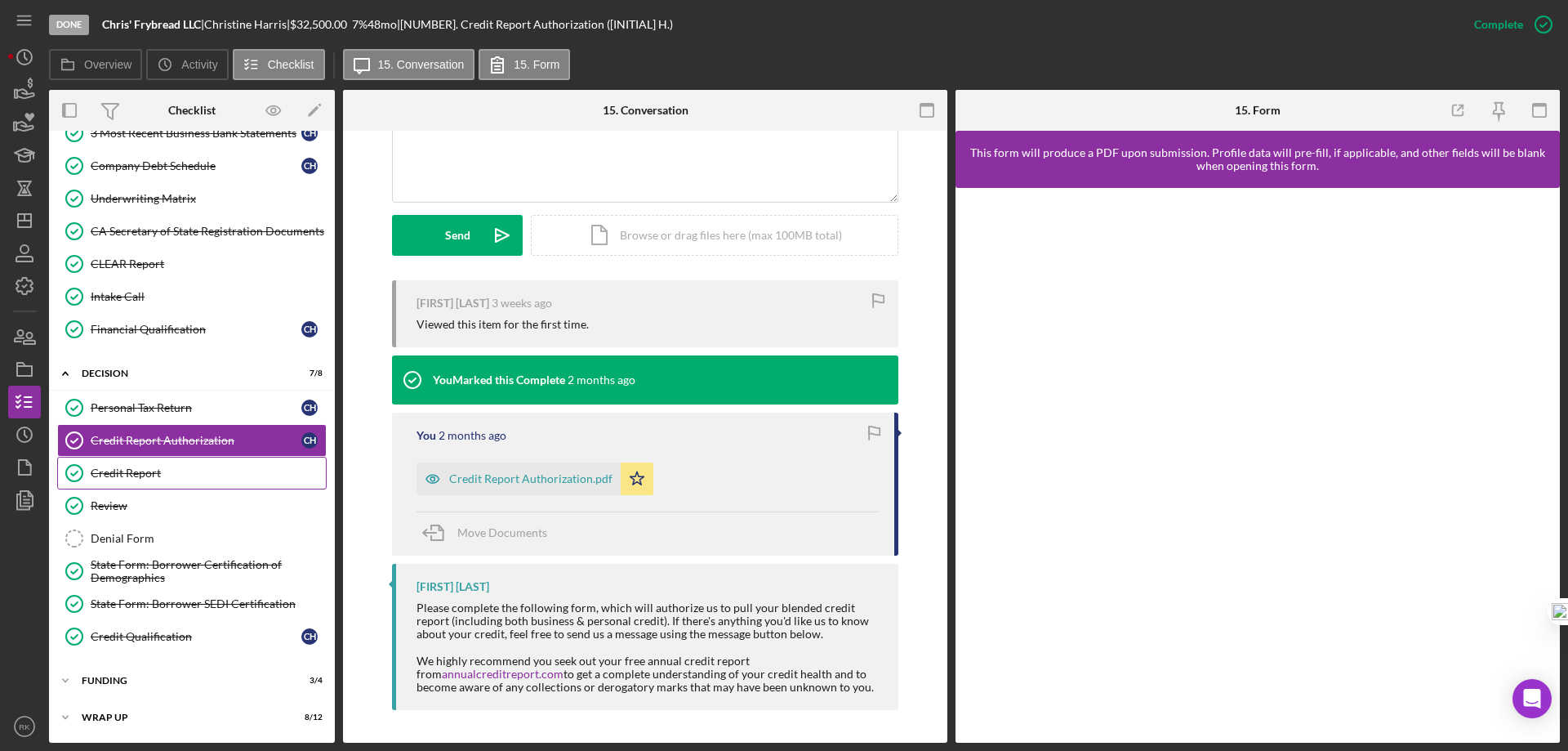 click on "Credit Report Credit Report" at bounding box center (192, 473) 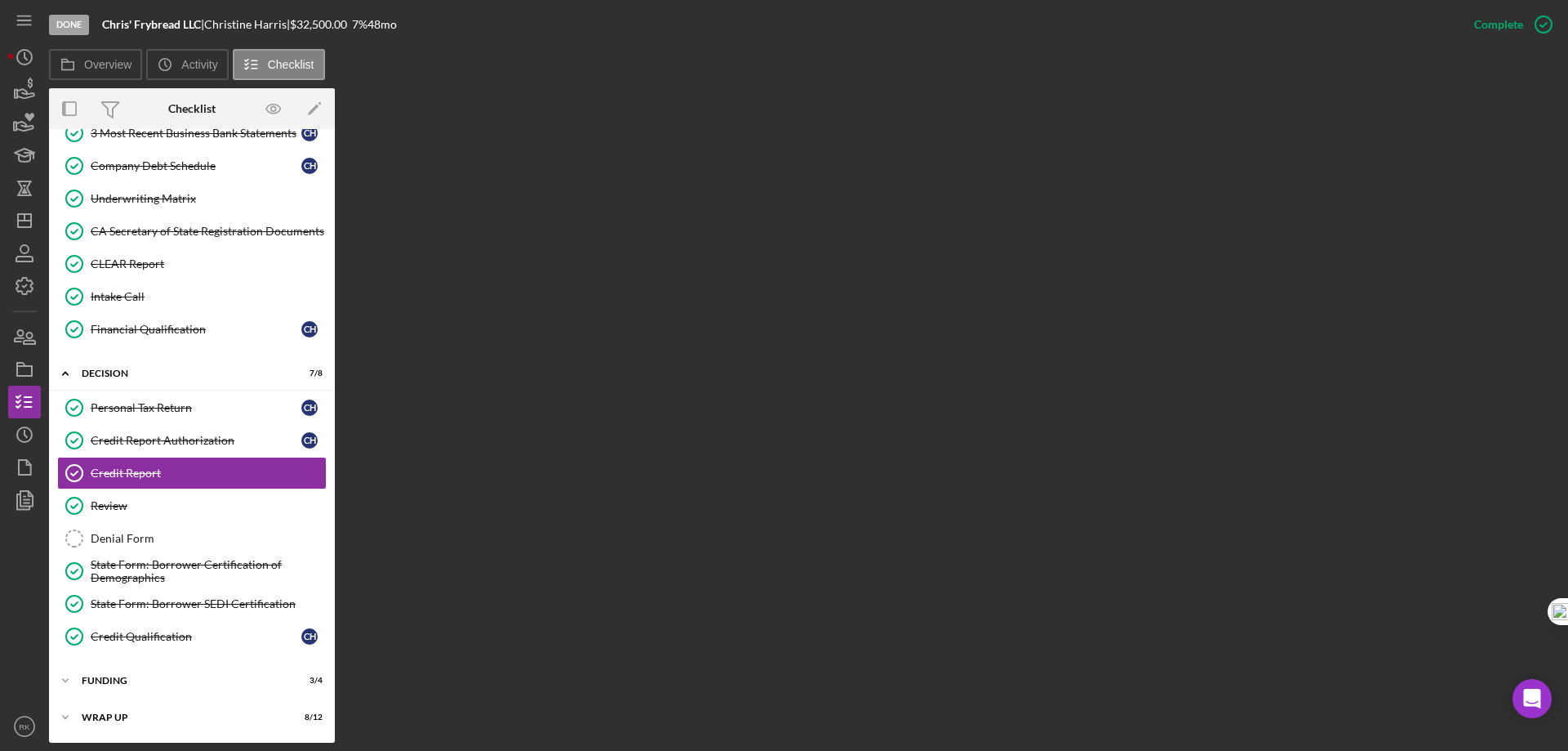 scroll, scrollTop: 321, scrollLeft: 0, axis: vertical 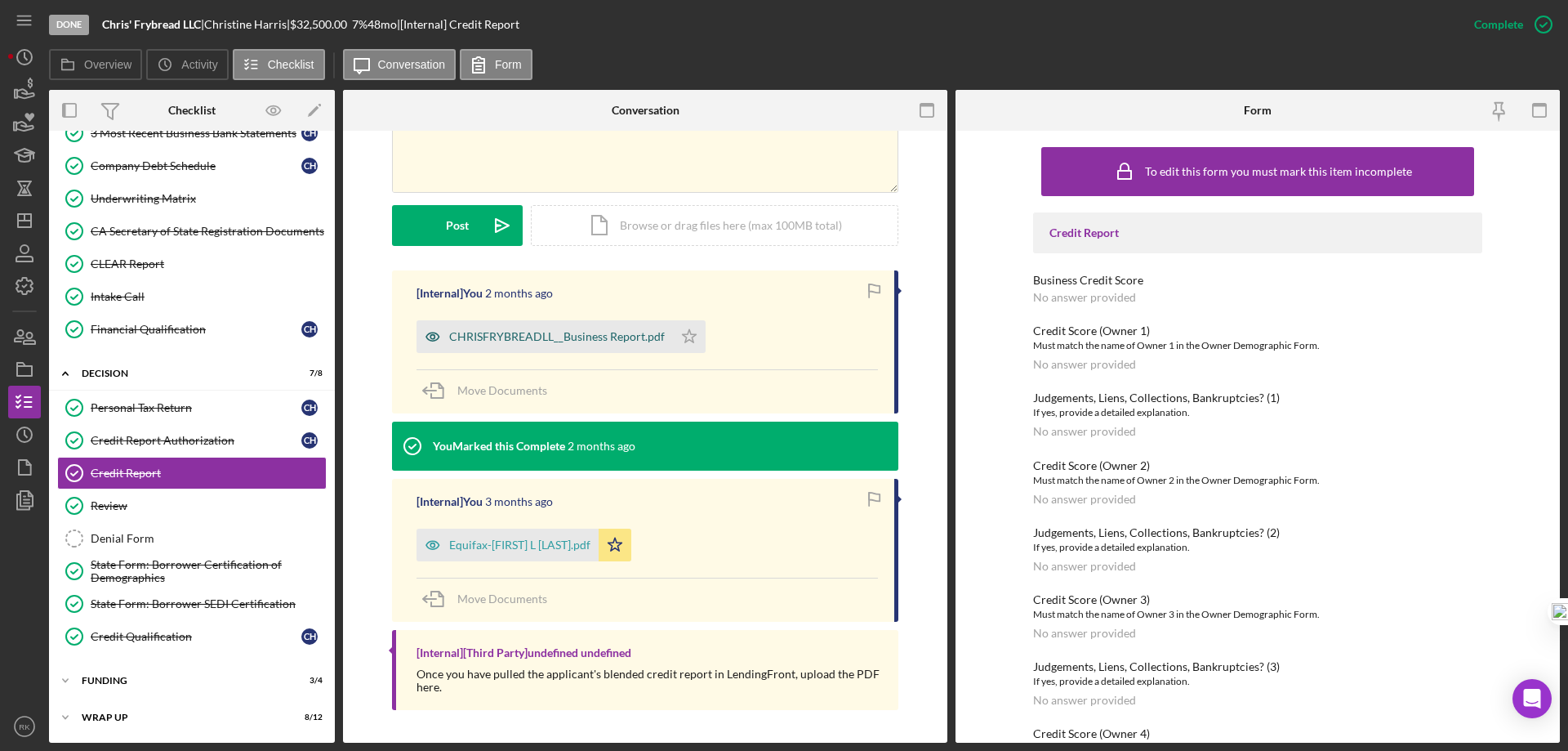 click on "CHRISFRYBREADLL__Business Report.pdf" at bounding box center (557, 337) 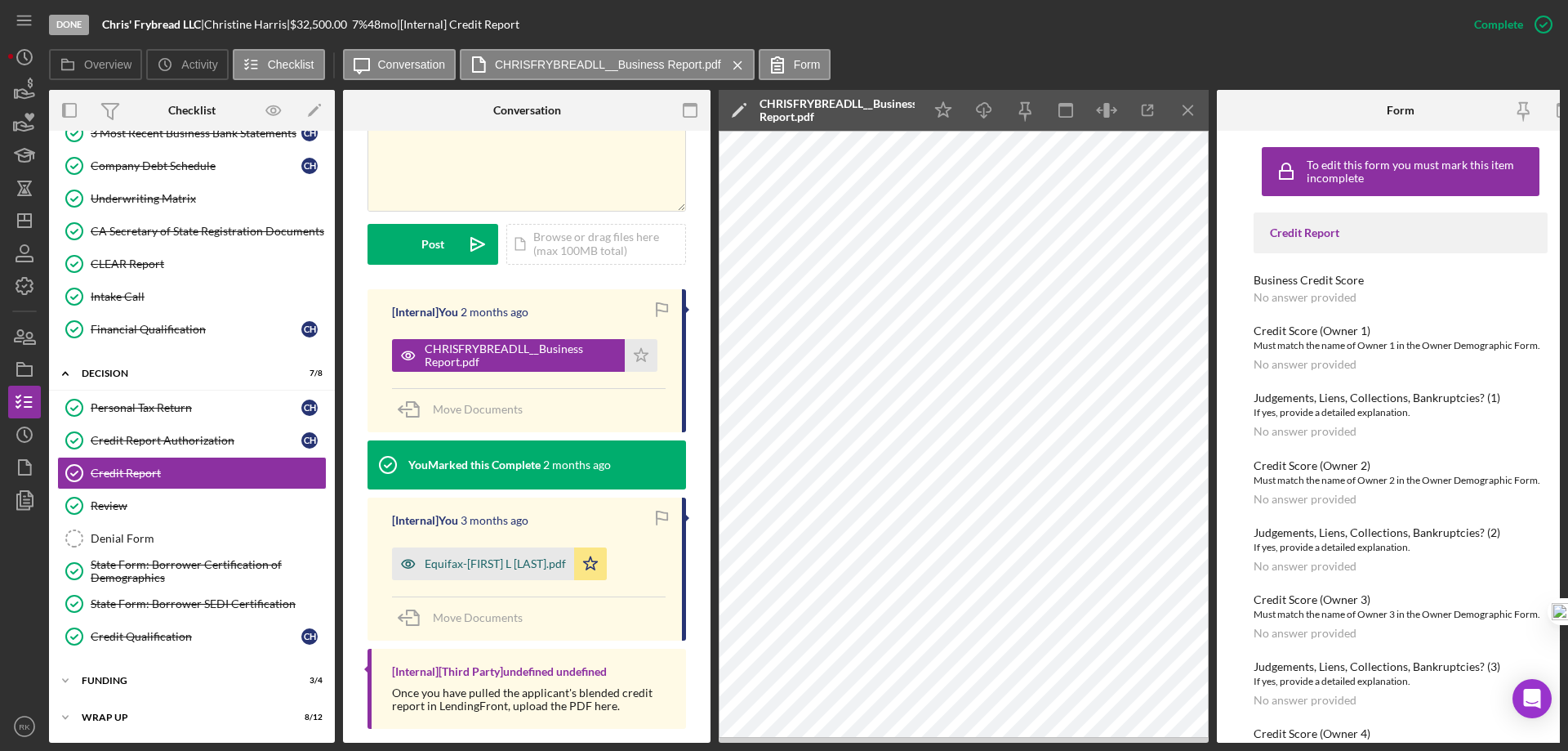 click on "Equifax-[FIRST] L [LAST].pdf" at bounding box center (495, 564) 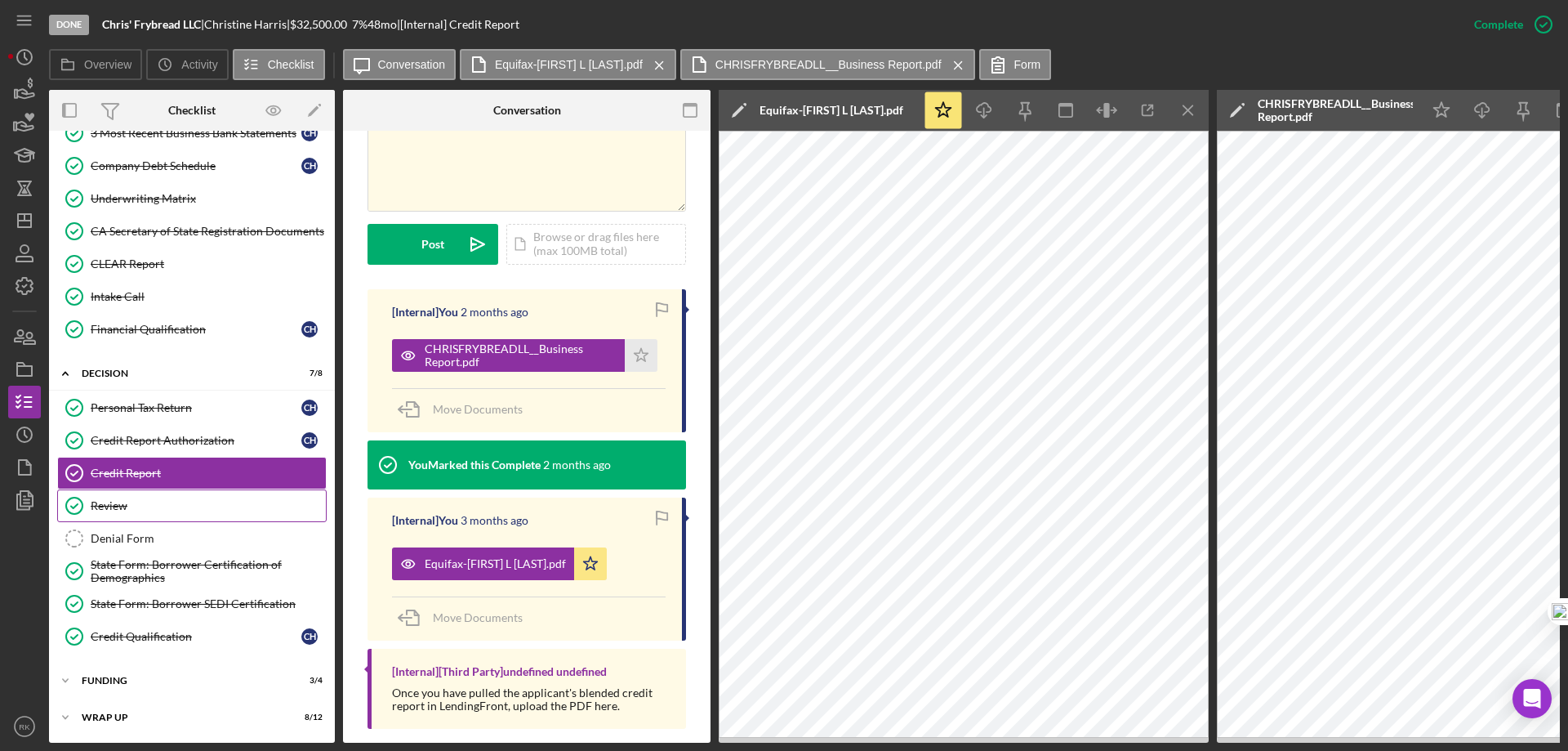 click on "Review" at bounding box center [208, 506] 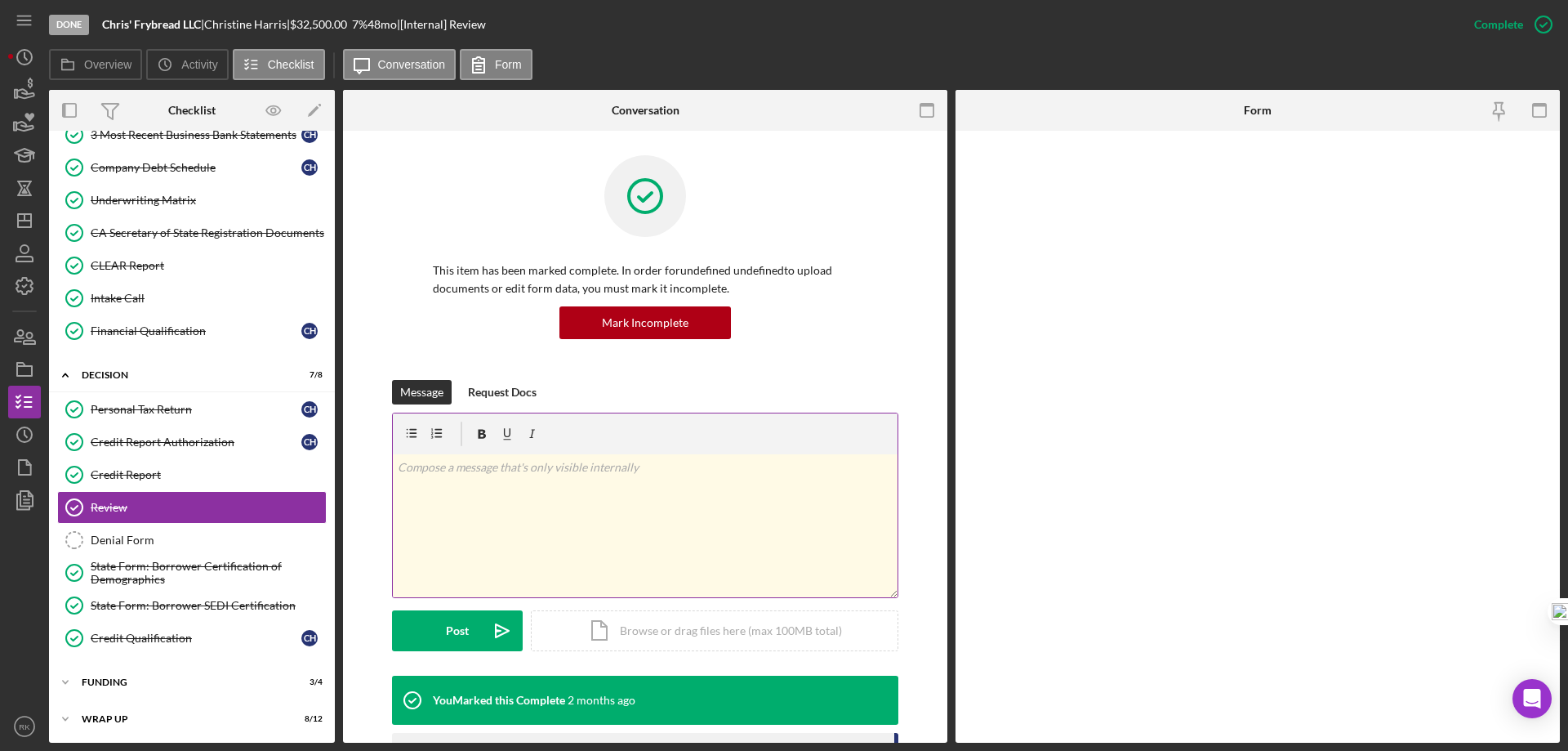 scroll, scrollTop: 321, scrollLeft: 0, axis: vertical 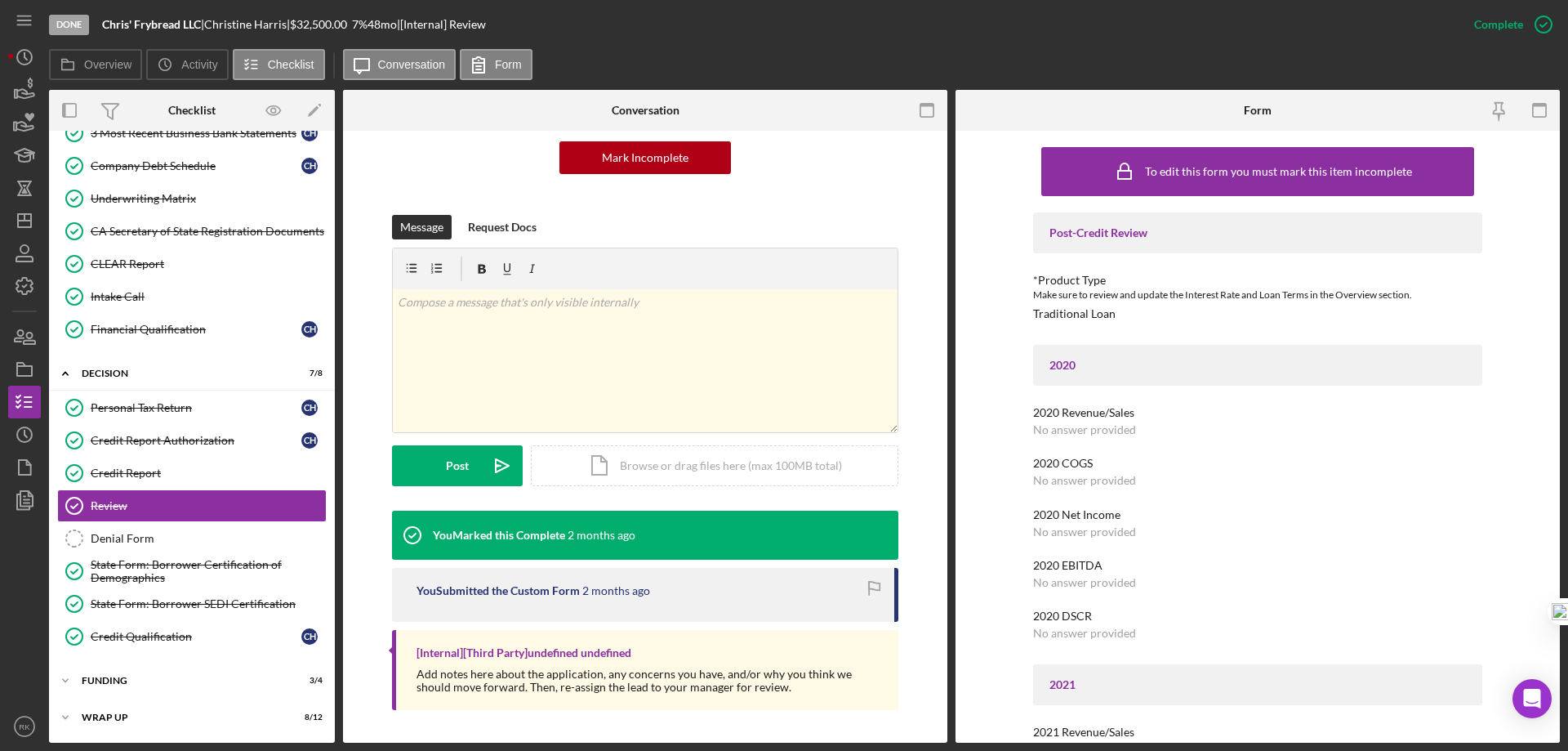 drag, startPoint x: 179, startPoint y: 566, endPoint x: 407, endPoint y: 531, distance: 230.67076 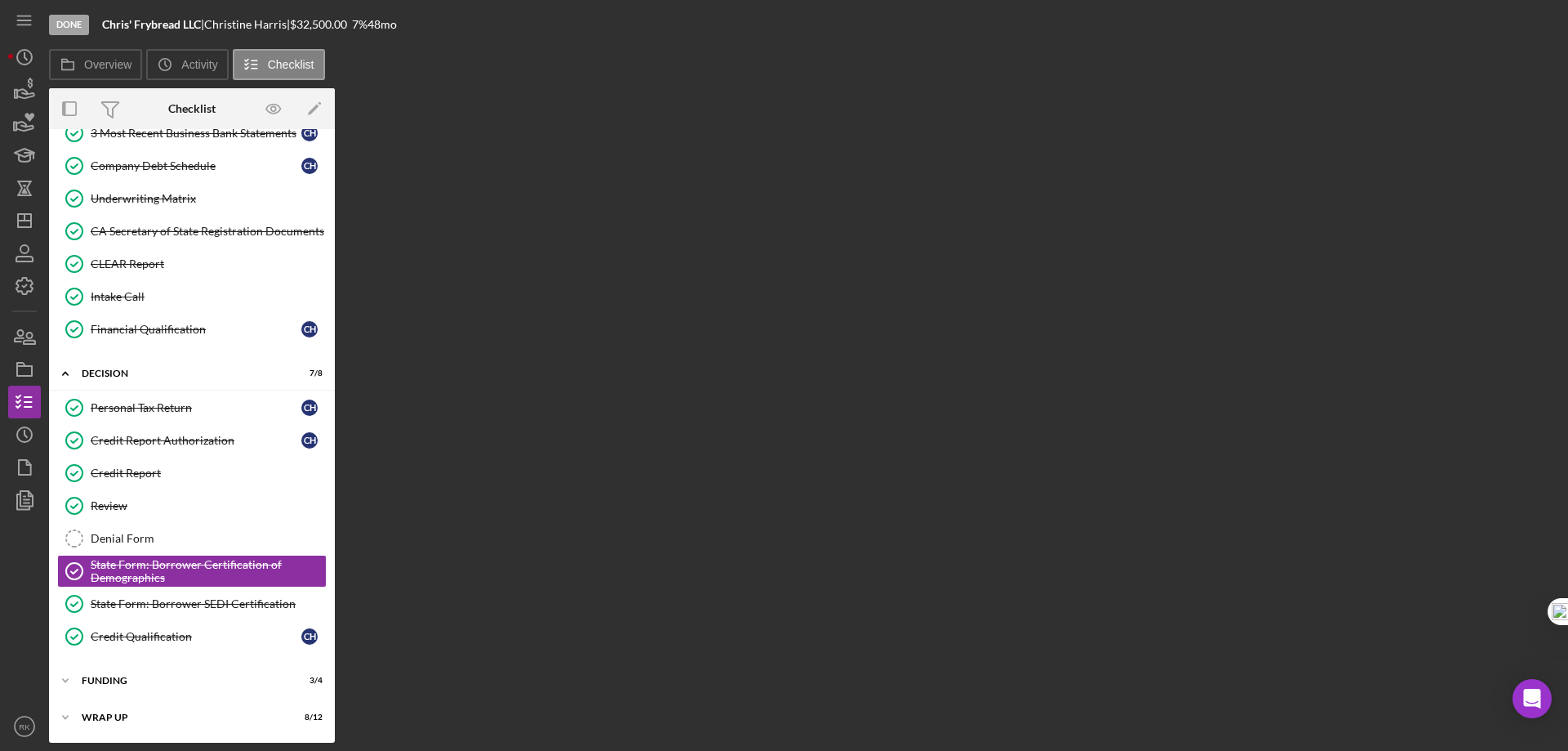scroll, scrollTop: 321, scrollLeft: 0, axis: vertical 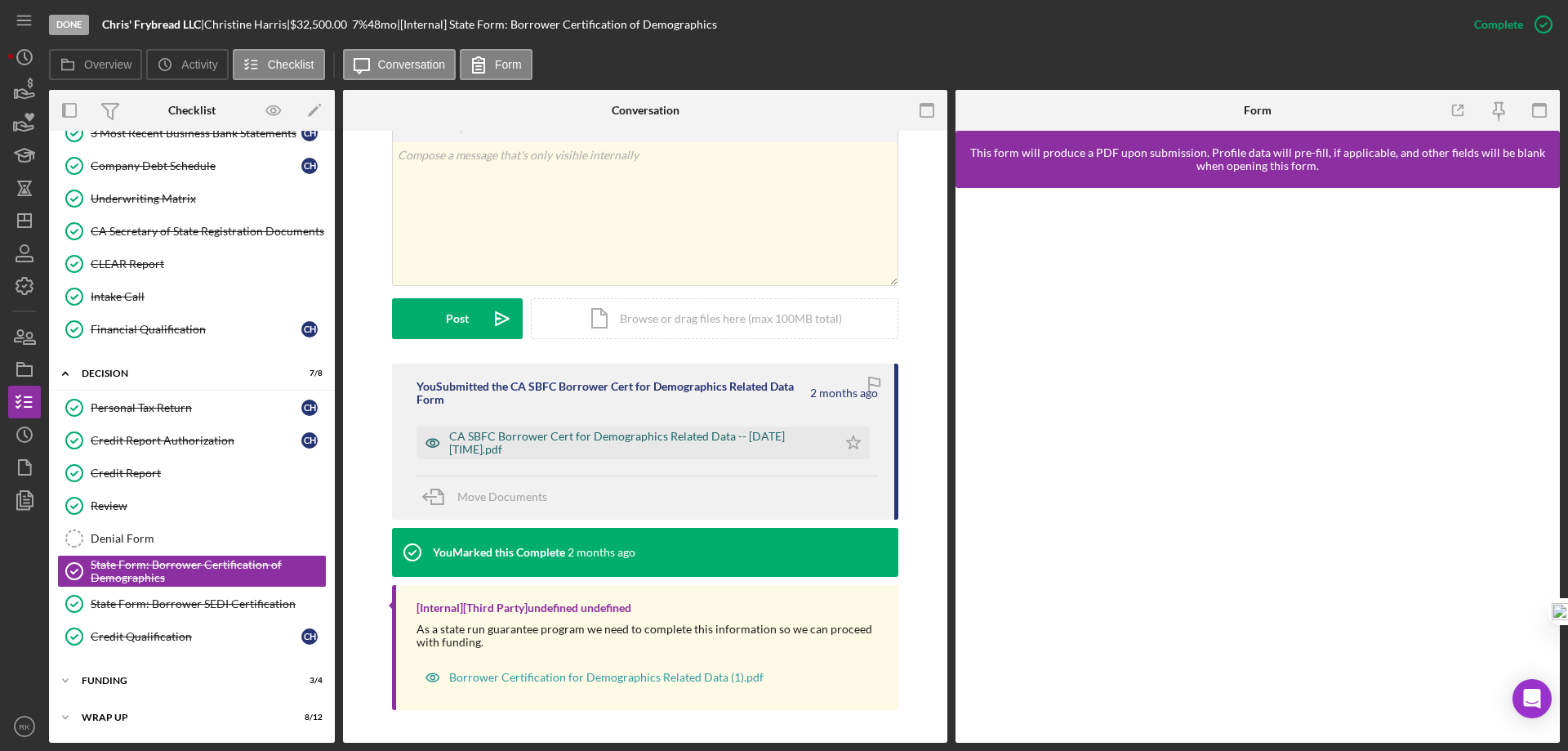 click on "CA SBFC Borrower Cert for Demographics Related Data -- [DATE] [TIME].pdf" at bounding box center (639, 443) 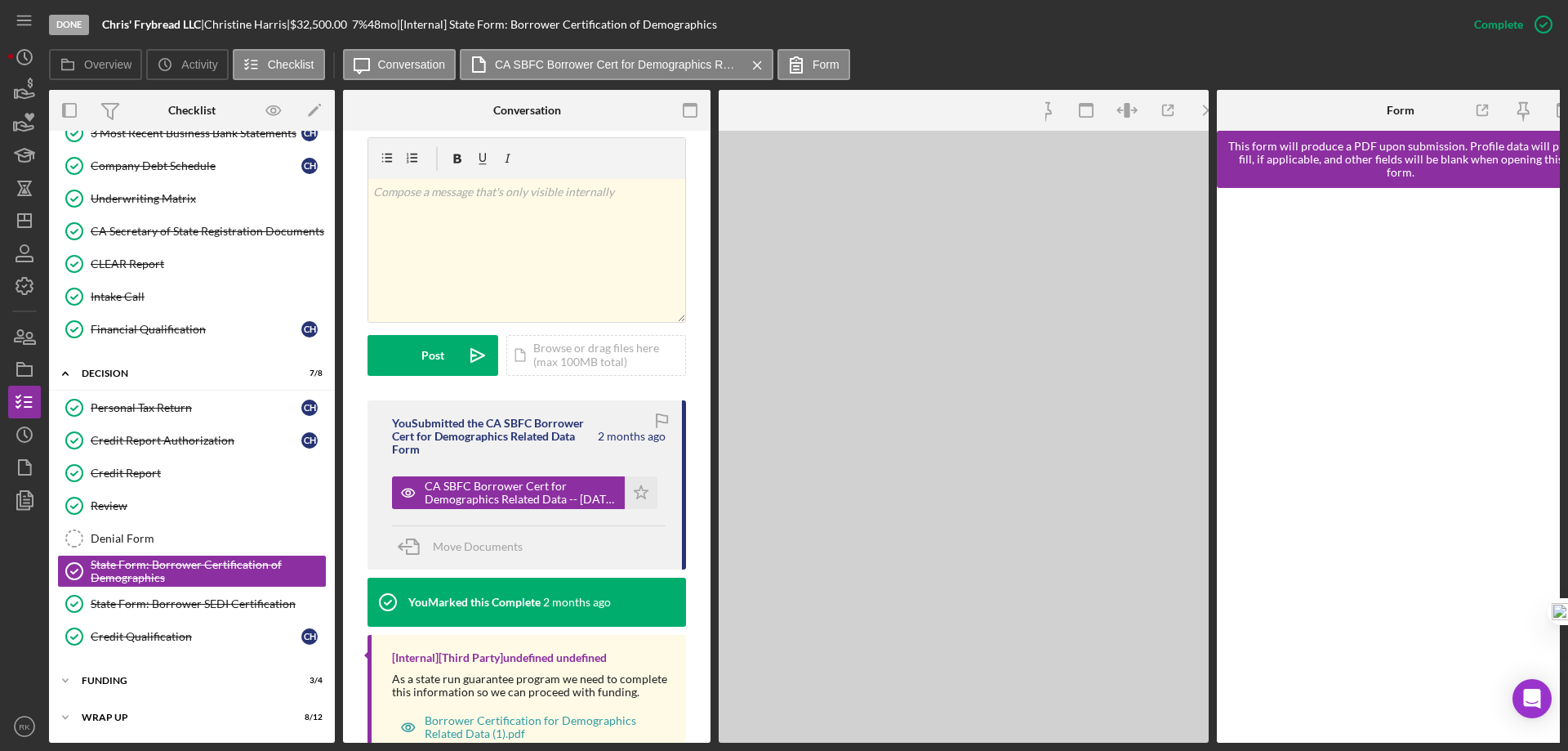 scroll, scrollTop: 298, scrollLeft: 0, axis: vertical 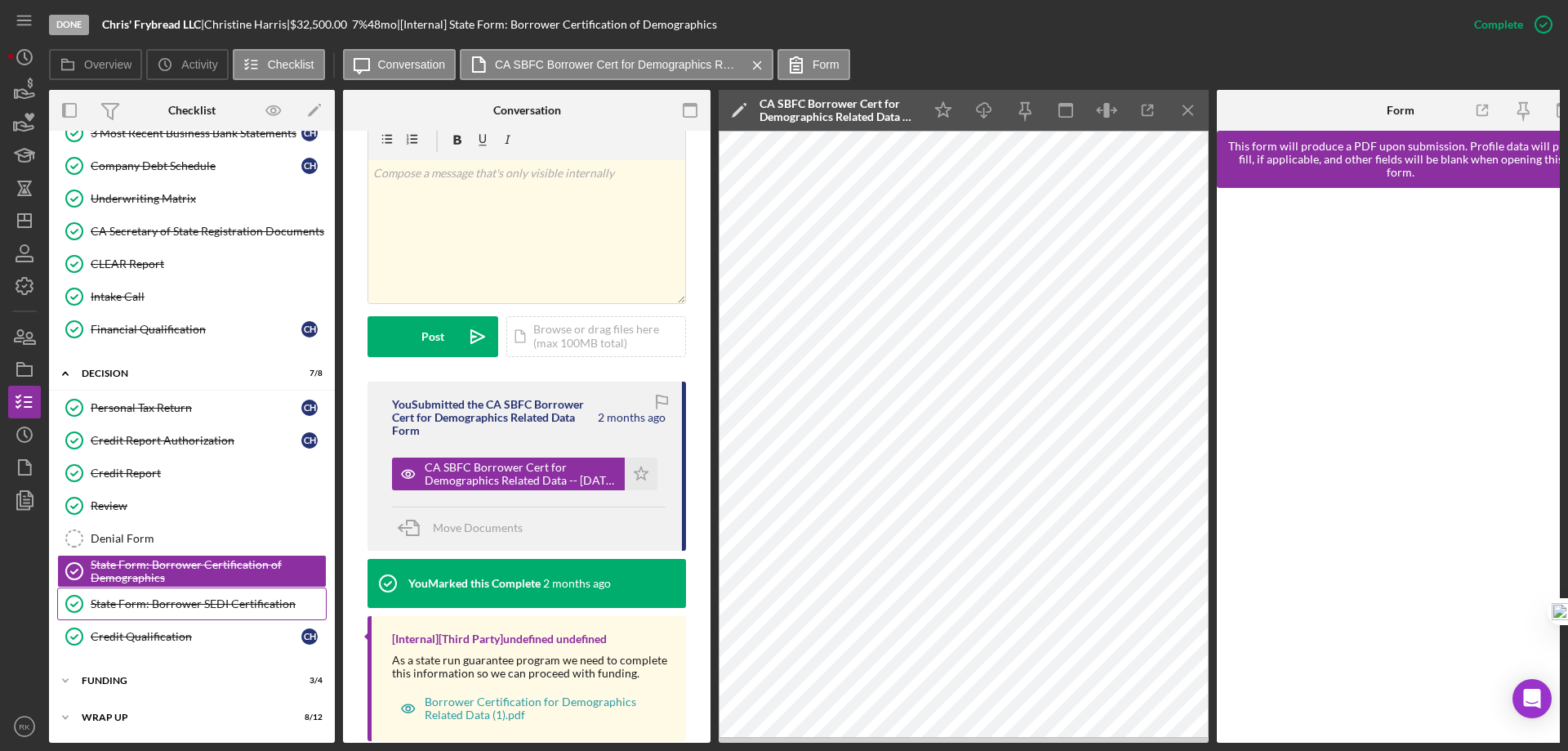click on "State Form: Borrower SEDI Certification" at bounding box center [208, 604] 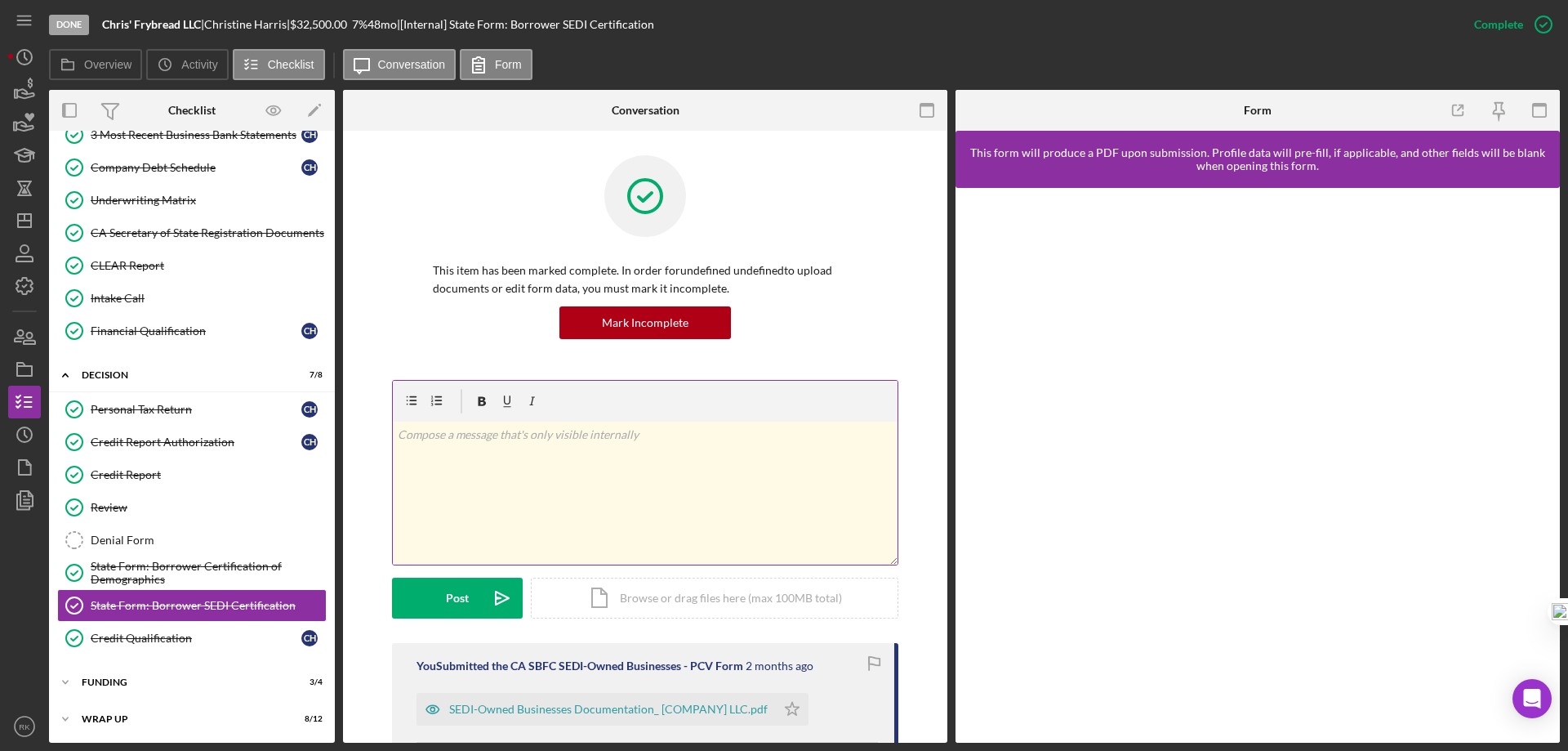 scroll, scrollTop: 321, scrollLeft: 0, axis: vertical 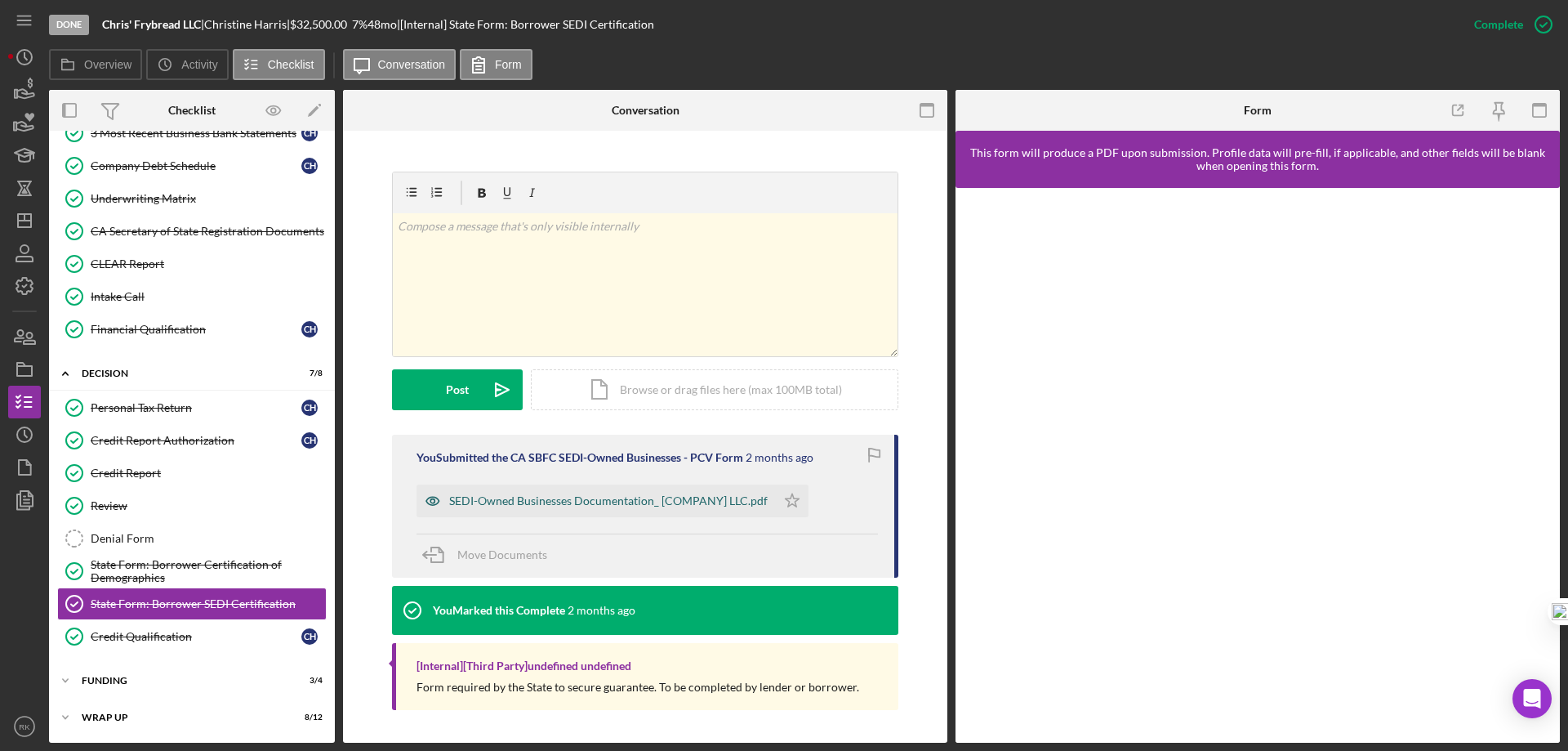 click on "SEDI-Owned Businesses Documentation_ [COMPANY] LLC.pdf" at bounding box center (608, 501) 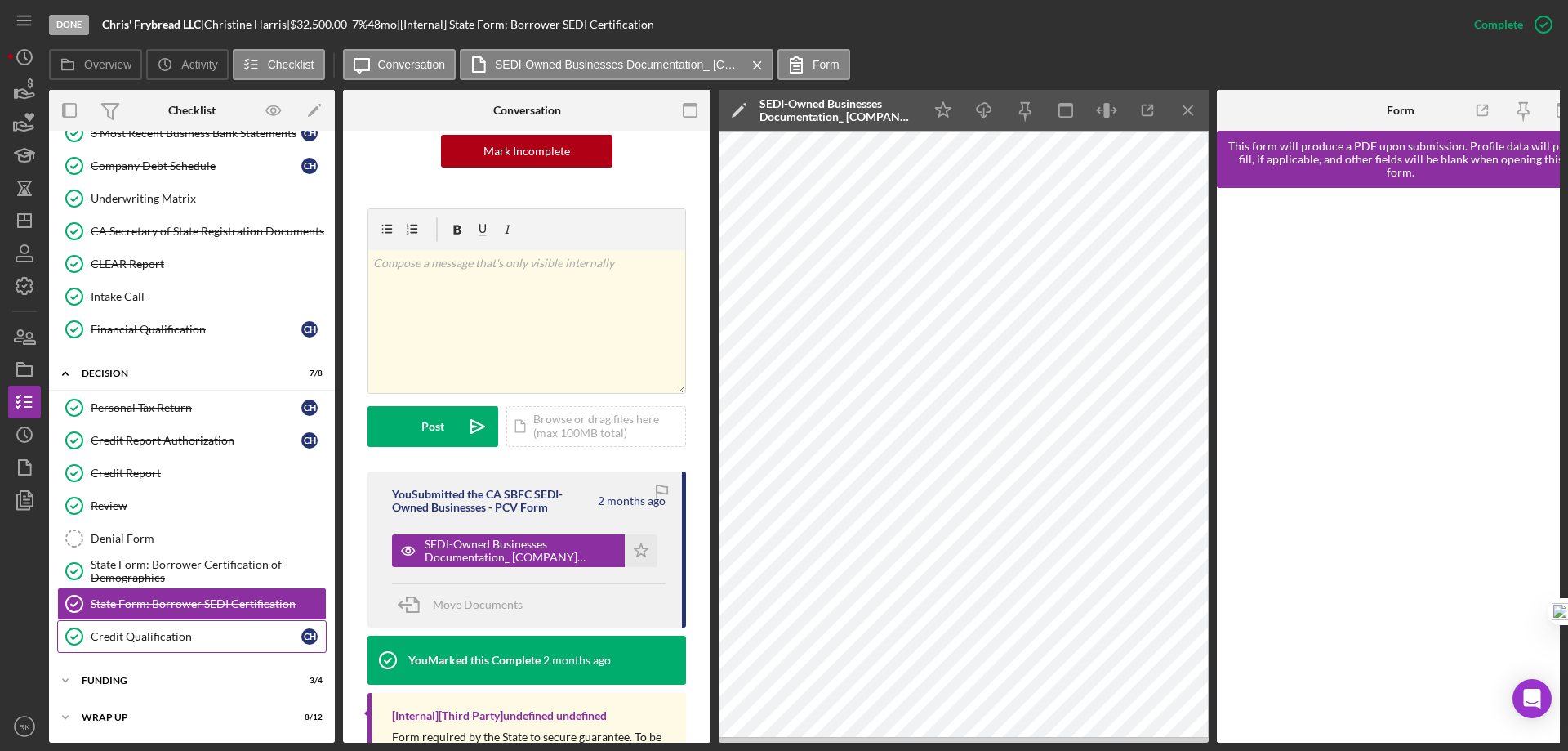click on "Credit Qualification Credit Qualification C H" at bounding box center (192, 637) 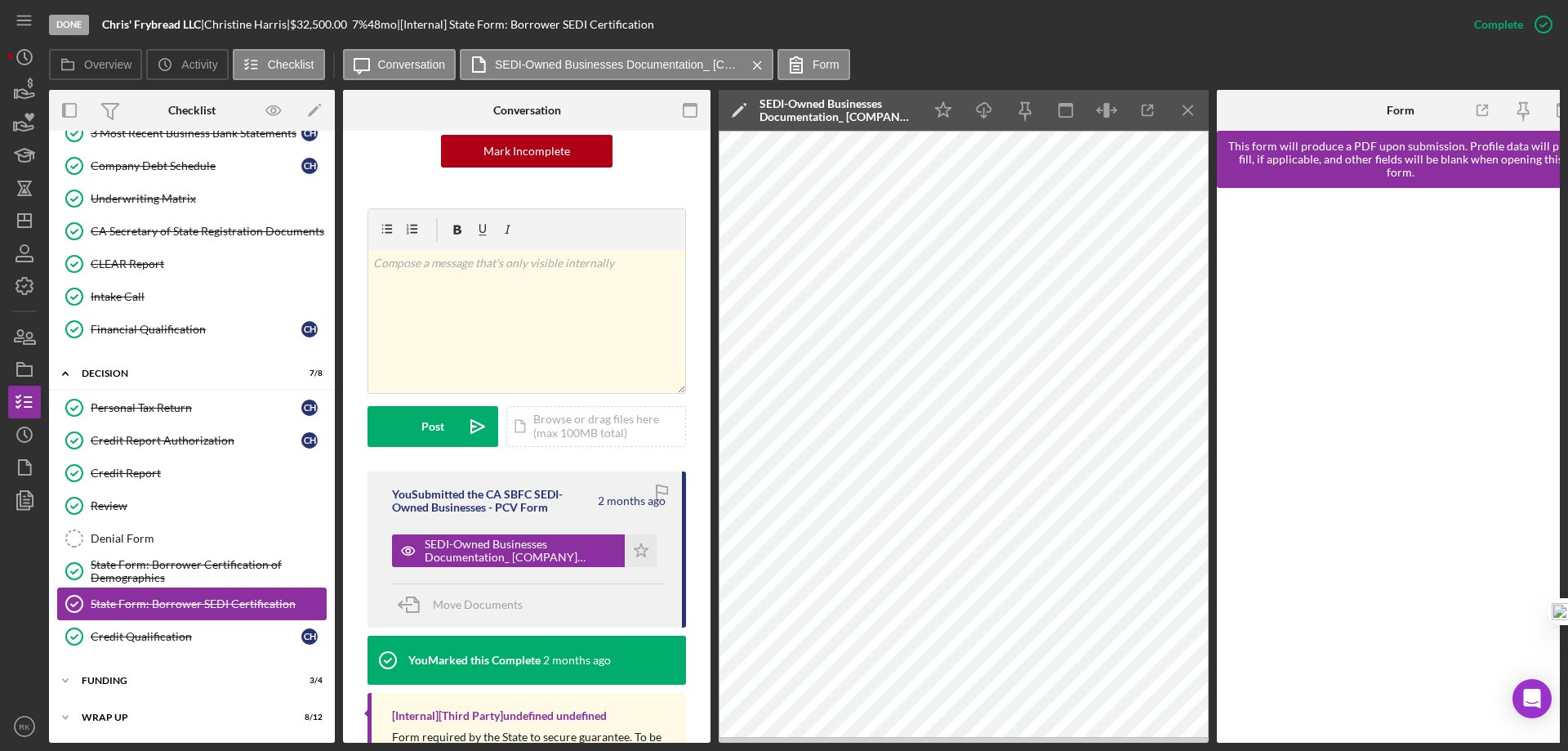 scroll, scrollTop: 0, scrollLeft: 0, axis: both 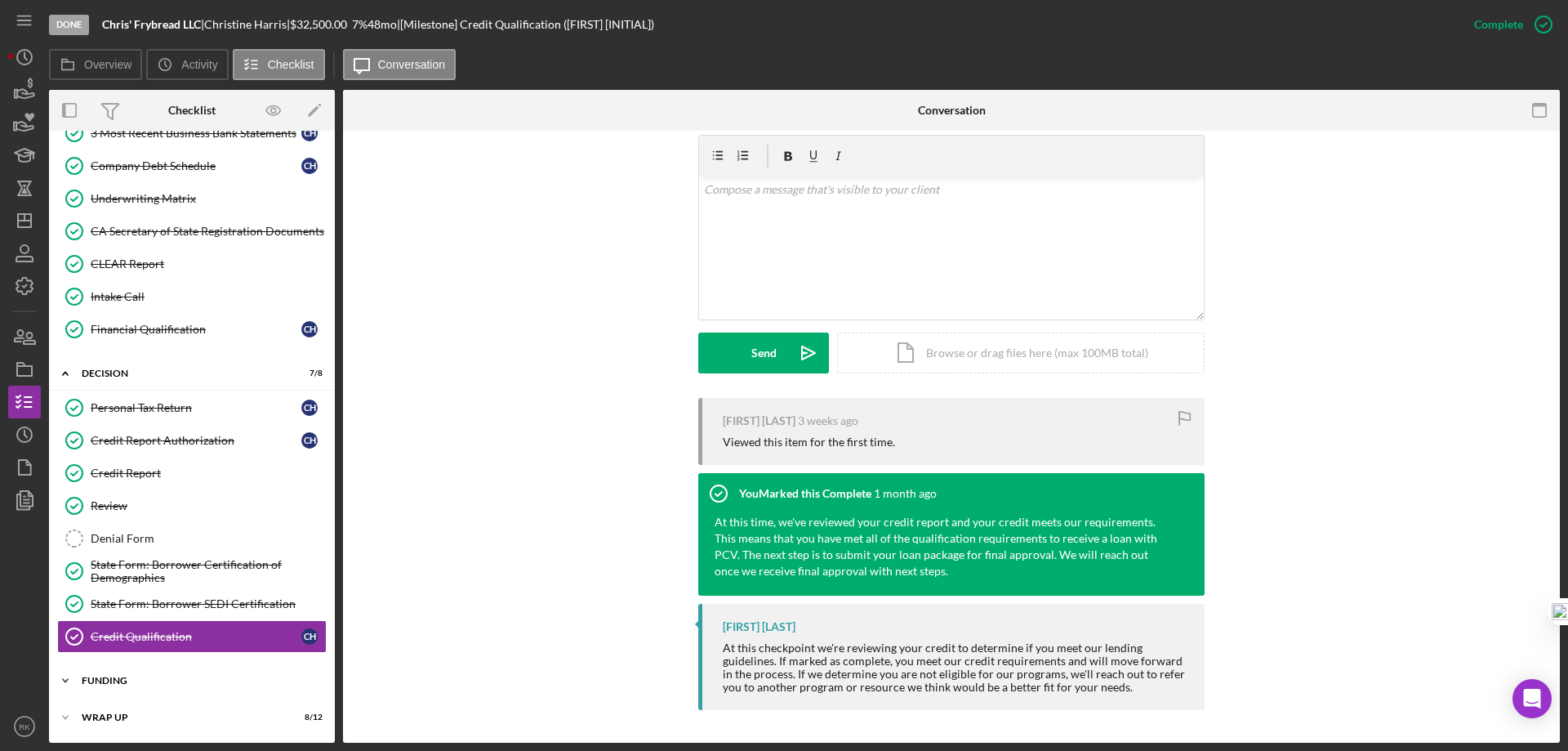 click on "Funding" at bounding box center (198, 681) 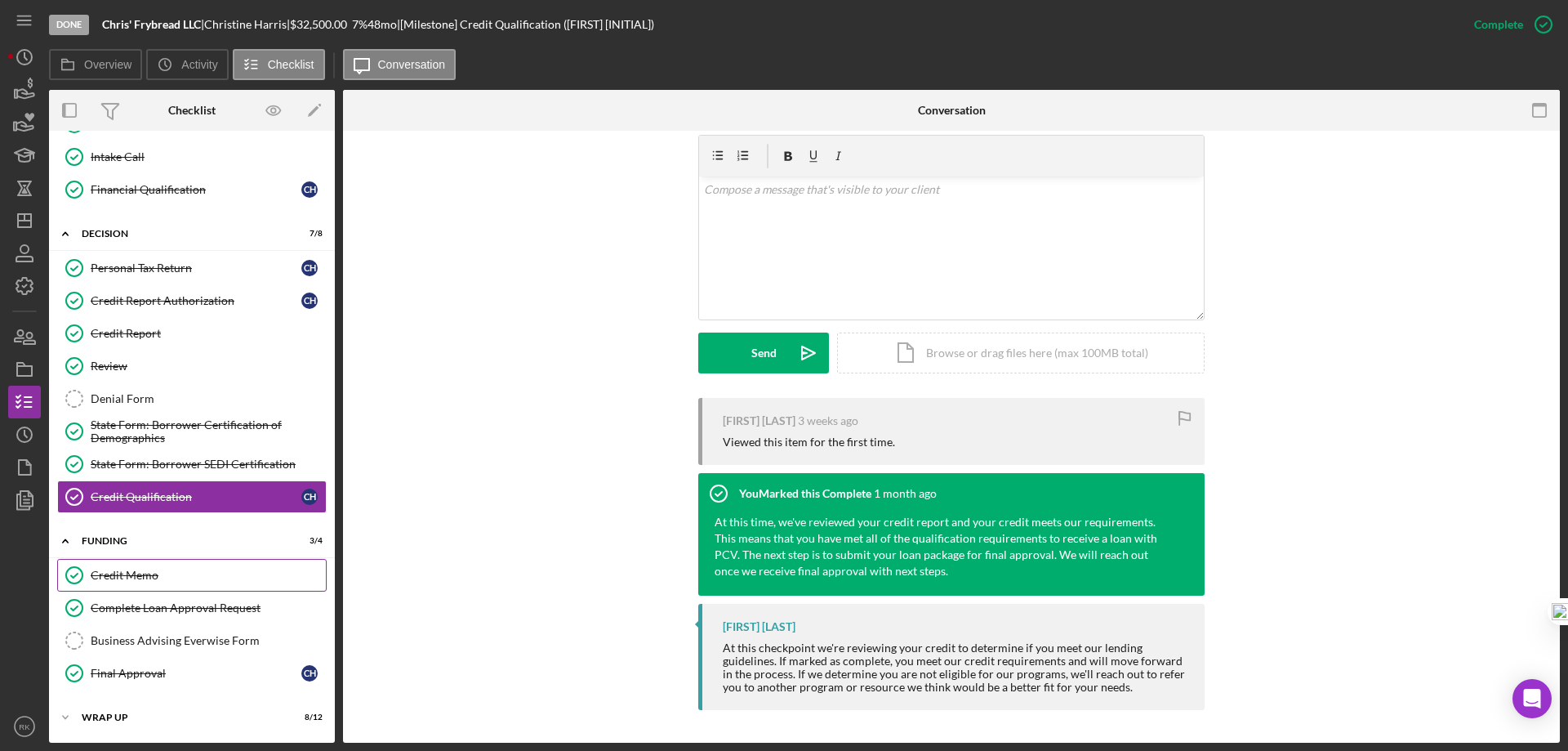 click on "Credit Memo" at bounding box center [208, 575] 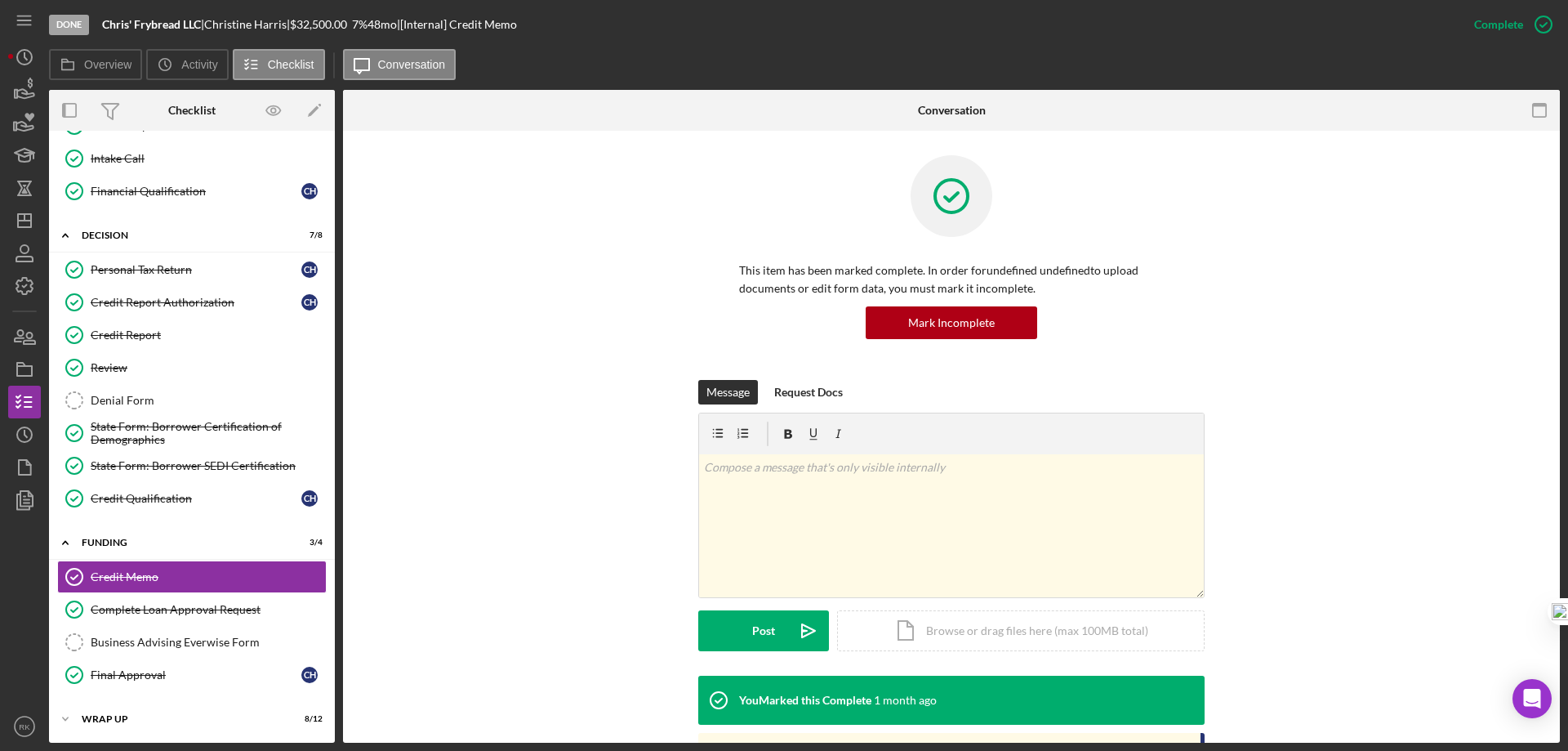 scroll, scrollTop: 461, scrollLeft: 0, axis: vertical 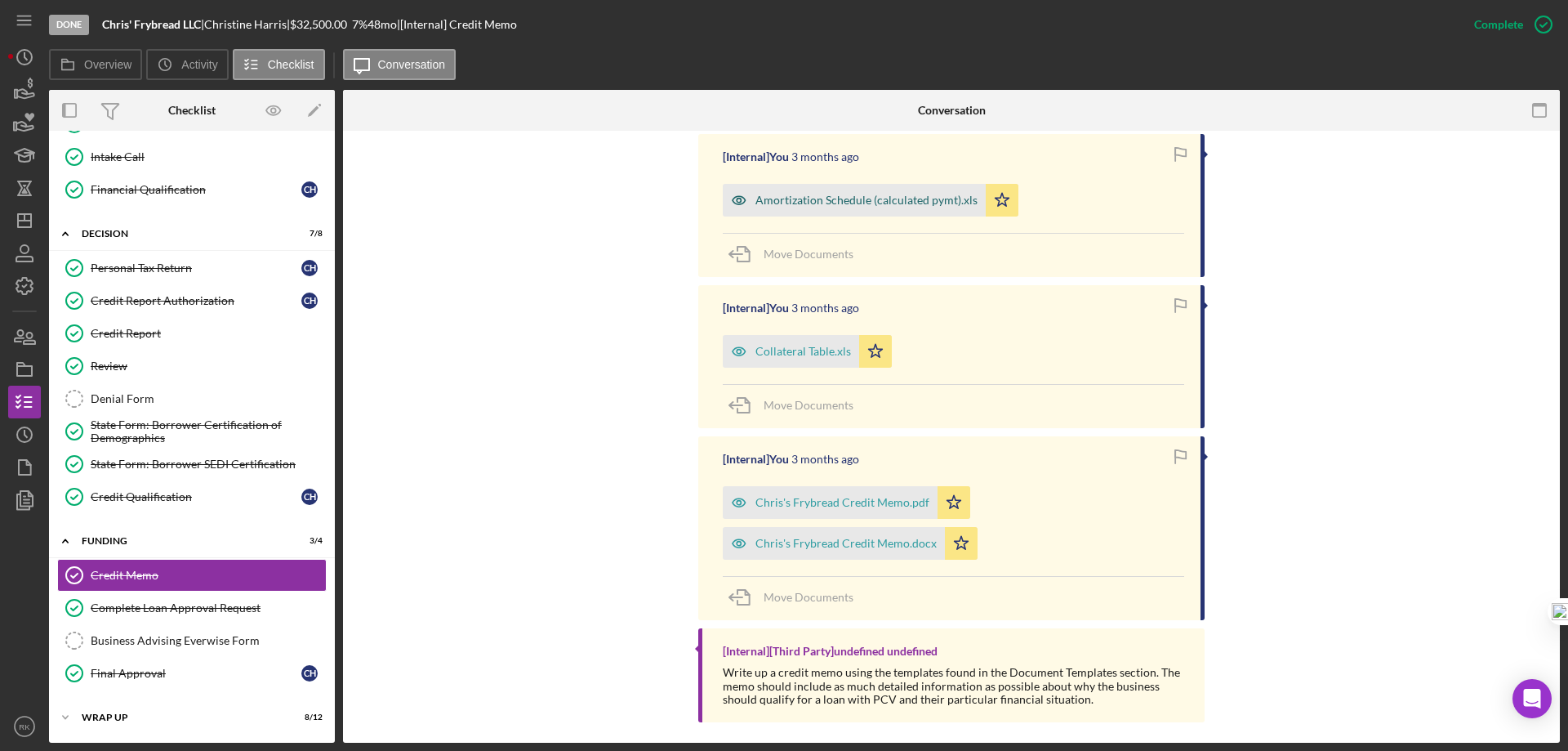click on "Amortization Schedule (calculated pymt).xls" at bounding box center [854, 200] 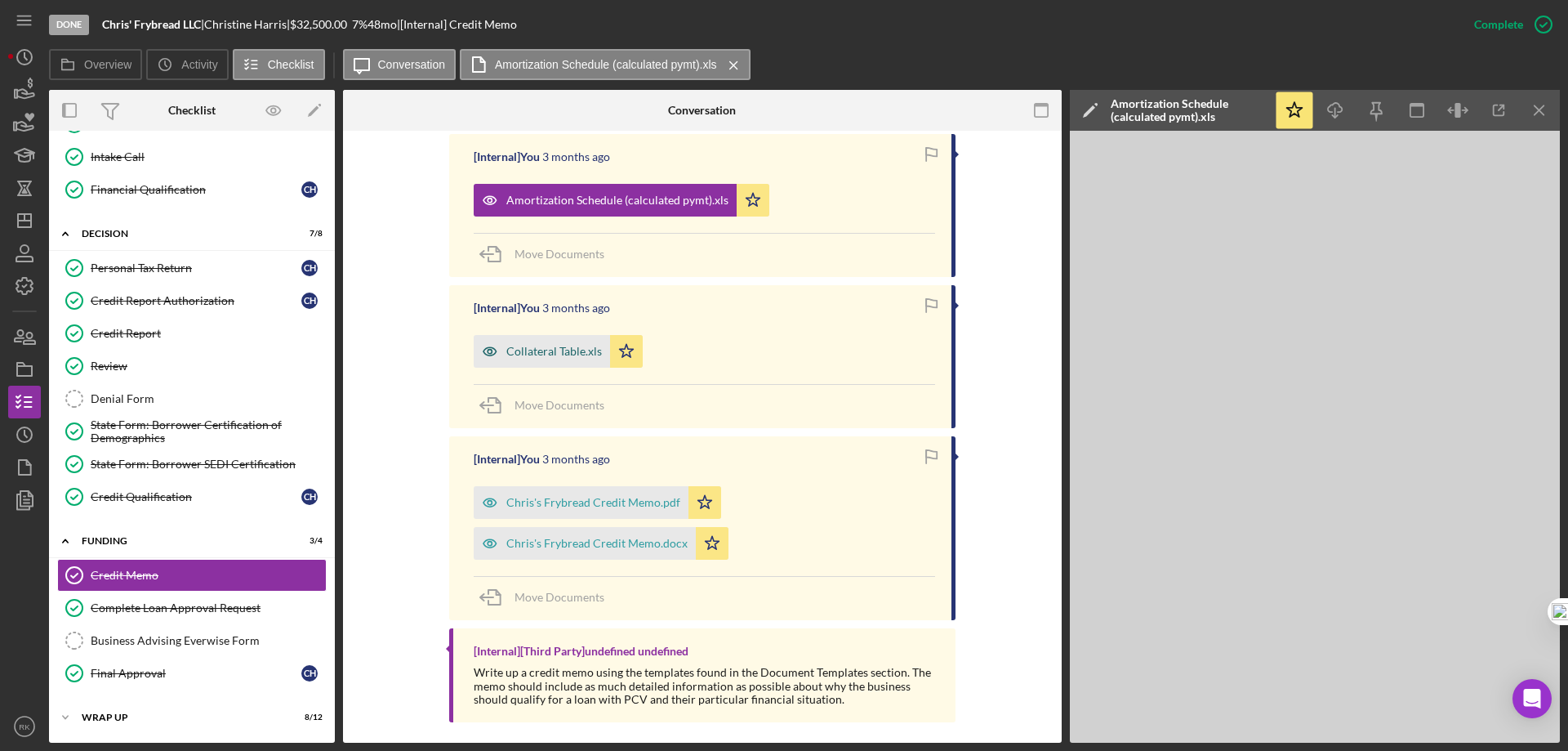 click on "Collateral Table.xls" at bounding box center [554, 351] 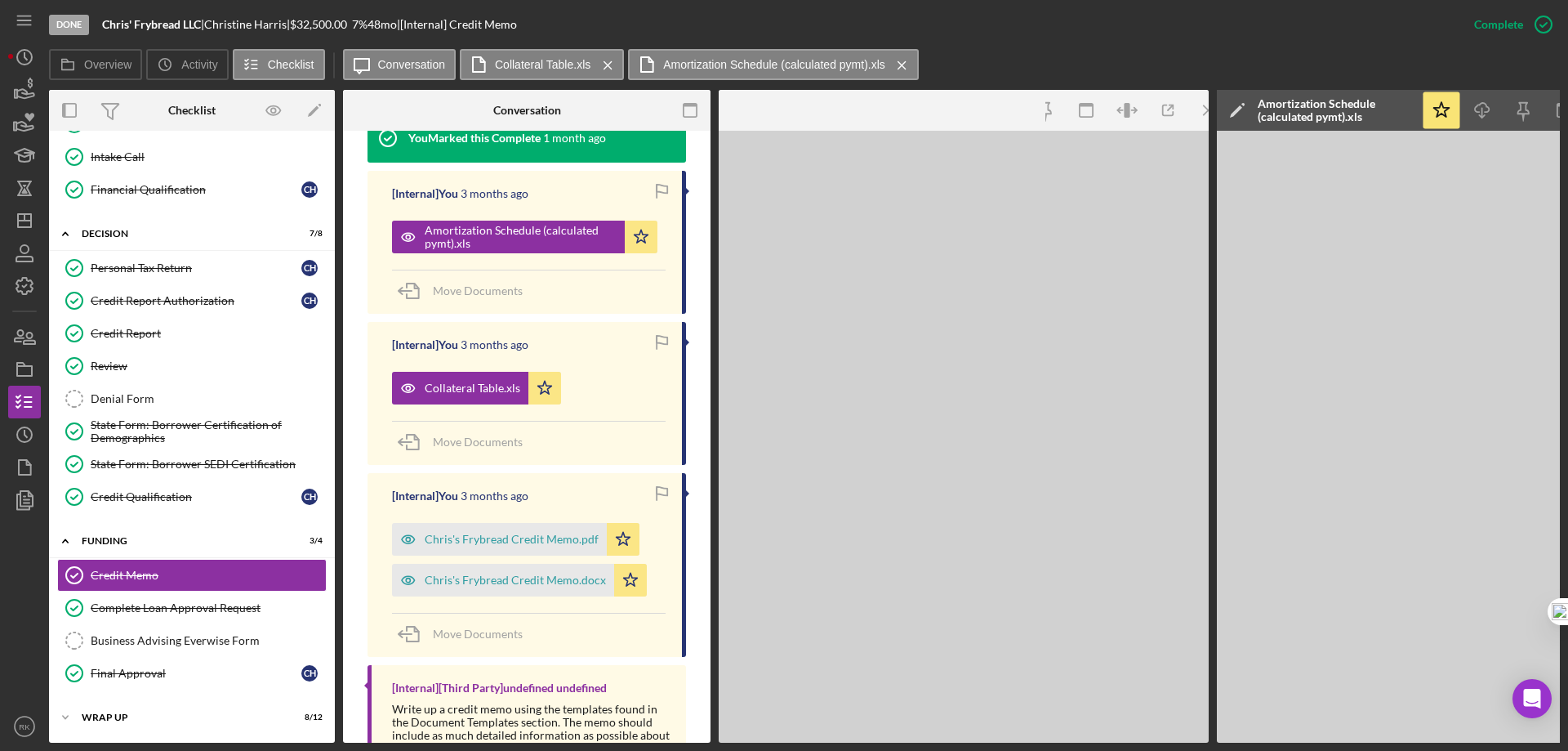 scroll, scrollTop: 617, scrollLeft: 0, axis: vertical 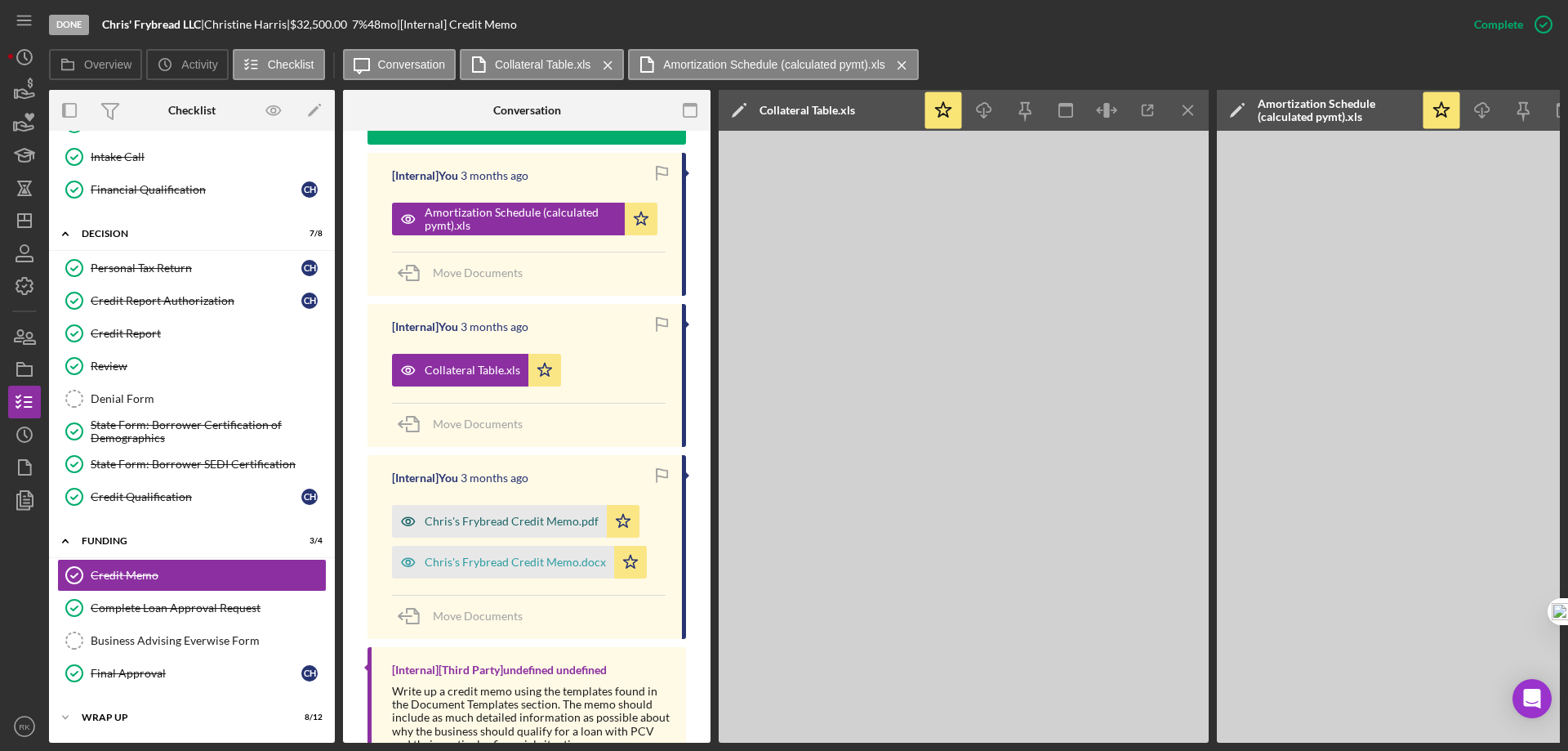 click on "Chris's Frybread Credit Memo.pdf" at bounding box center (511, 521) 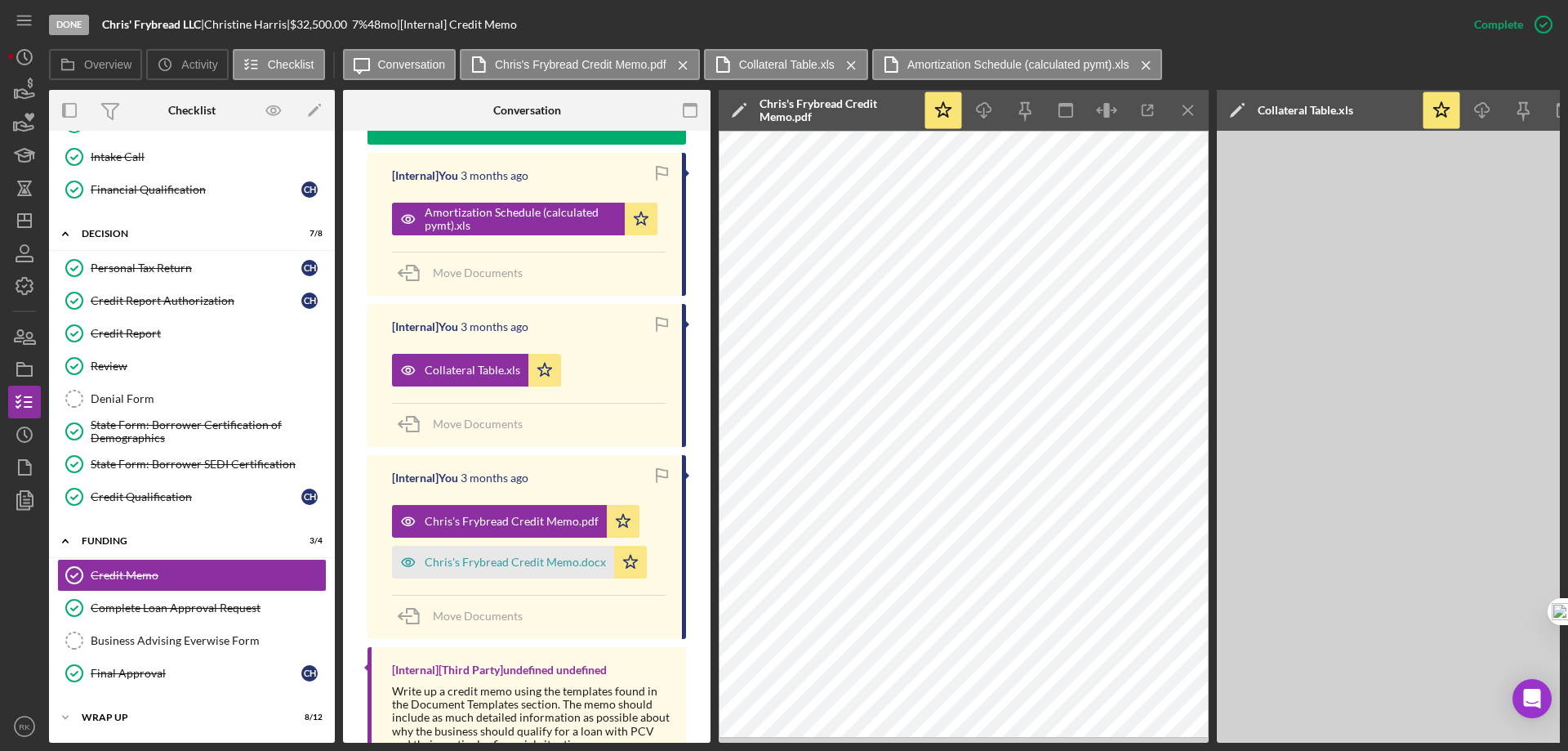 drag, startPoint x: 1194, startPoint y: 108, endPoint x: 1182, endPoint y: 108, distance: 12 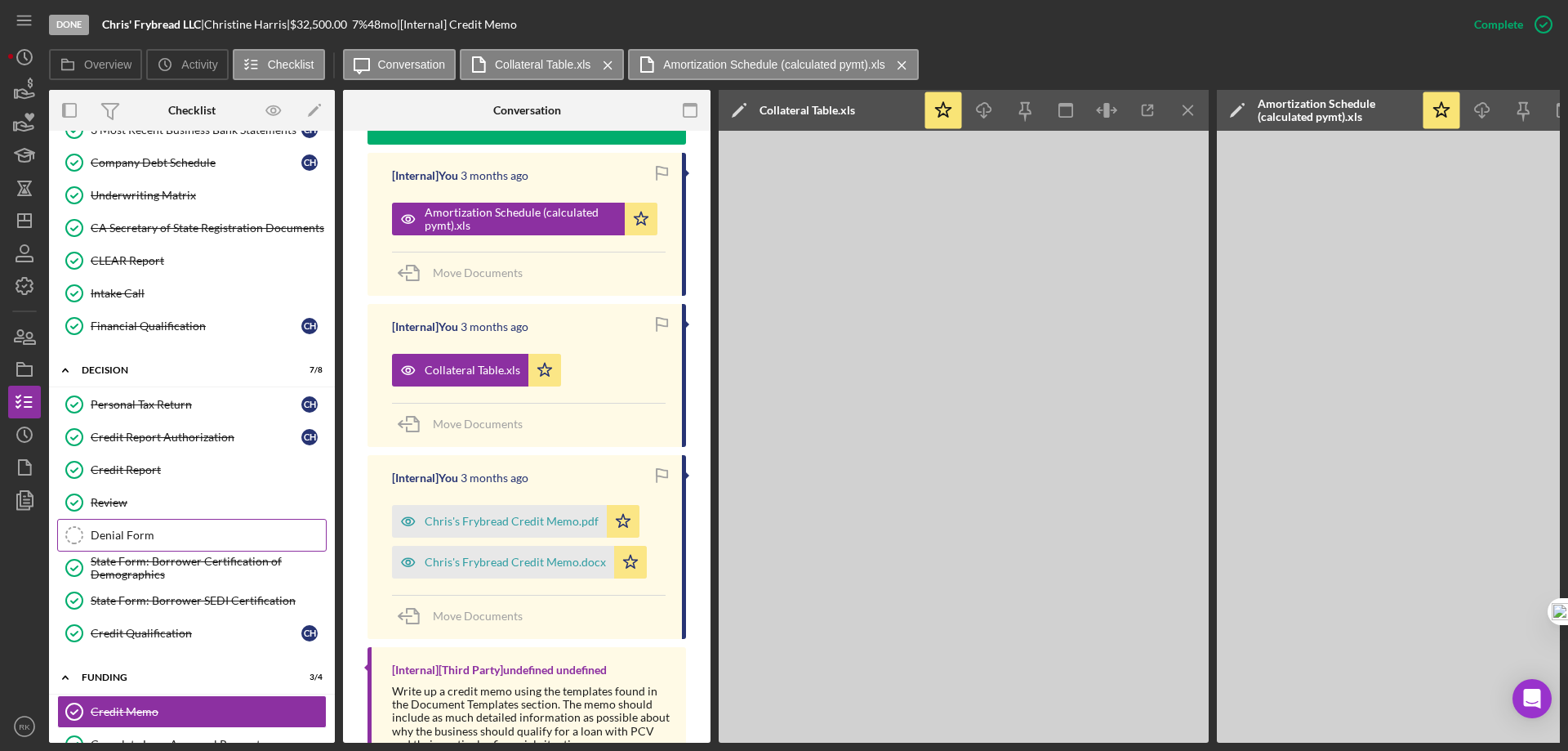 scroll, scrollTop: 243, scrollLeft: 0, axis: vertical 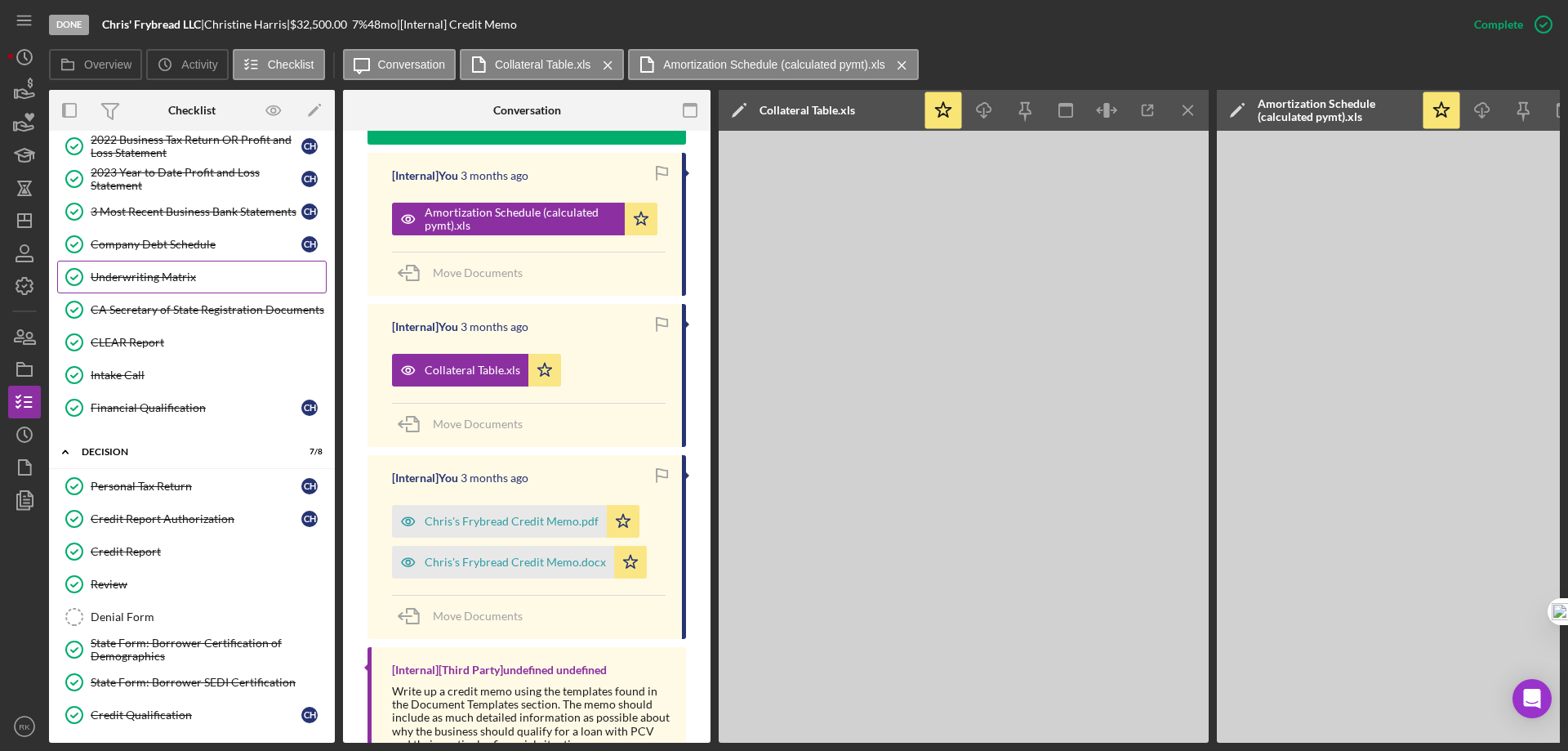 click on "Underwriting Matrix" at bounding box center (208, 277) 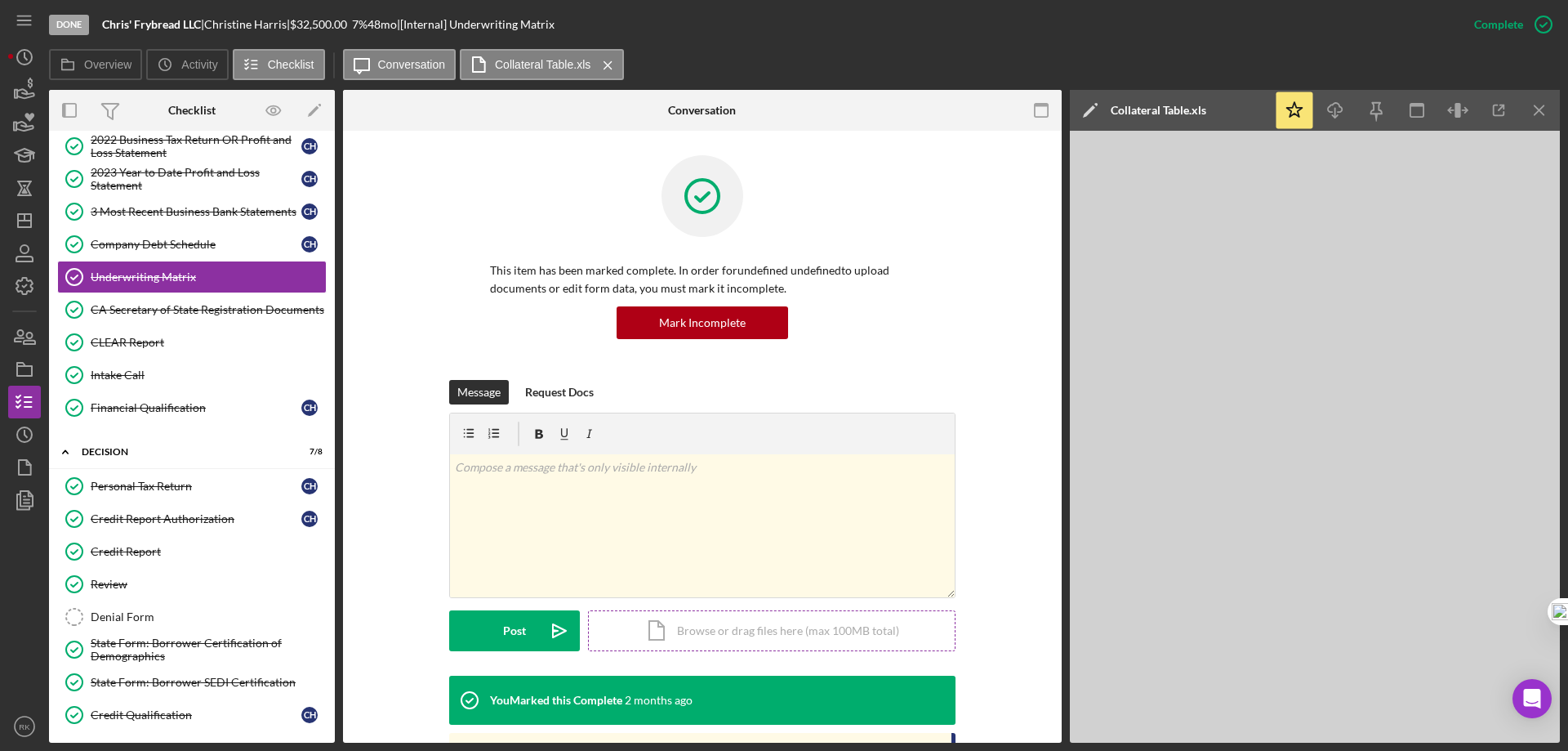 click on "Icon/Document Browse or drag files here (max 100MB total) Tap to choose files or take a photo" at bounding box center [772, 631] 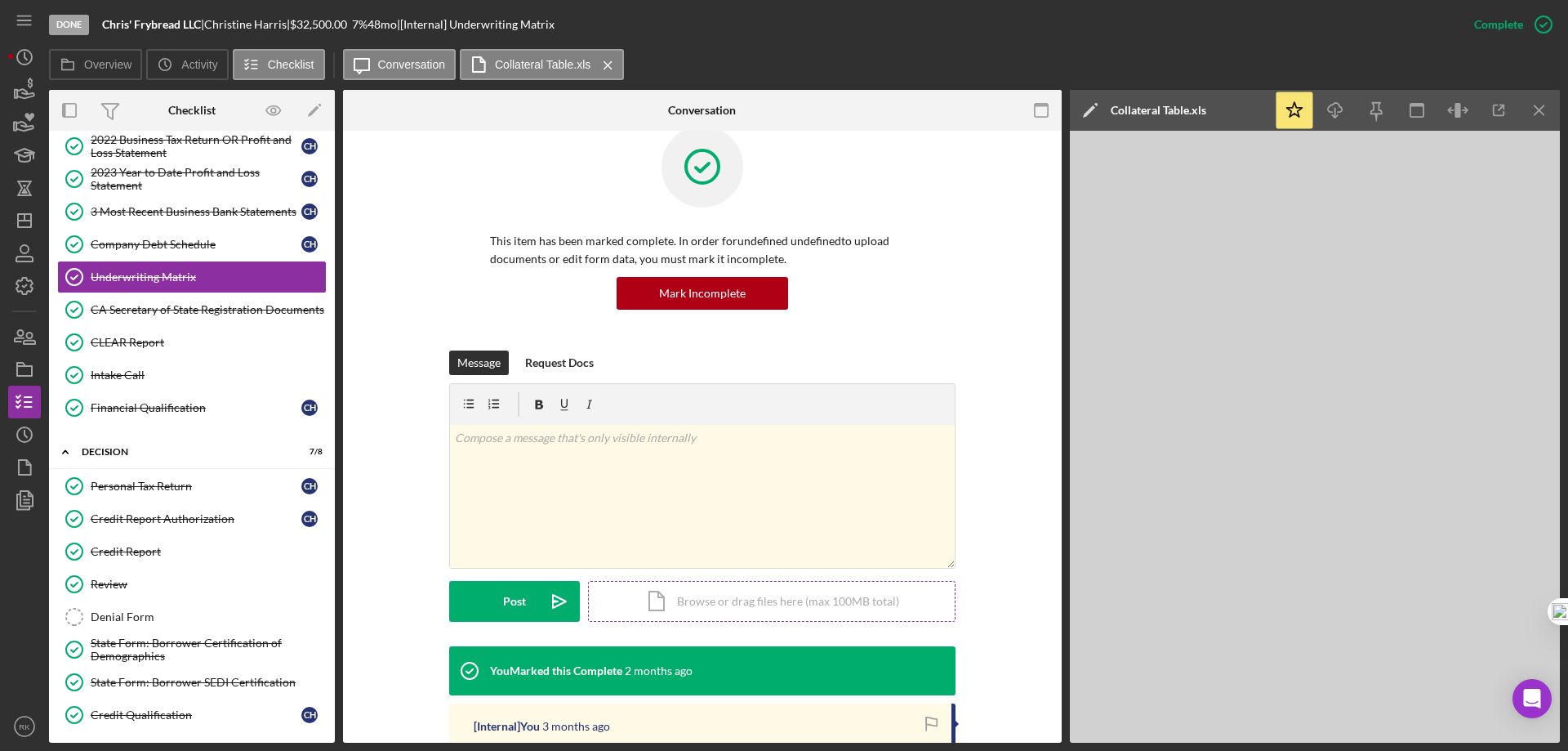 scroll, scrollTop: 27, scrollLeft: 0, axis: vertical 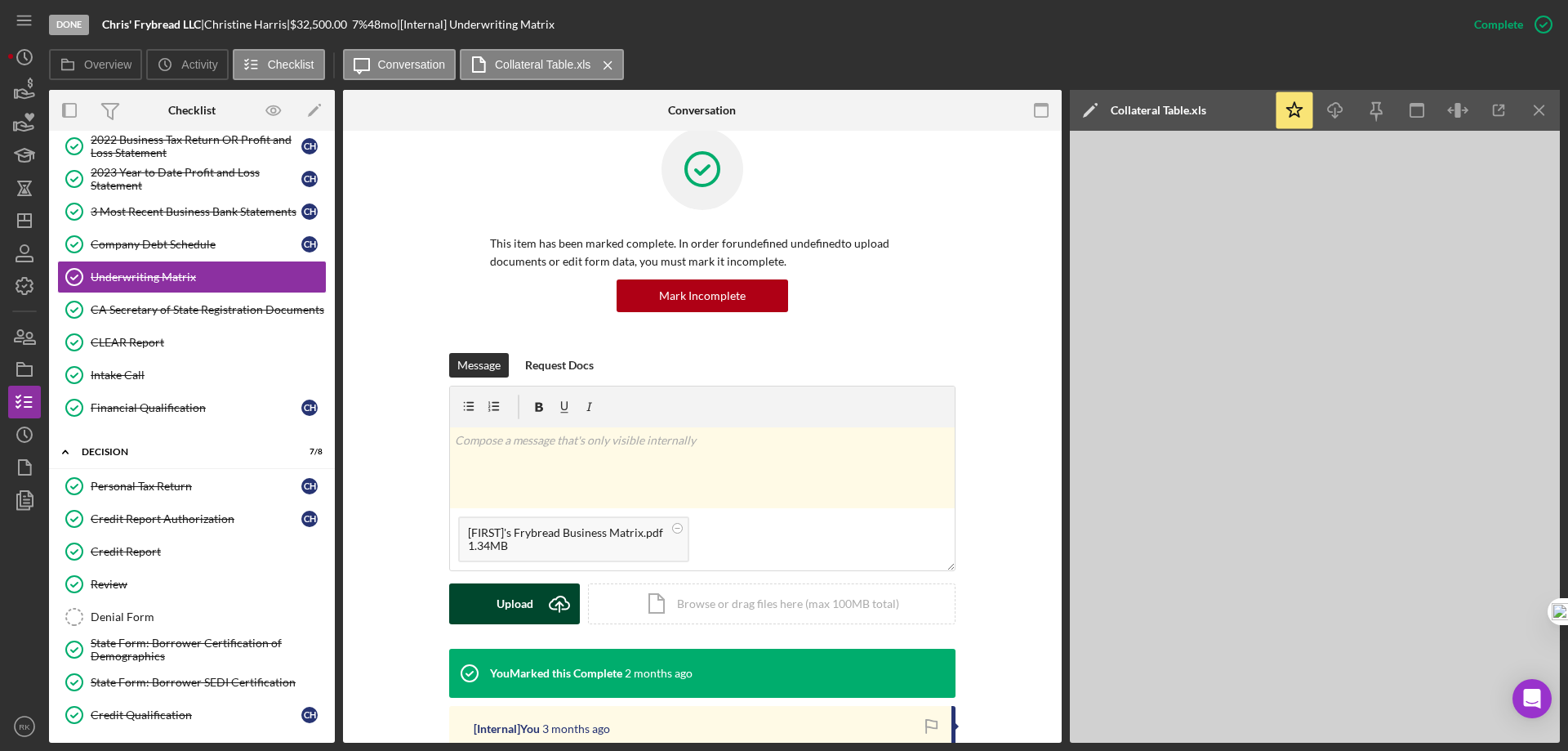 click on "Upload" at bounding box center [514, 604] 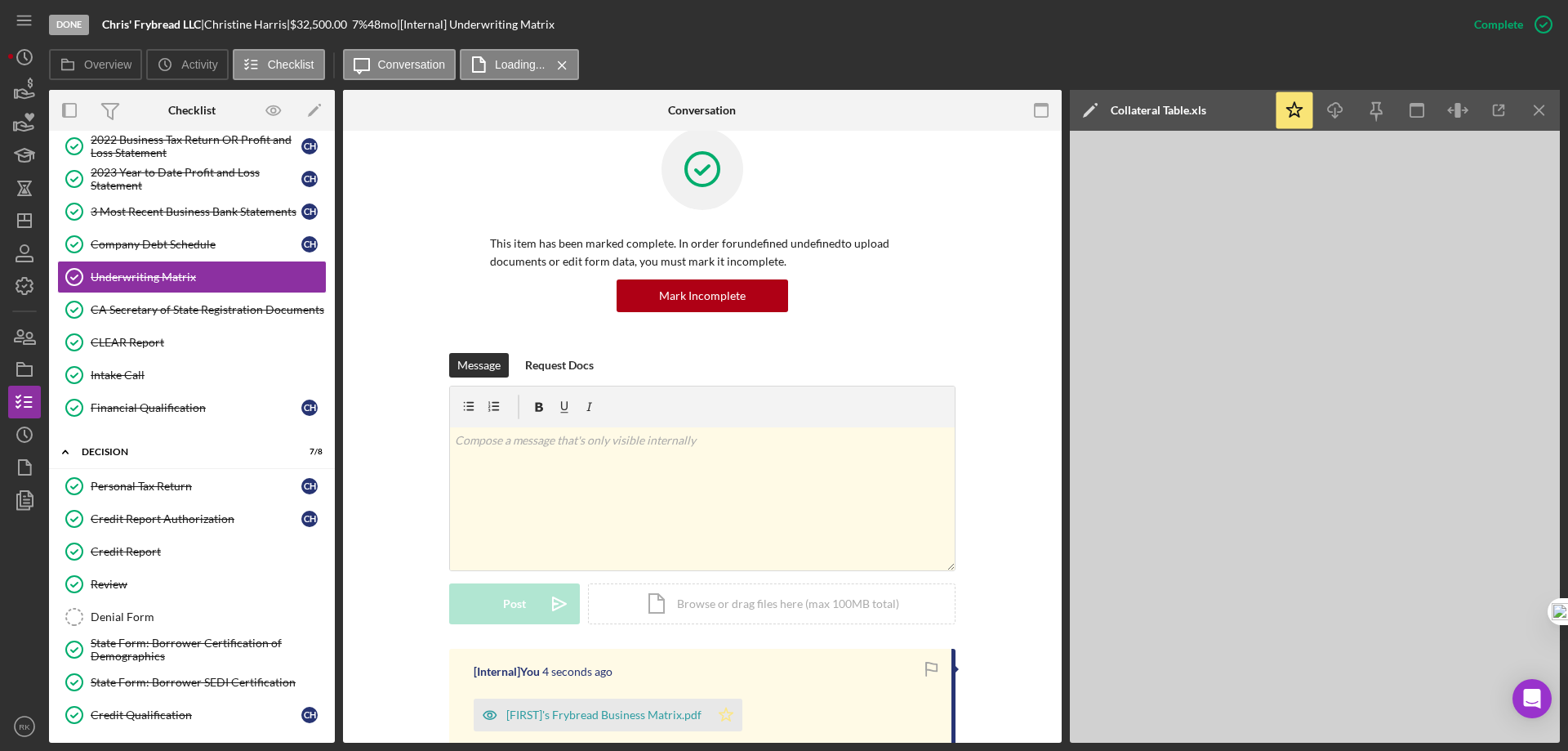 click on "Icon/Star" 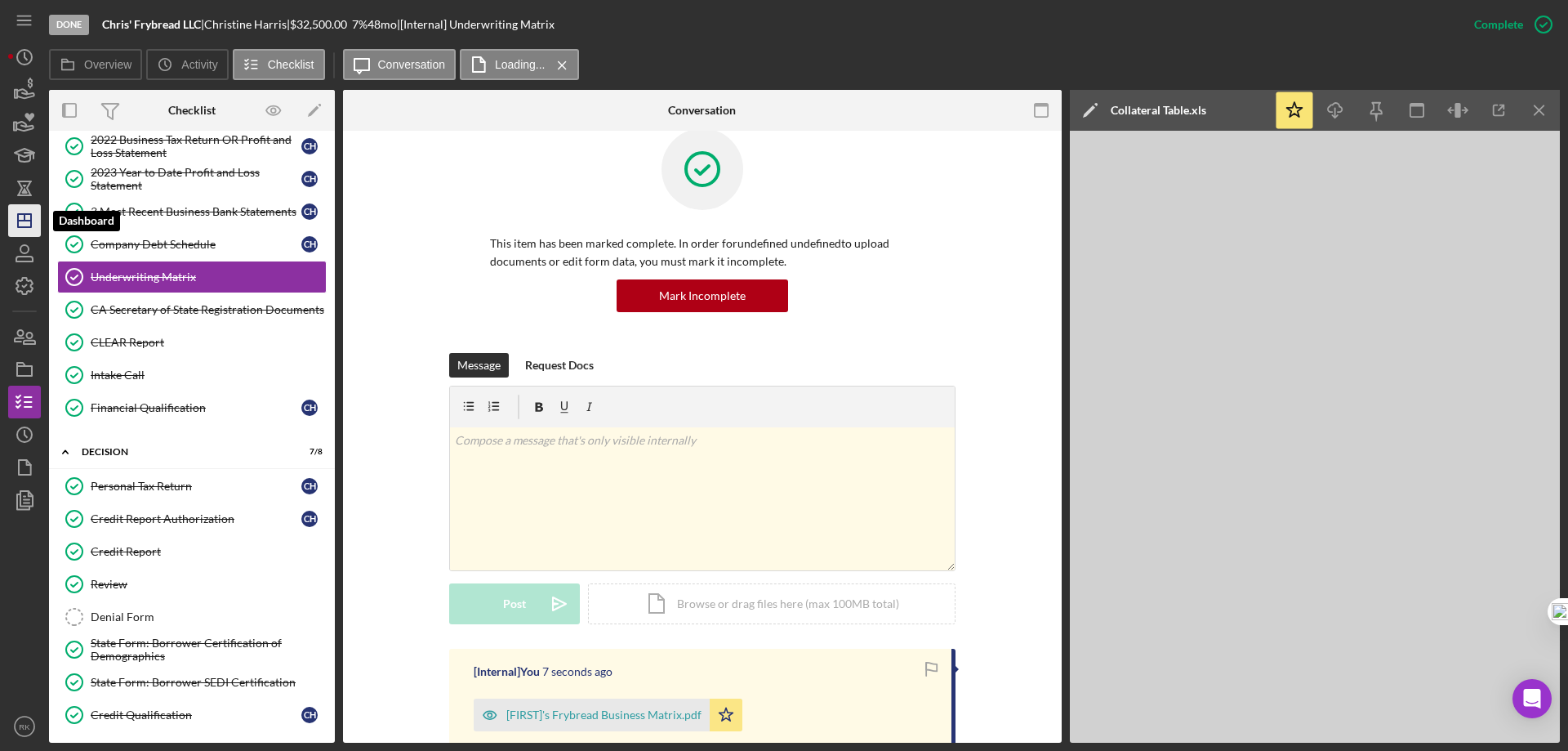 drag, startPoint x: 24, startPoint y: 224, endPoint x: 39, endPoint y: 222, distance: 15.132746 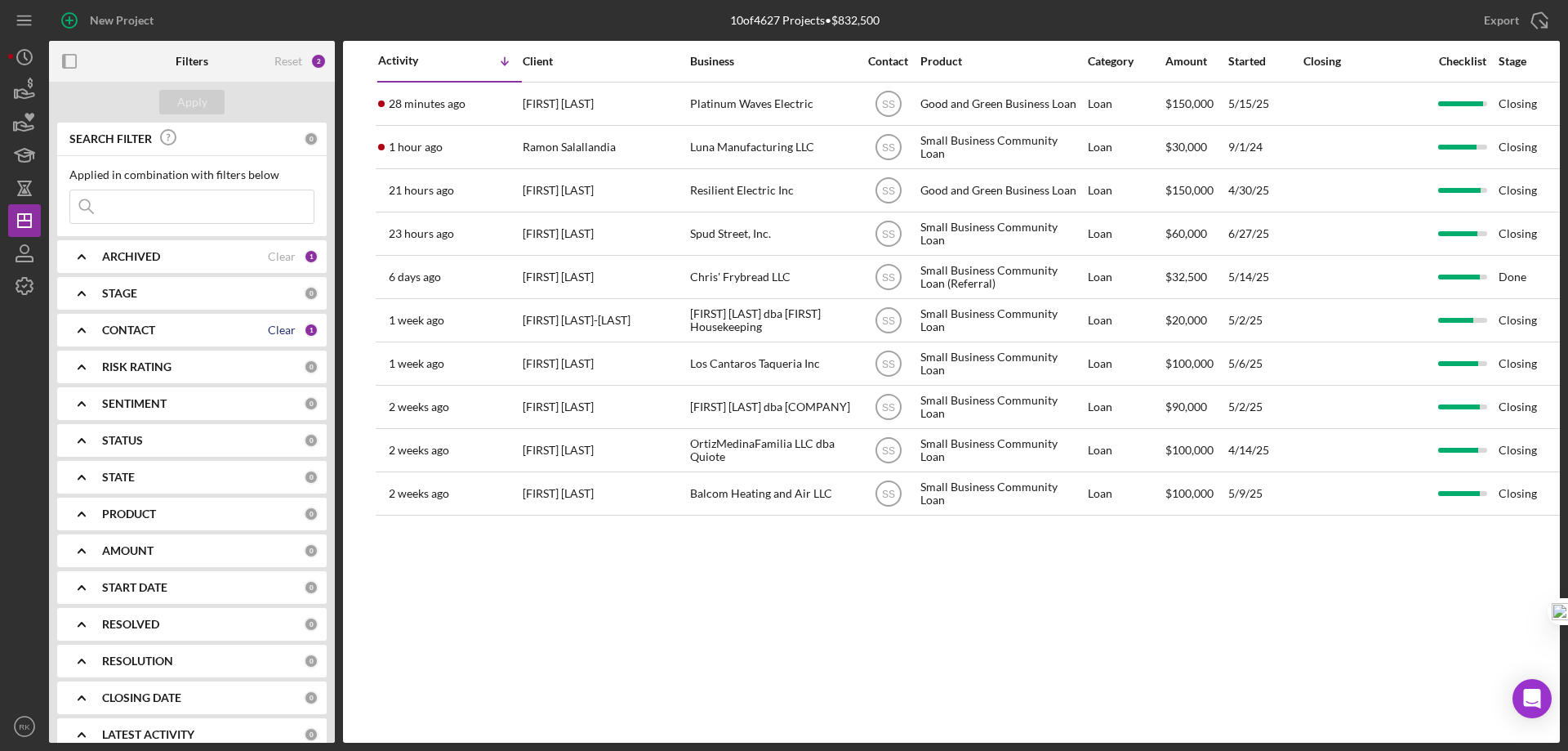 click on "Clear" at bounding box center [282, 330] 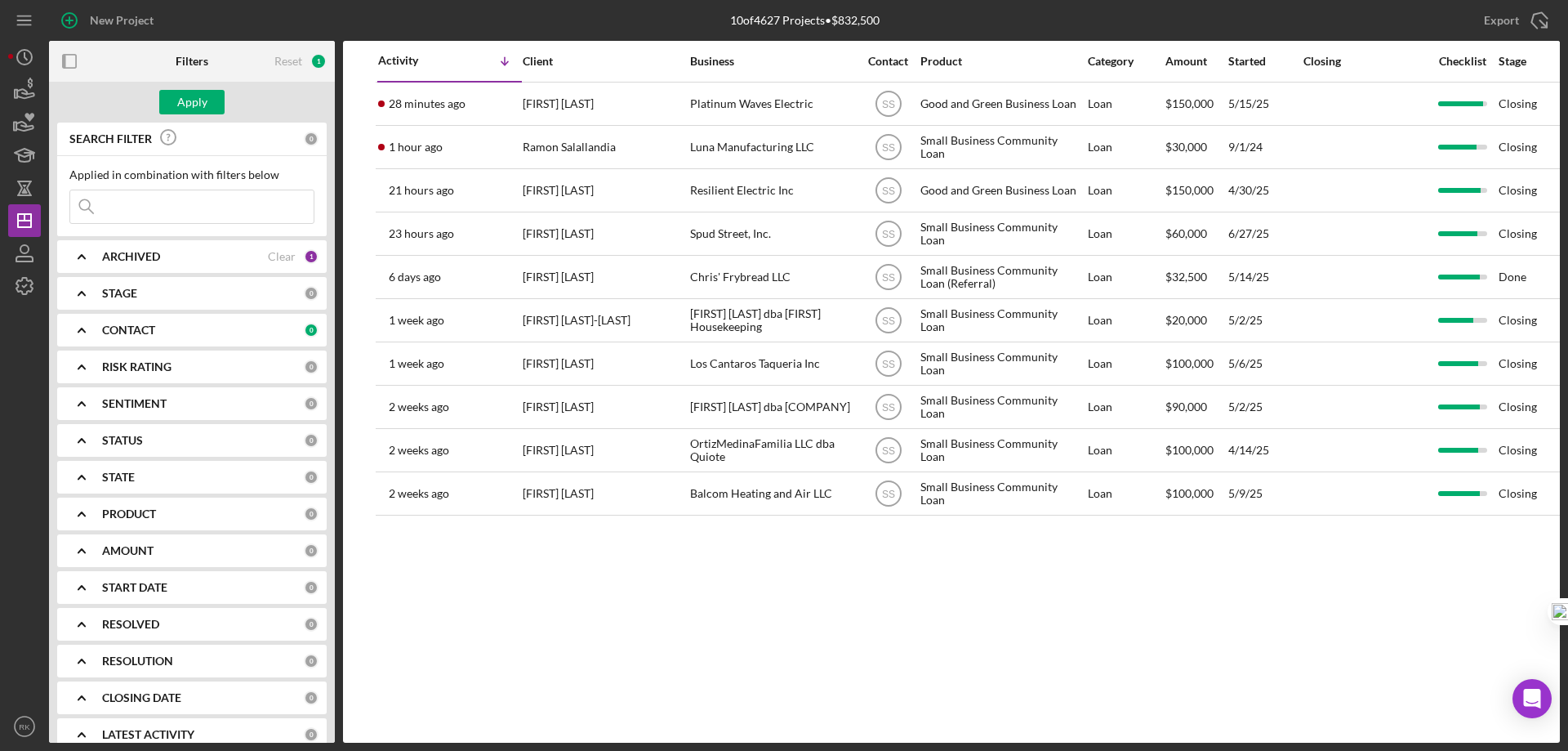click on "CONTACT" at bounding box center [128, 330] 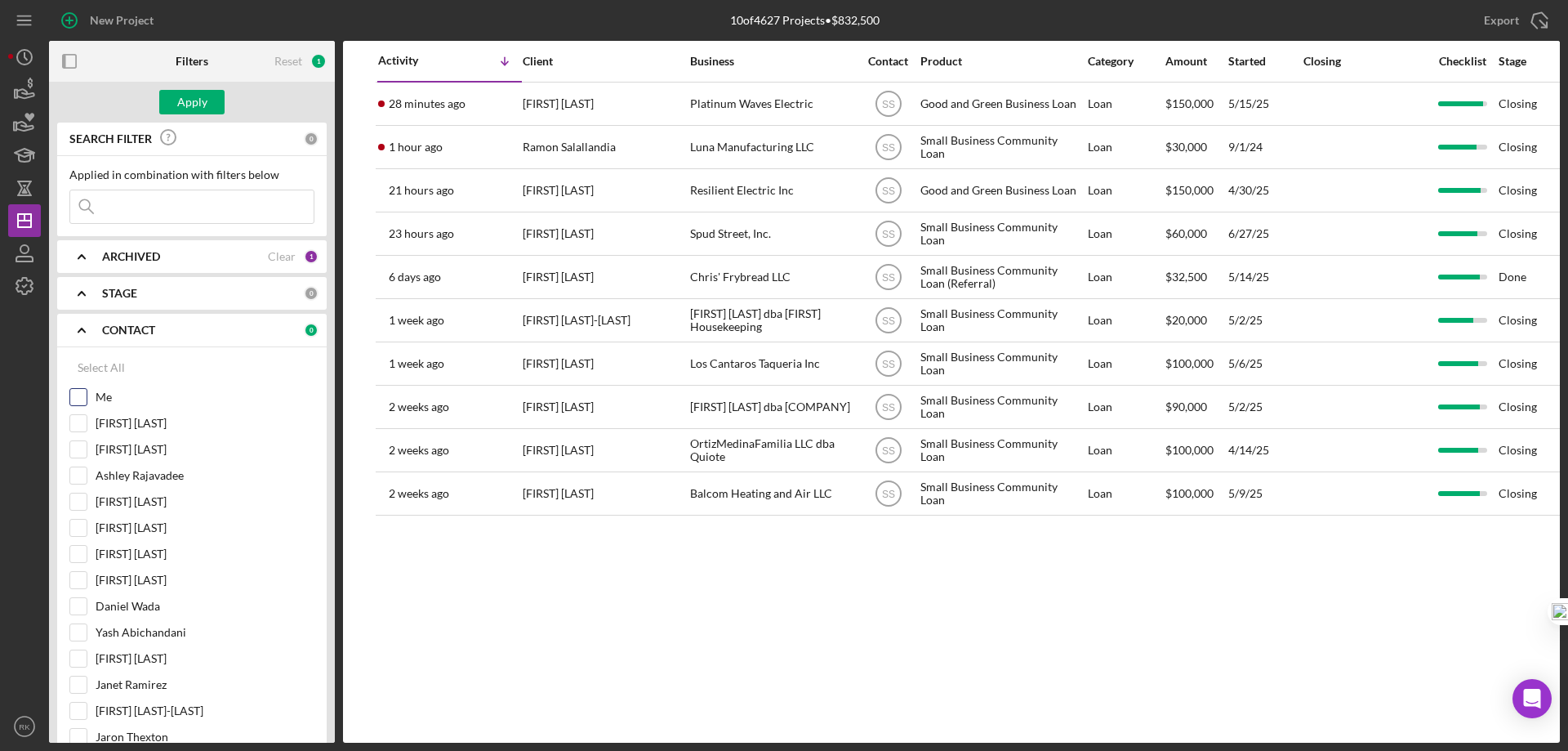 click on "Me" at bounding box center (78, 397) 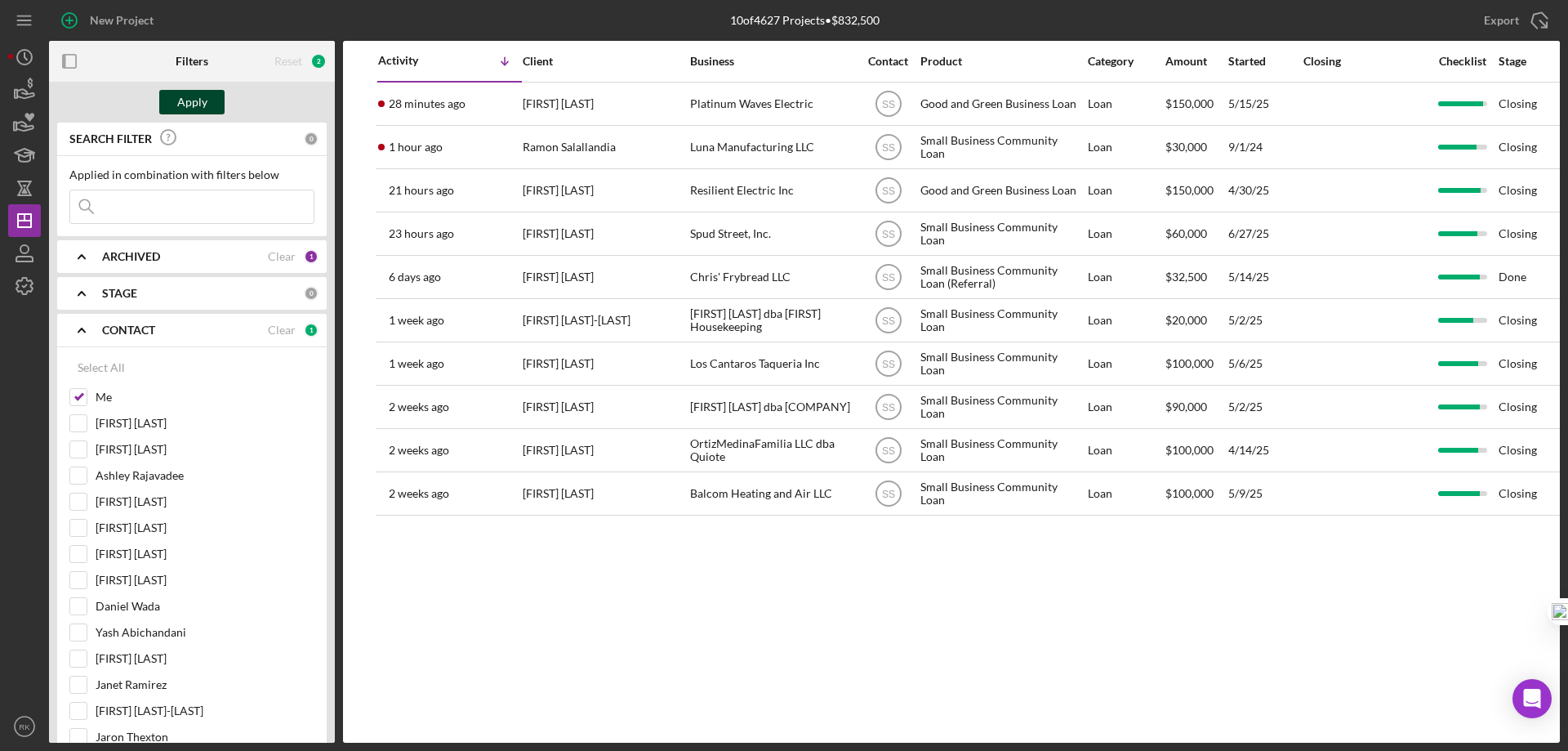 click on "Apply" at bounding box center [192, 102] 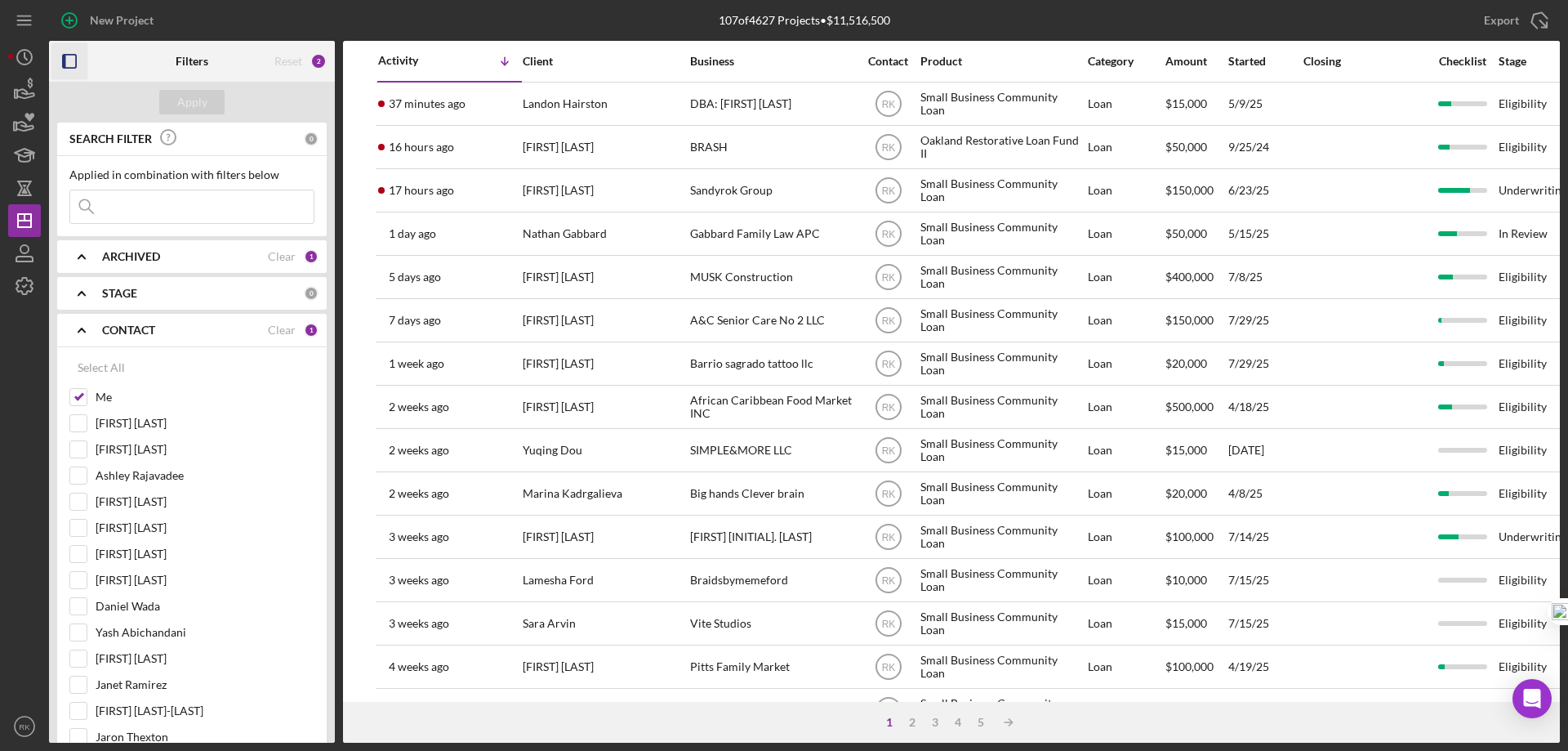 click 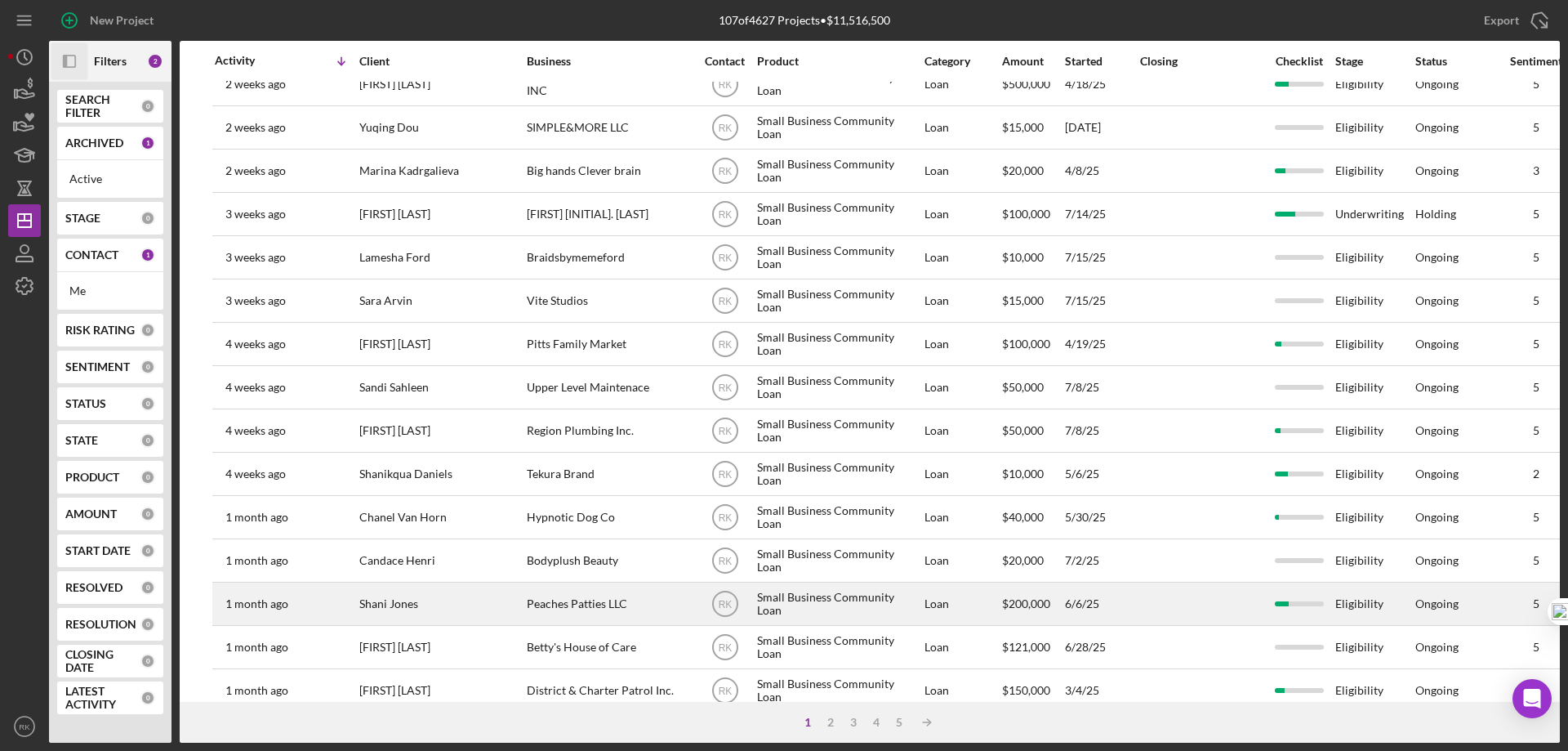 scroll, scrollTop: 0, scrollLeft: 0, axis: both 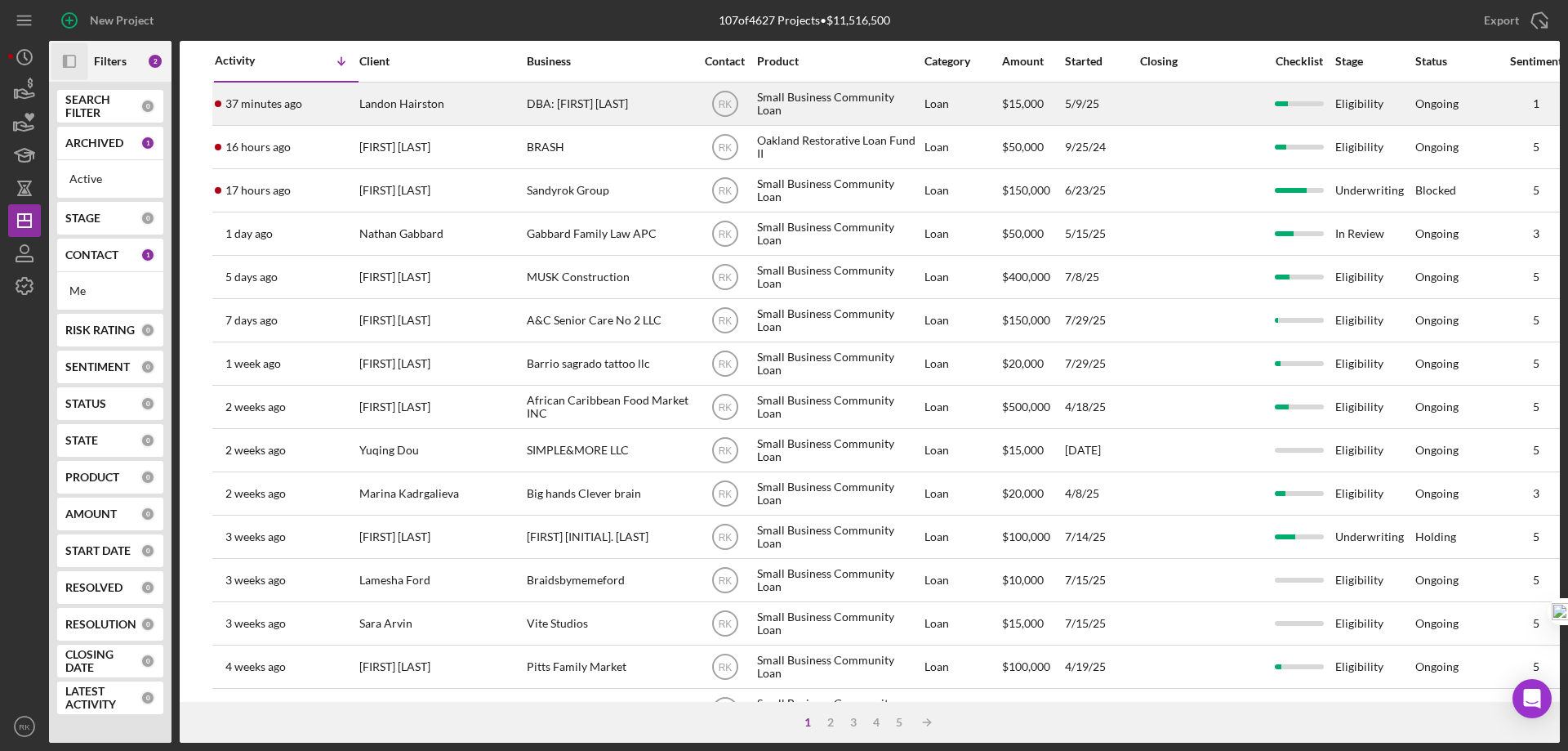 click on "DBA: [FIRST] [LAST]" at bounding box center [608, 104] 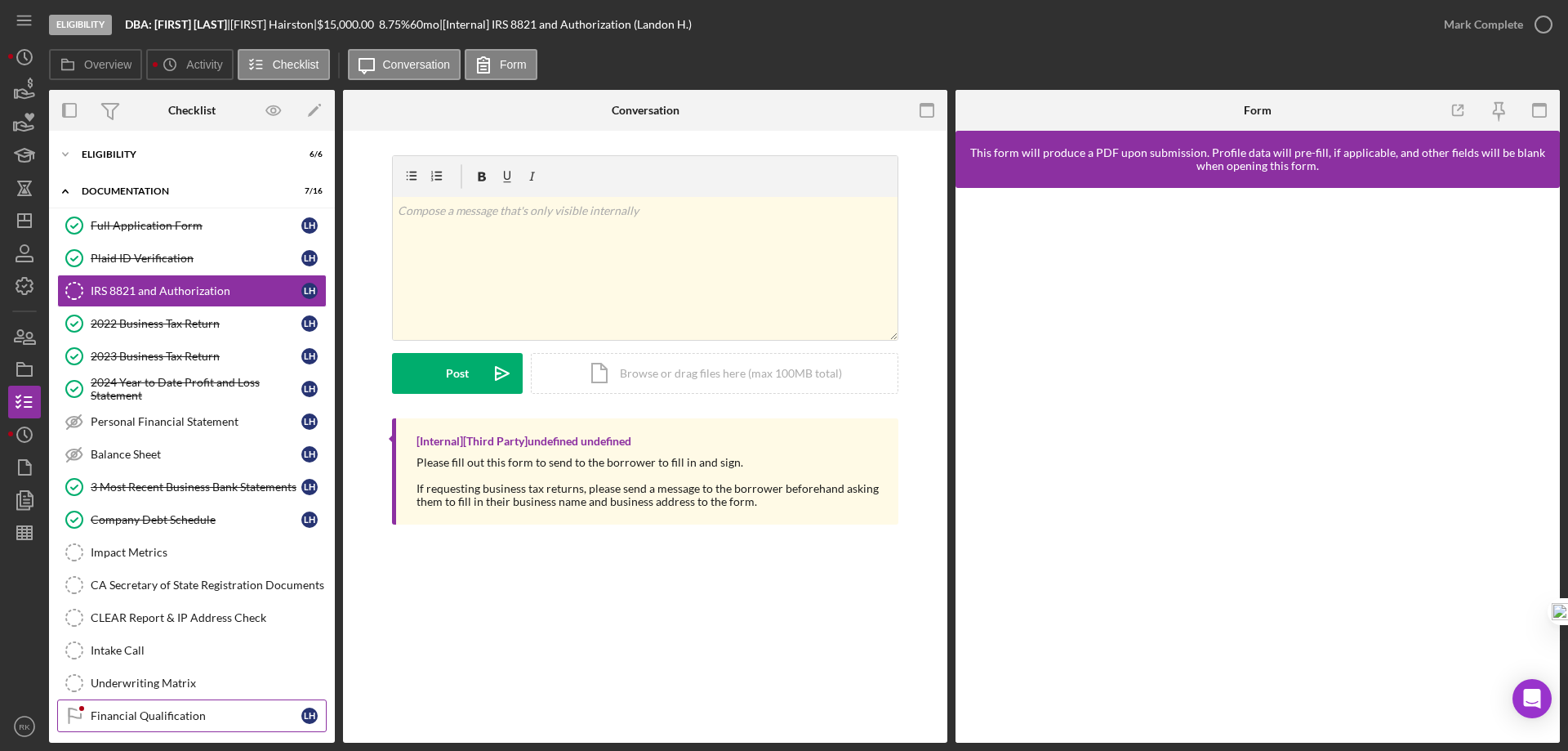 click on "Financial Qualification" at bounding box center (196, 716) 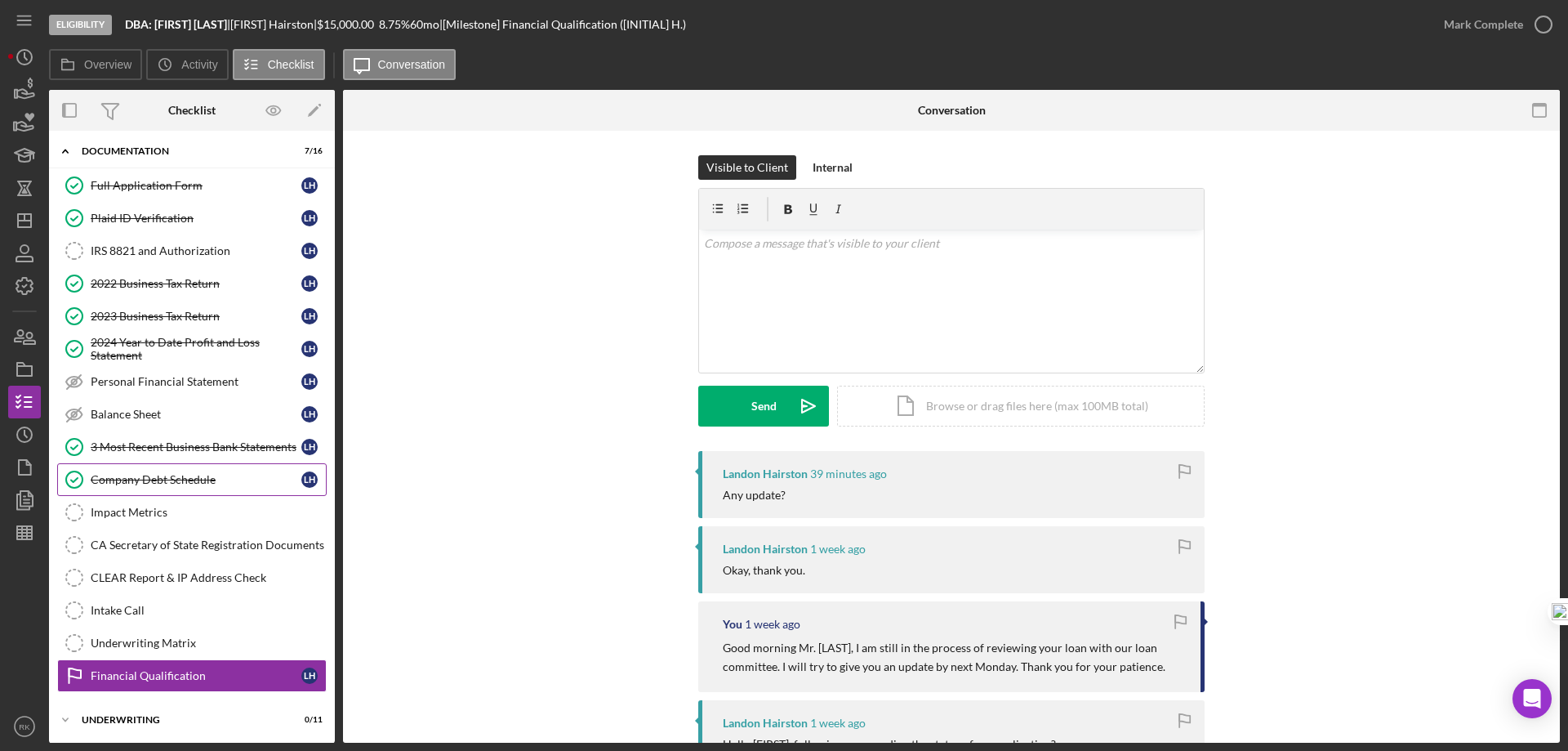 scroll, scrollTop: 79, scrollLeft: 0, axis: vertical 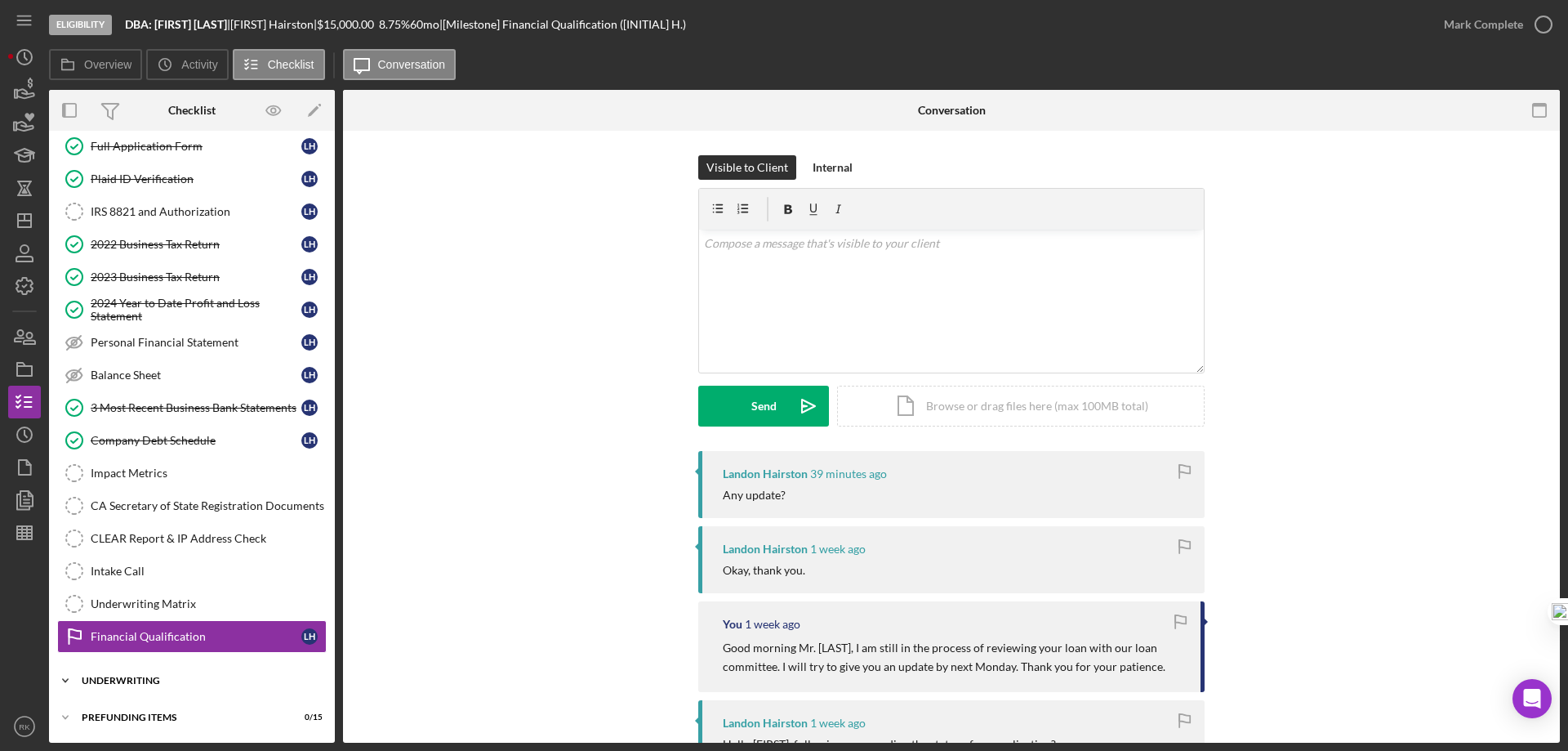 click on "Icon/Expander Underwriting 0 / 11" at bounding box center [192, 681] 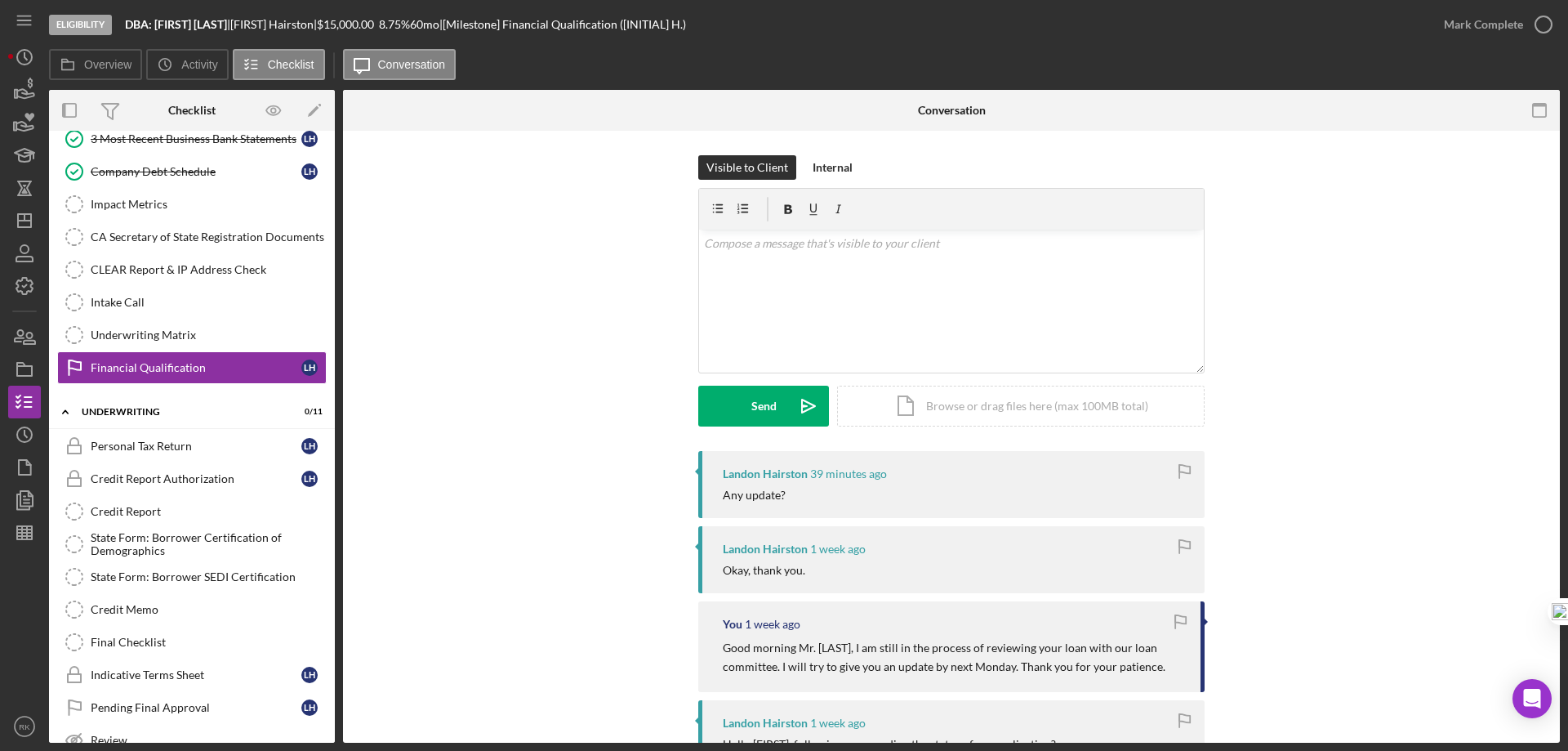 scroll, scrollTop: 448, scrollLeft: 0, axis: vertical 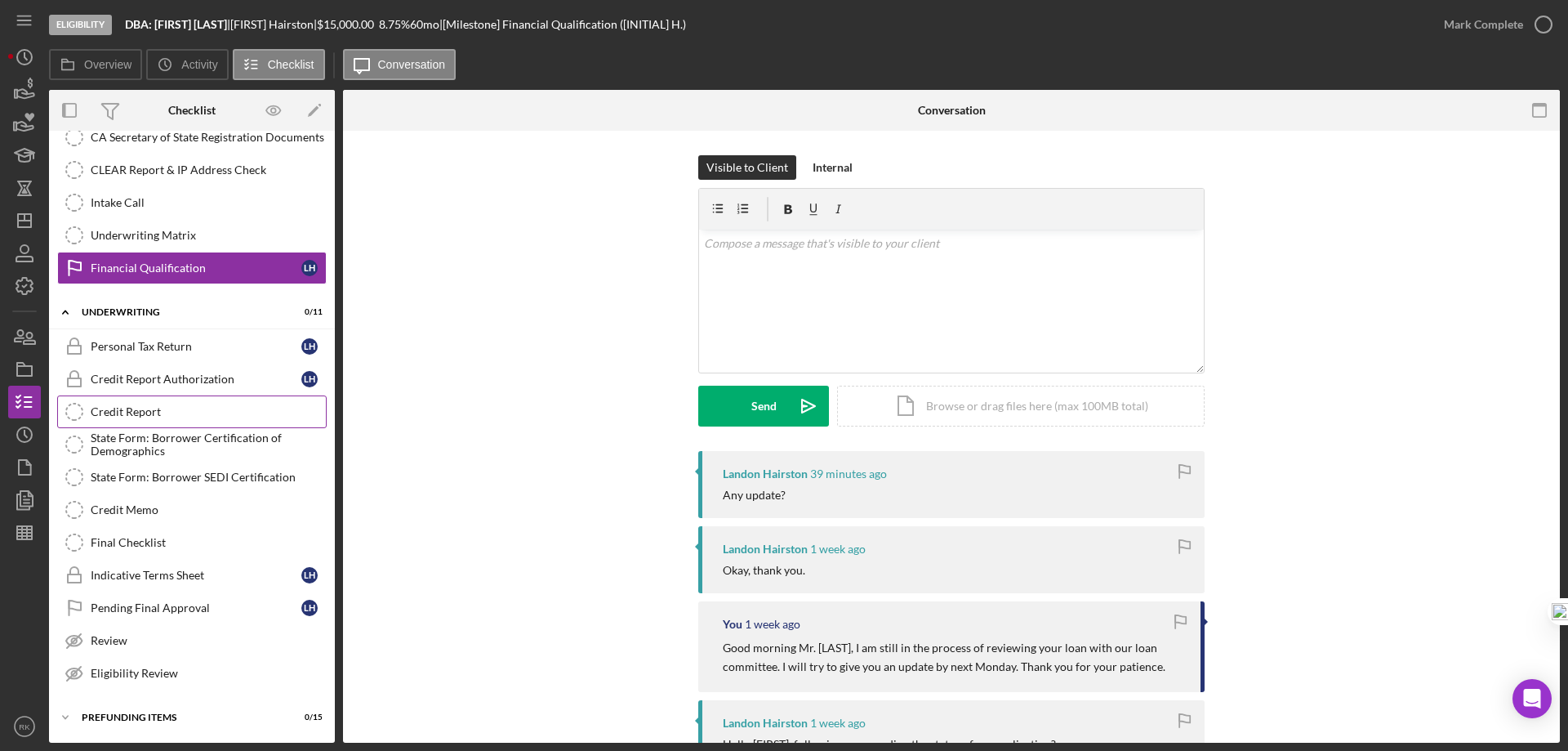 click on "Credit Report" at bounding box center (208, 412) 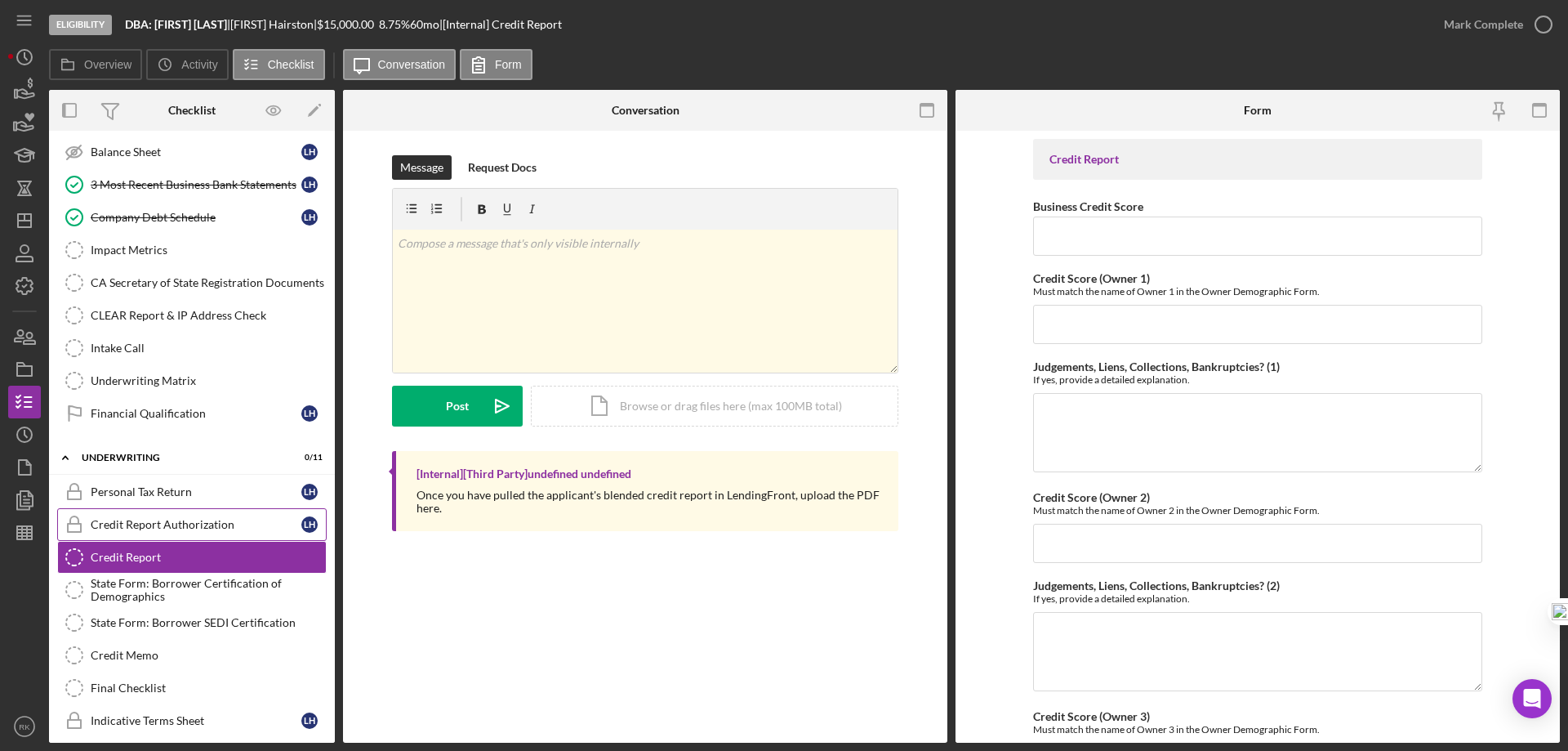 scroll, scrollTop: 382, scrollLeft: 0, axis: vertical 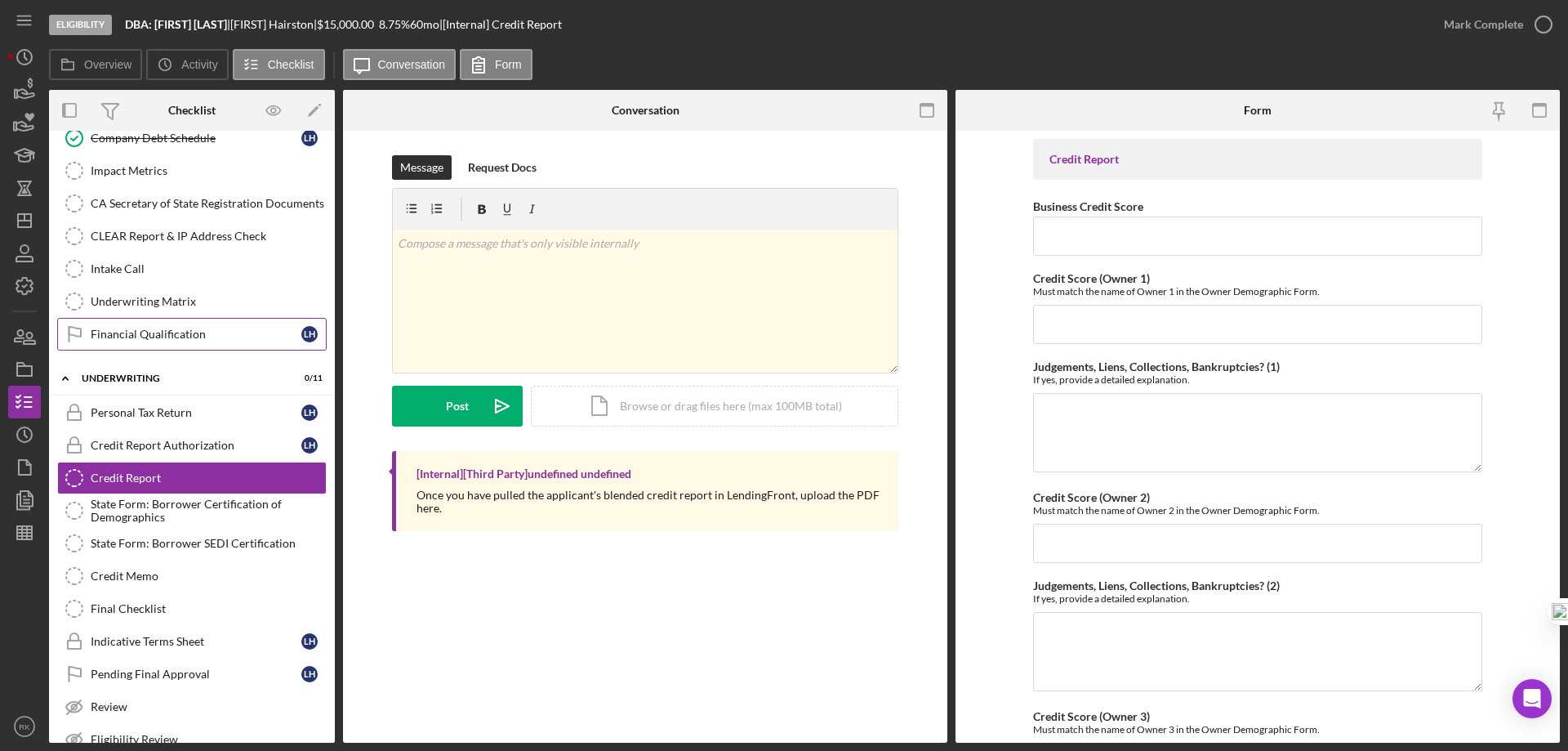 click on "Financial Qualification" at bounding box center [196, 334] 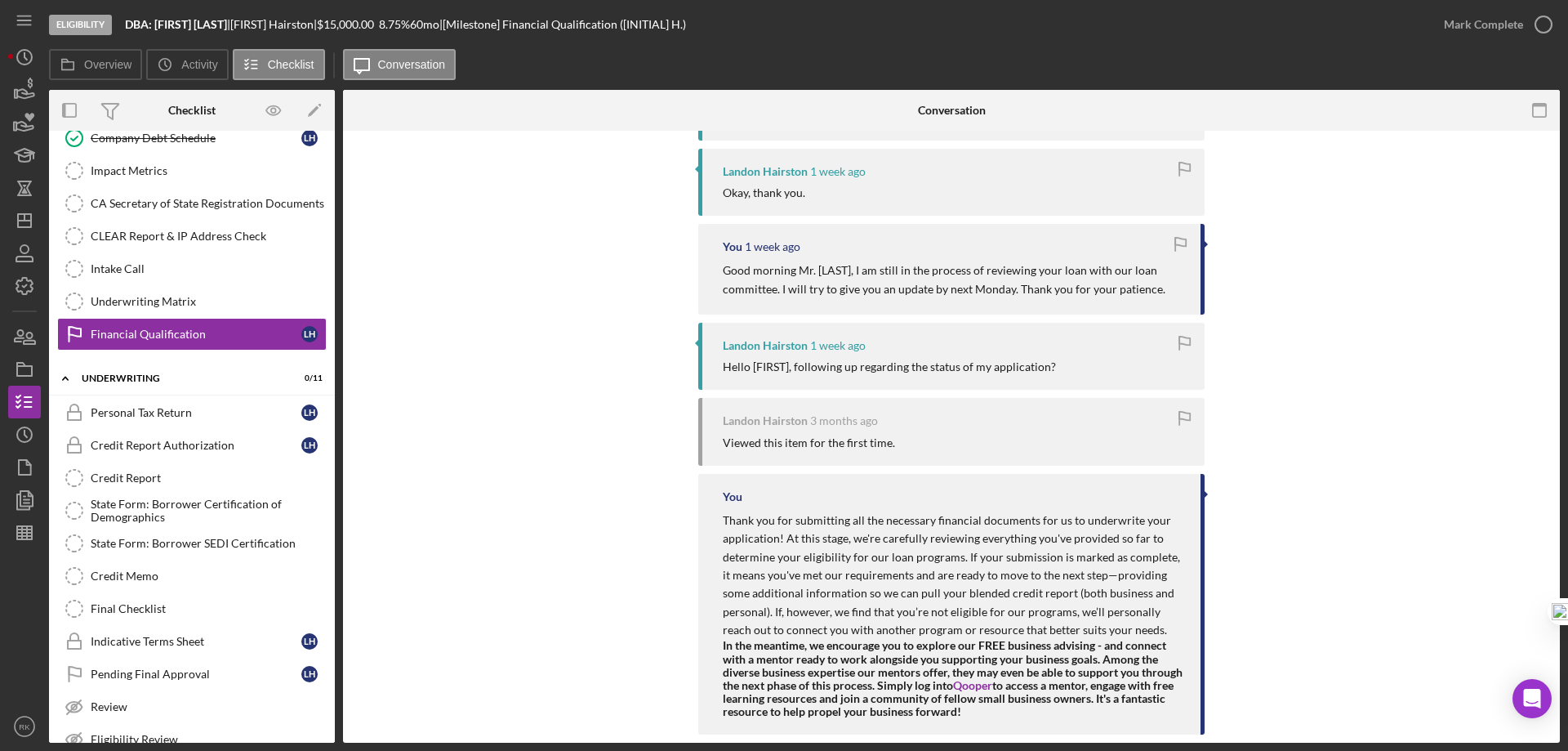 scroll, scrollTop: 402, scrollLeft: 0, axis: vertical 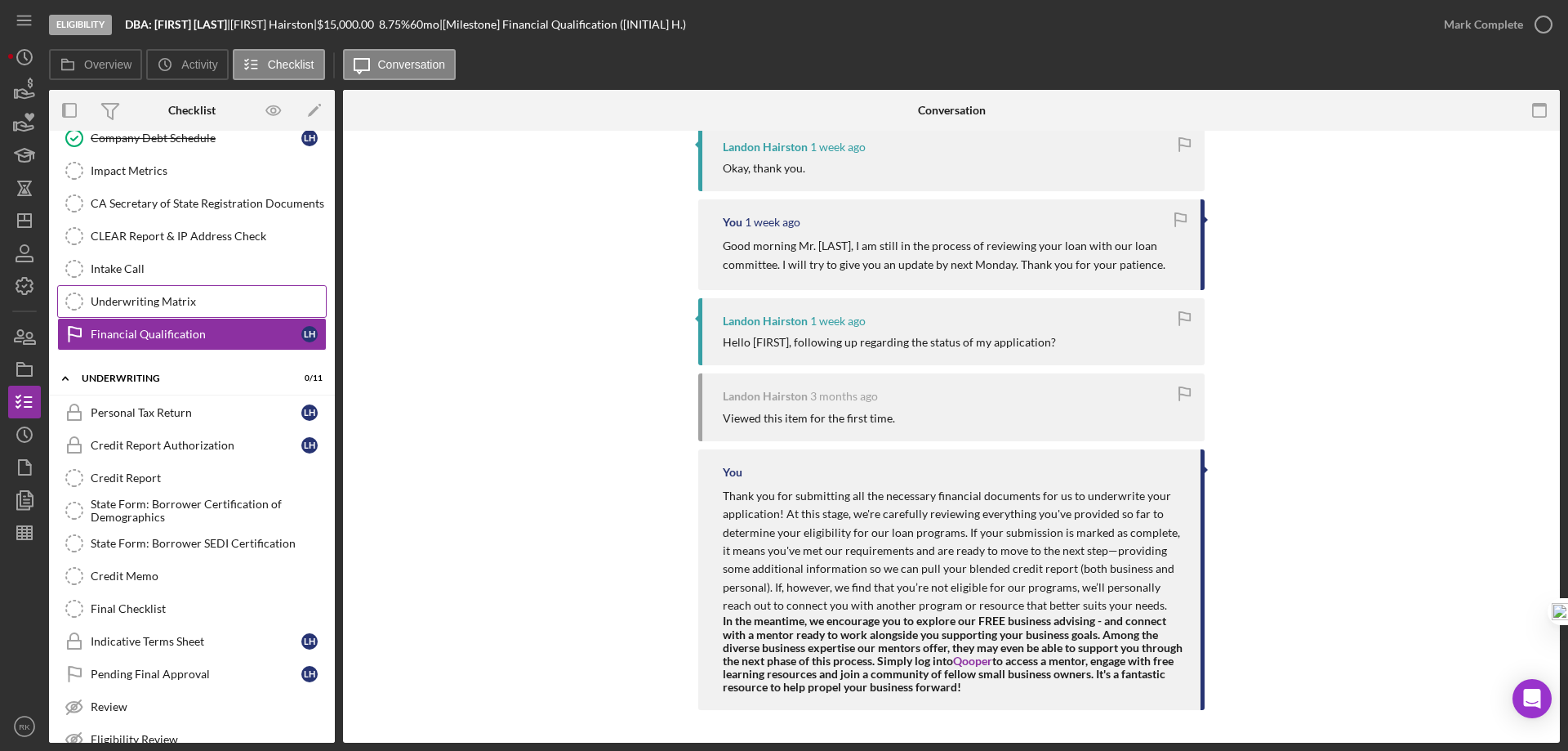 click on "Underwriting Matrix" at bounding box center (208, 302) 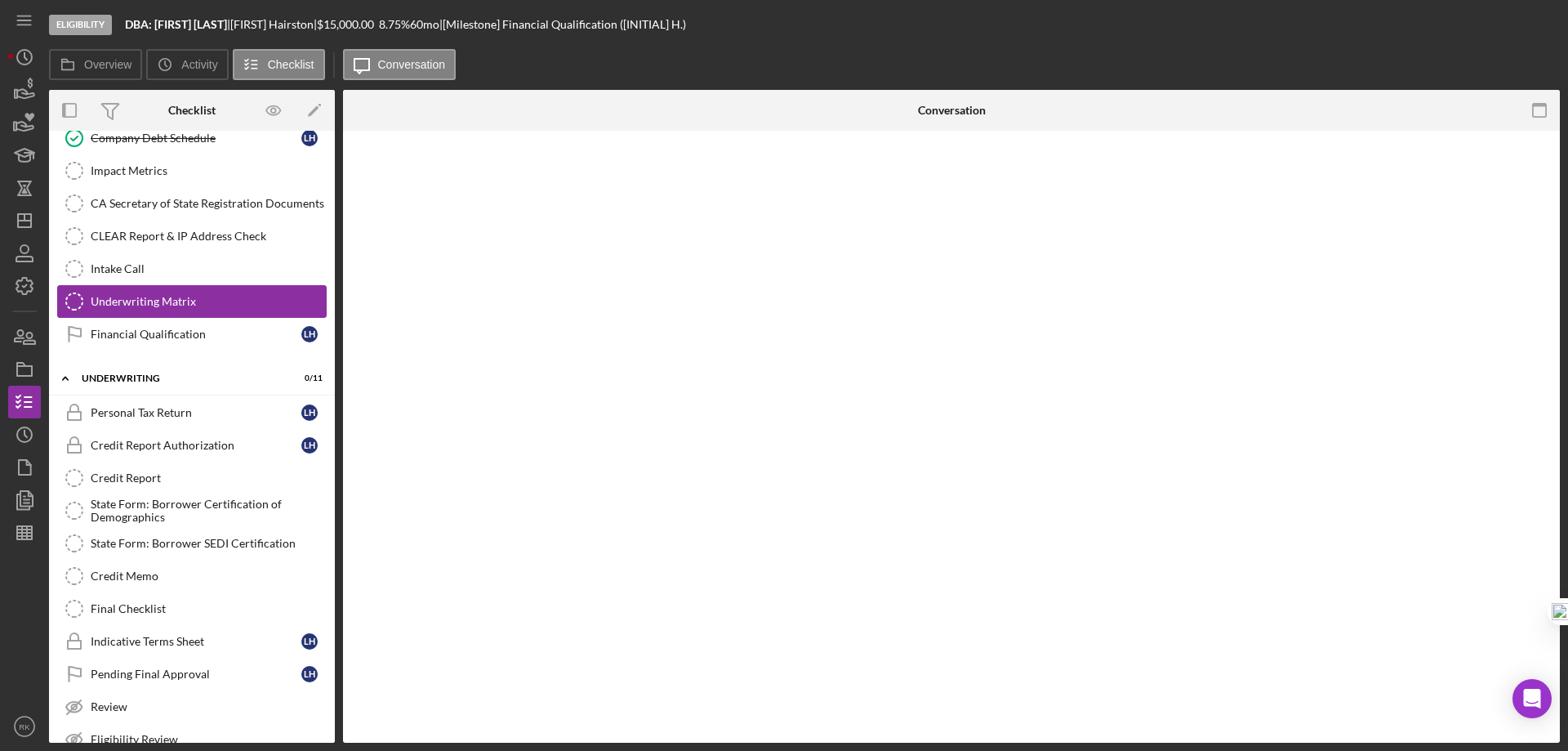 scroll, scrollTop: 0, scrollLeft: 0, axis: both 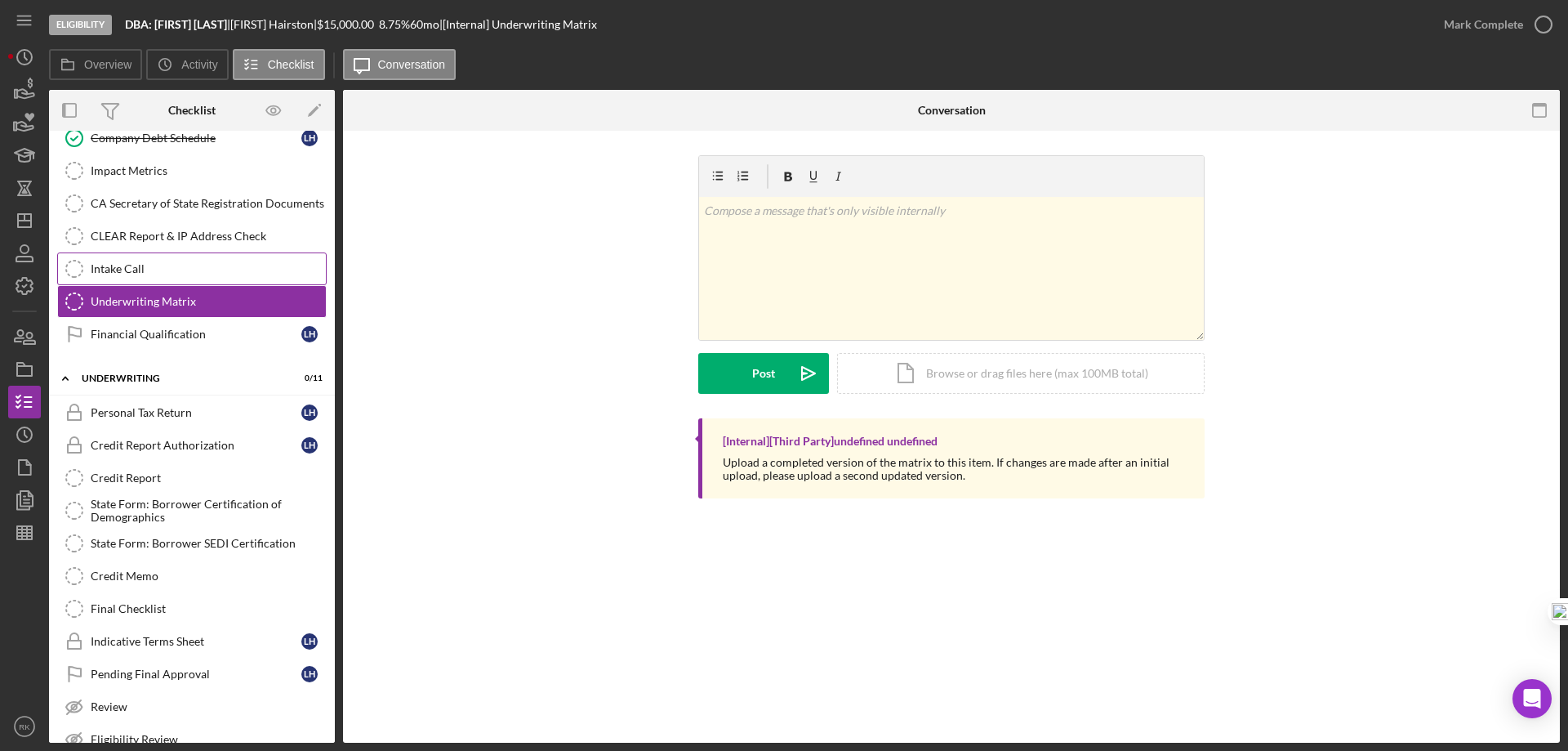 click on "Intake Call" at bounding box center (208, 269) 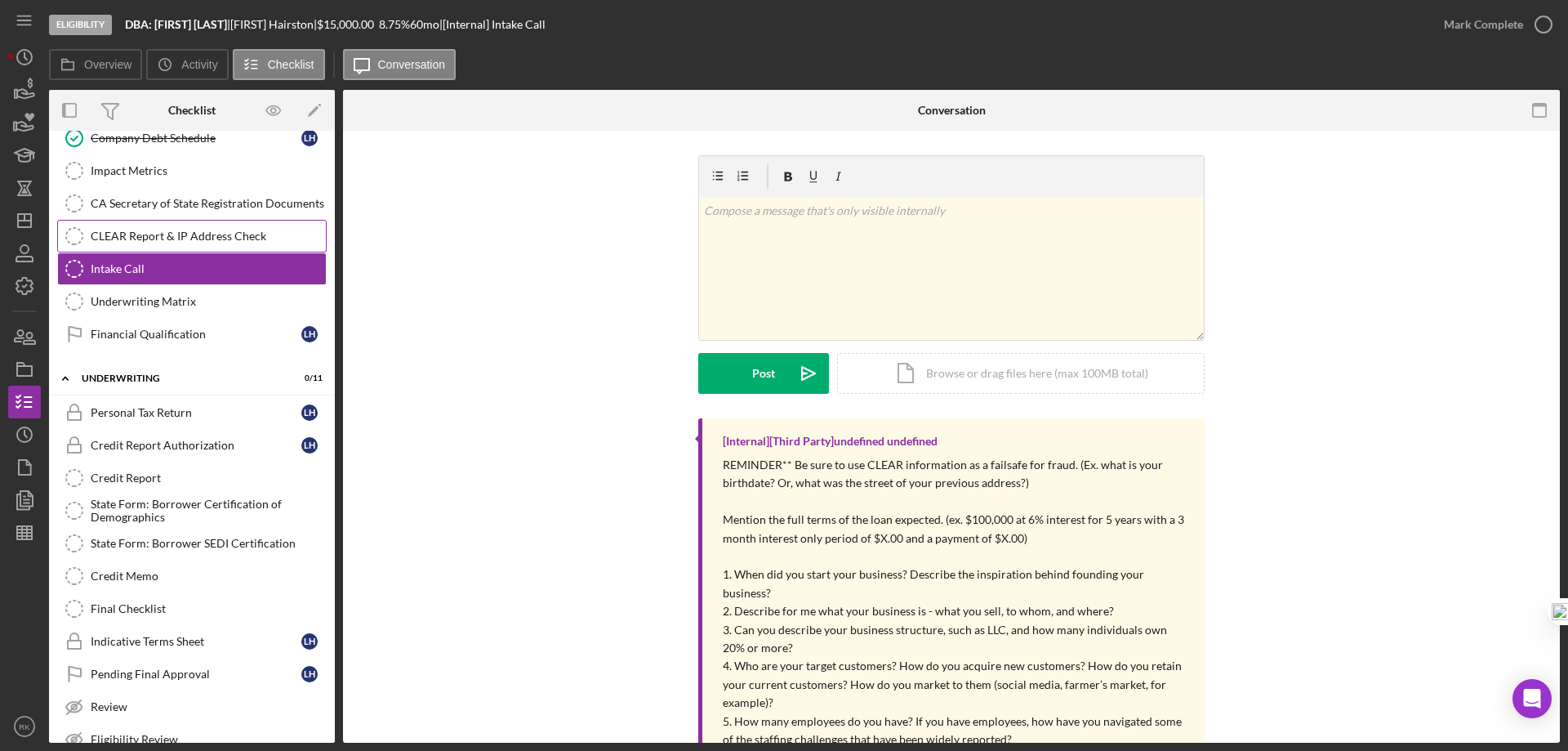 click on "CLEAR Report & IP Address Check" at bounding box center (208, 236) 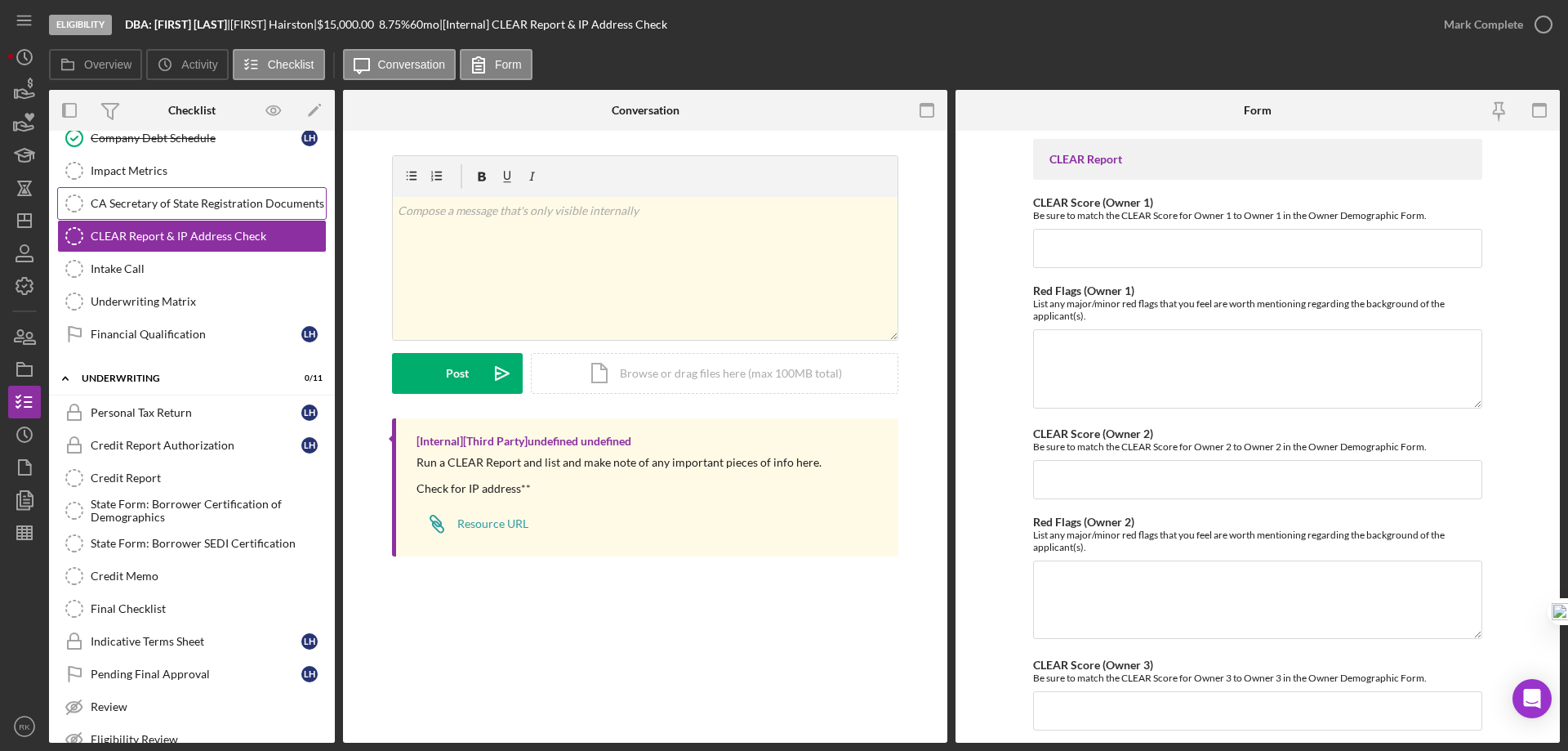 click on "CA Secretary of State Registration Documents" at bounding box center (208, 203) 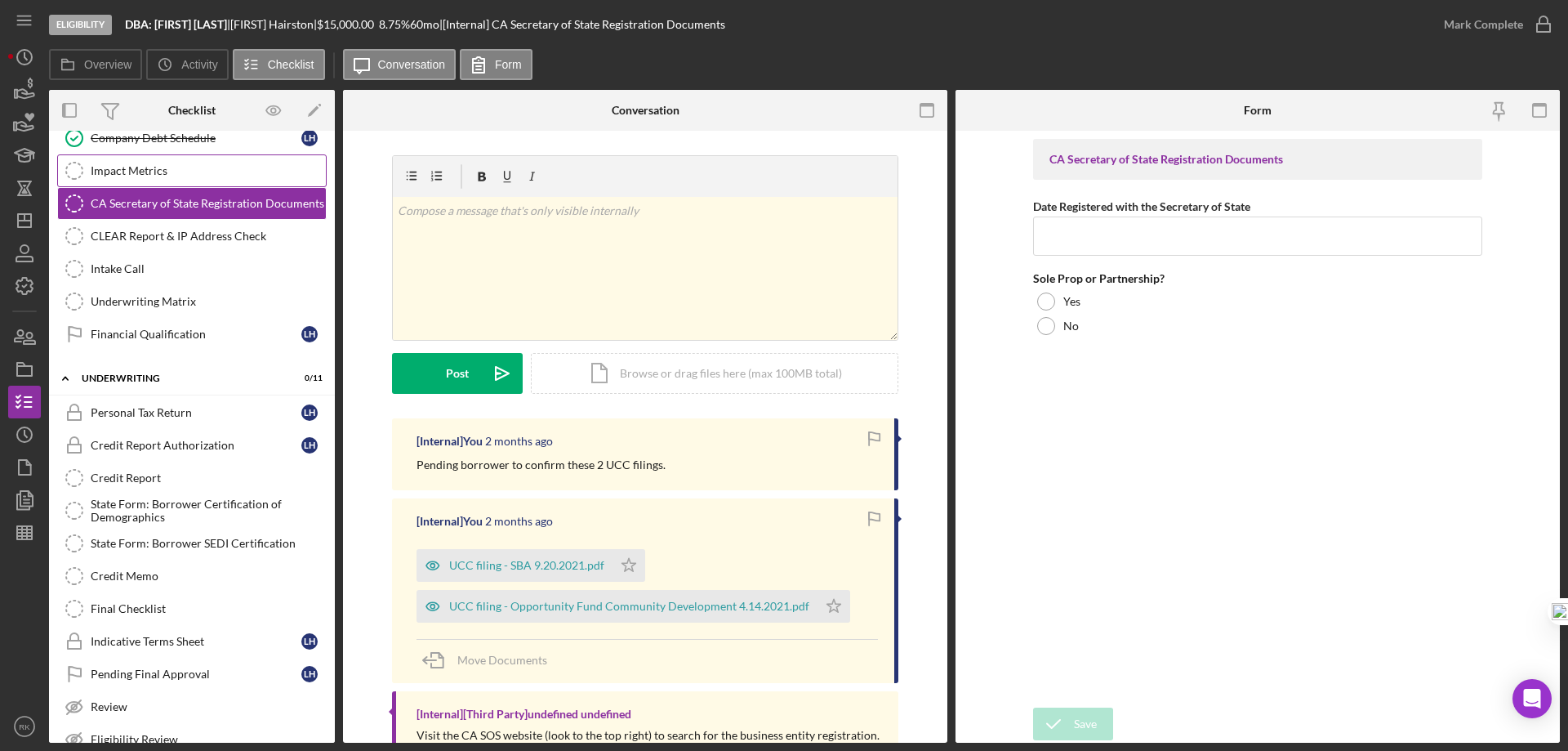 click on "Impact Metrics" at bounding box center (208, 171) 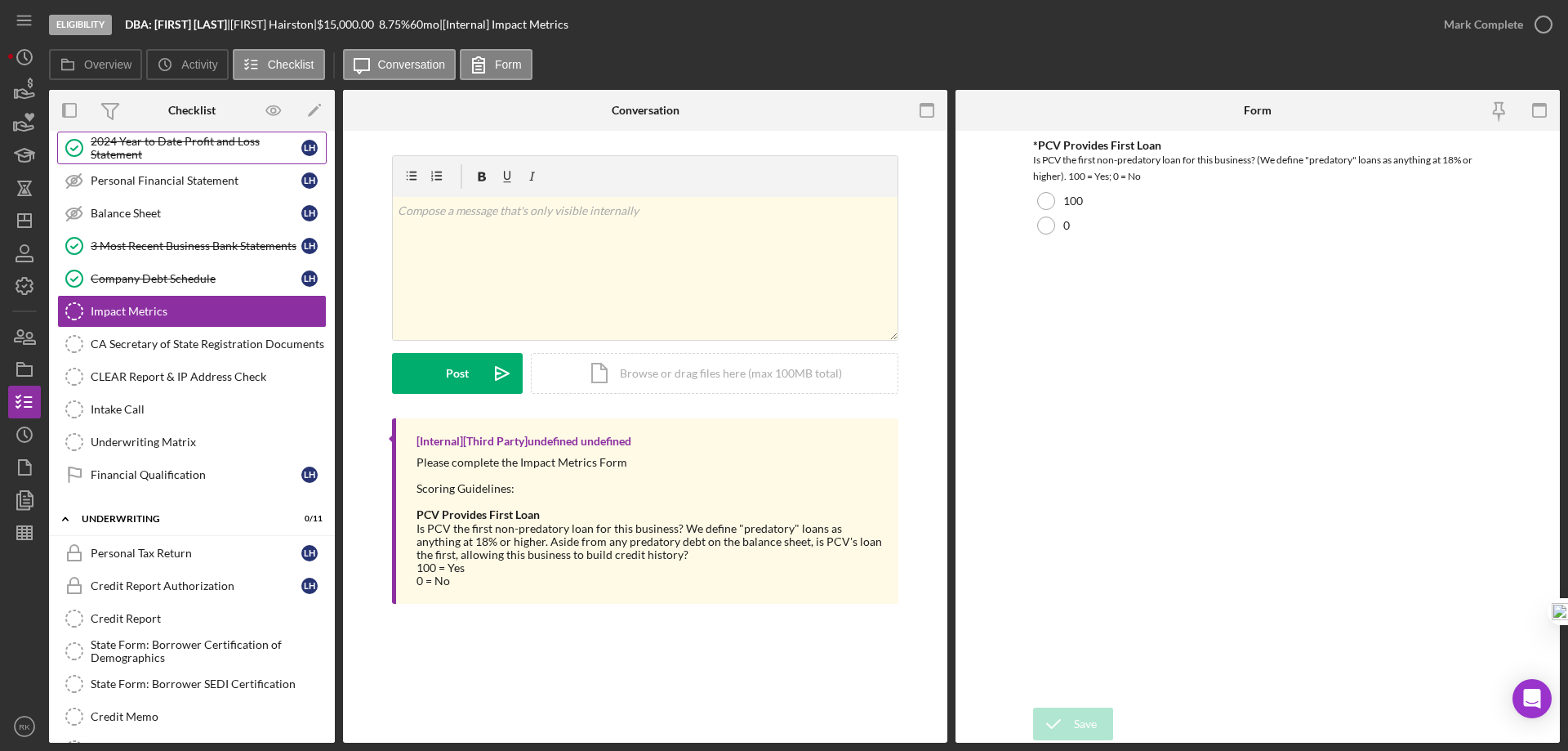 scroll, scrollTop: 136, scrollLeft: 0, axis: vertical 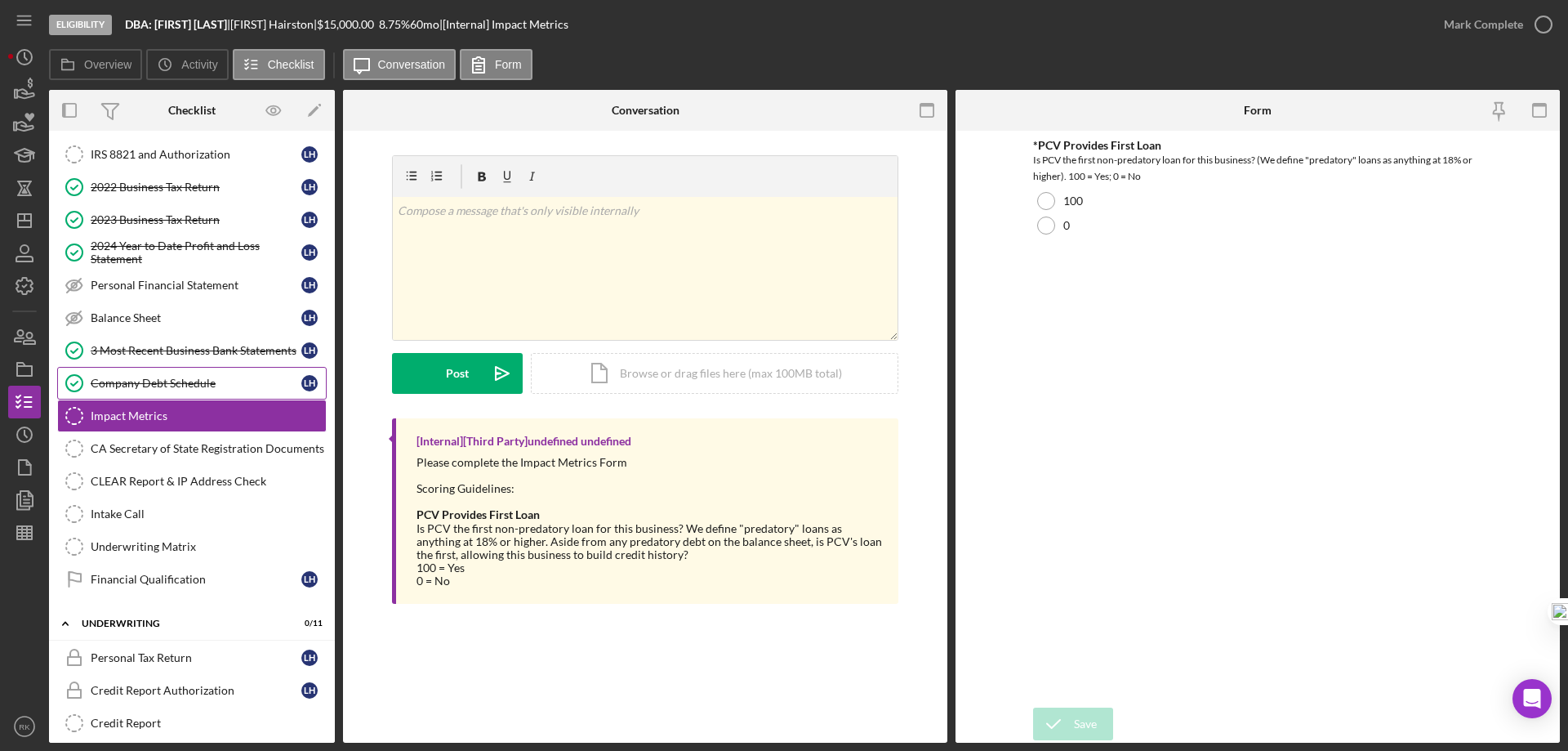 drag, startPoint x: 201, startPoint y: 387, endPoint x: 214, endPoint y: 383, distance: 13.601471 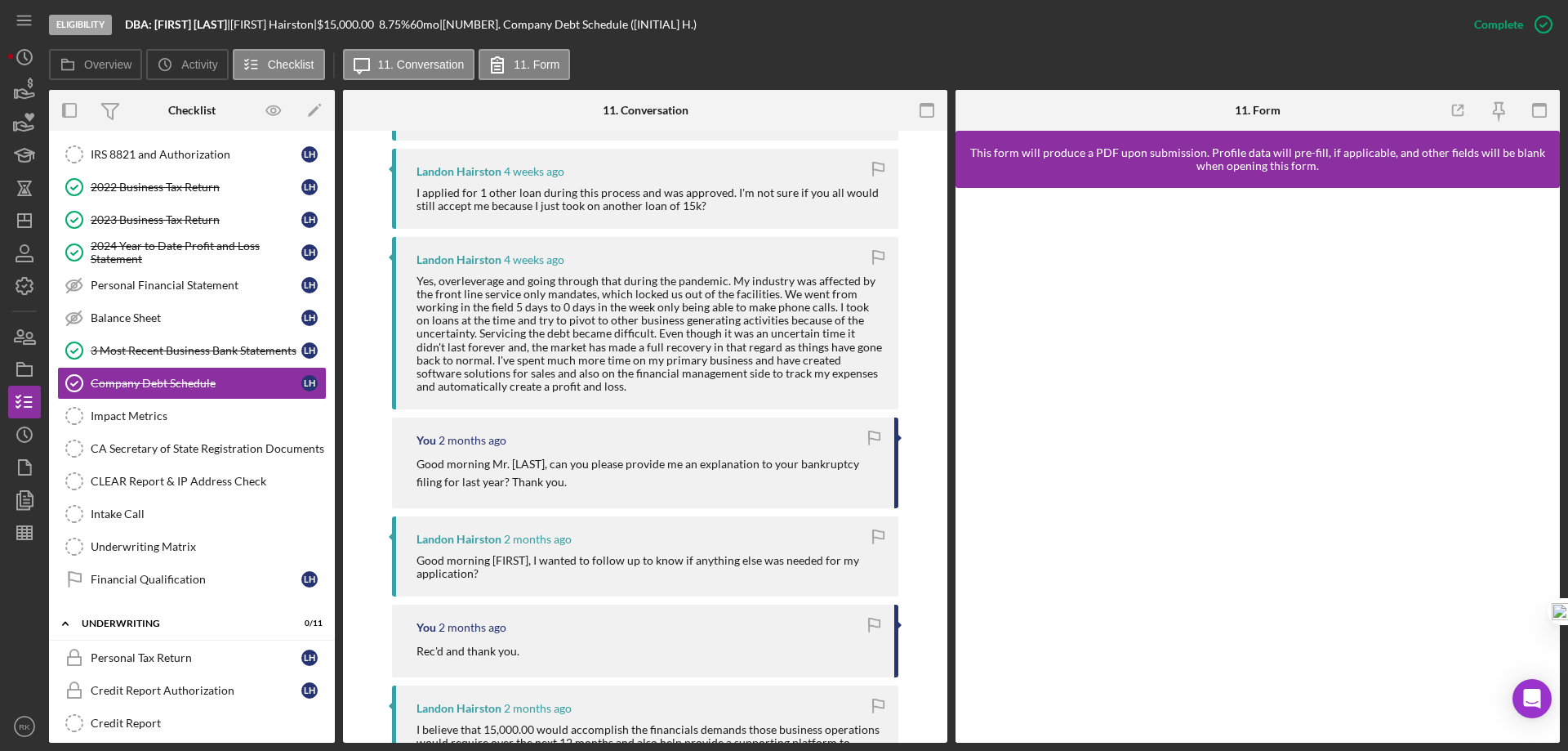 scroll, scrollTop: 1035, scrollLeft: 0, axis: vertical 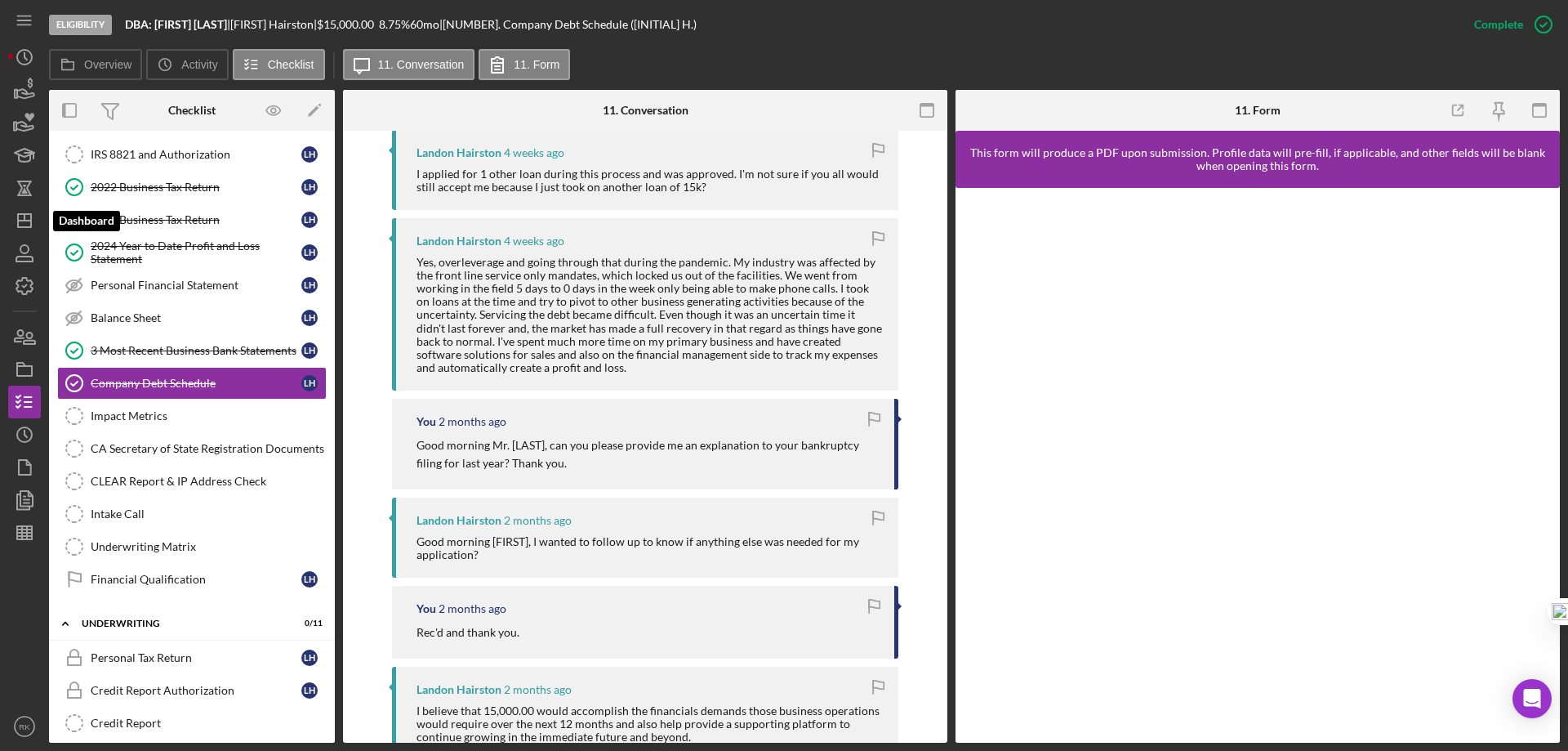 click 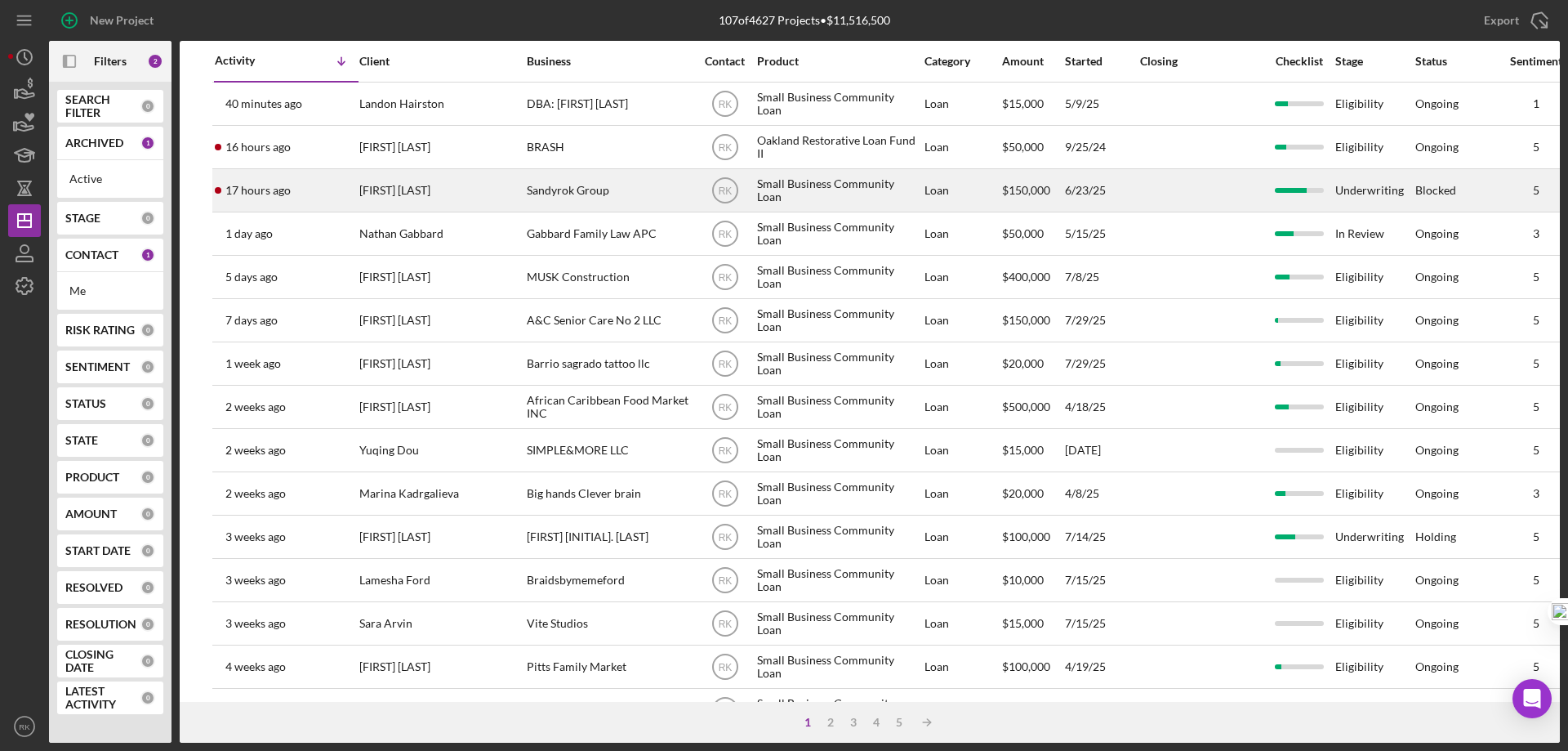 click on "[FIRST] [LAST]" at bounding box center (441, 190) 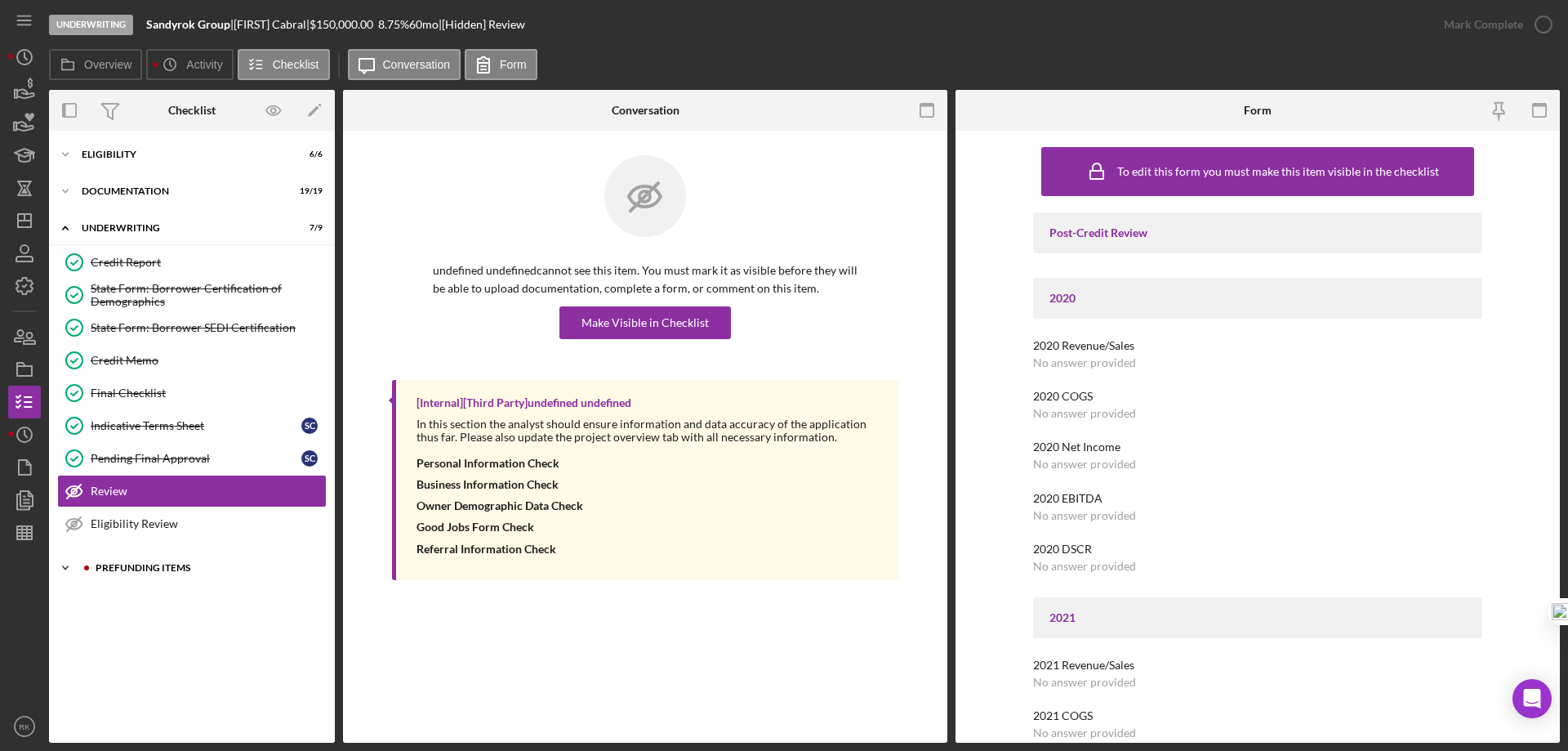 click on "Prefunding Items" at bounding box center [205, 568] 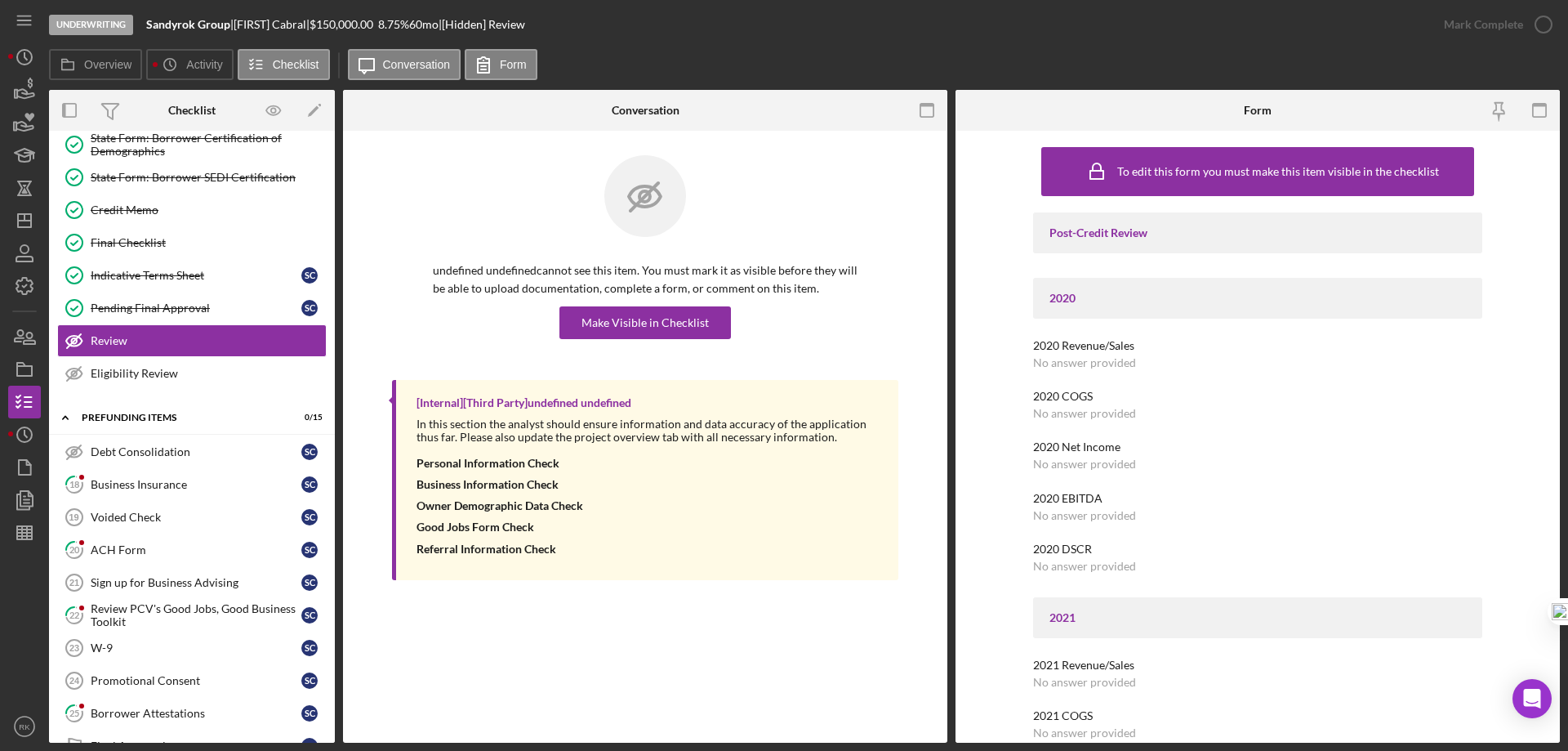 scroll, scrollTop: 0, scrollLeft: 0, axis: both 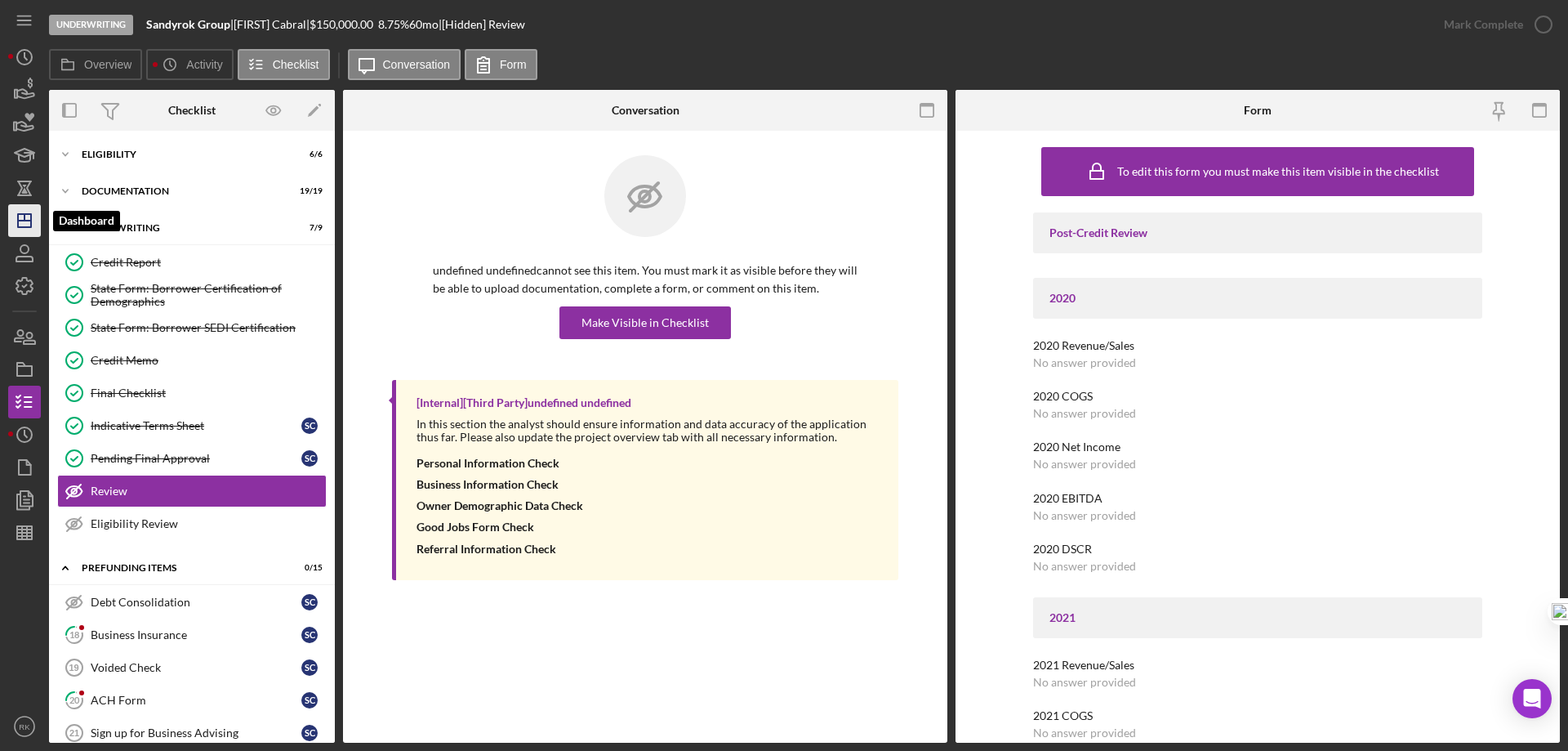 click on "Icon/Dashboard" 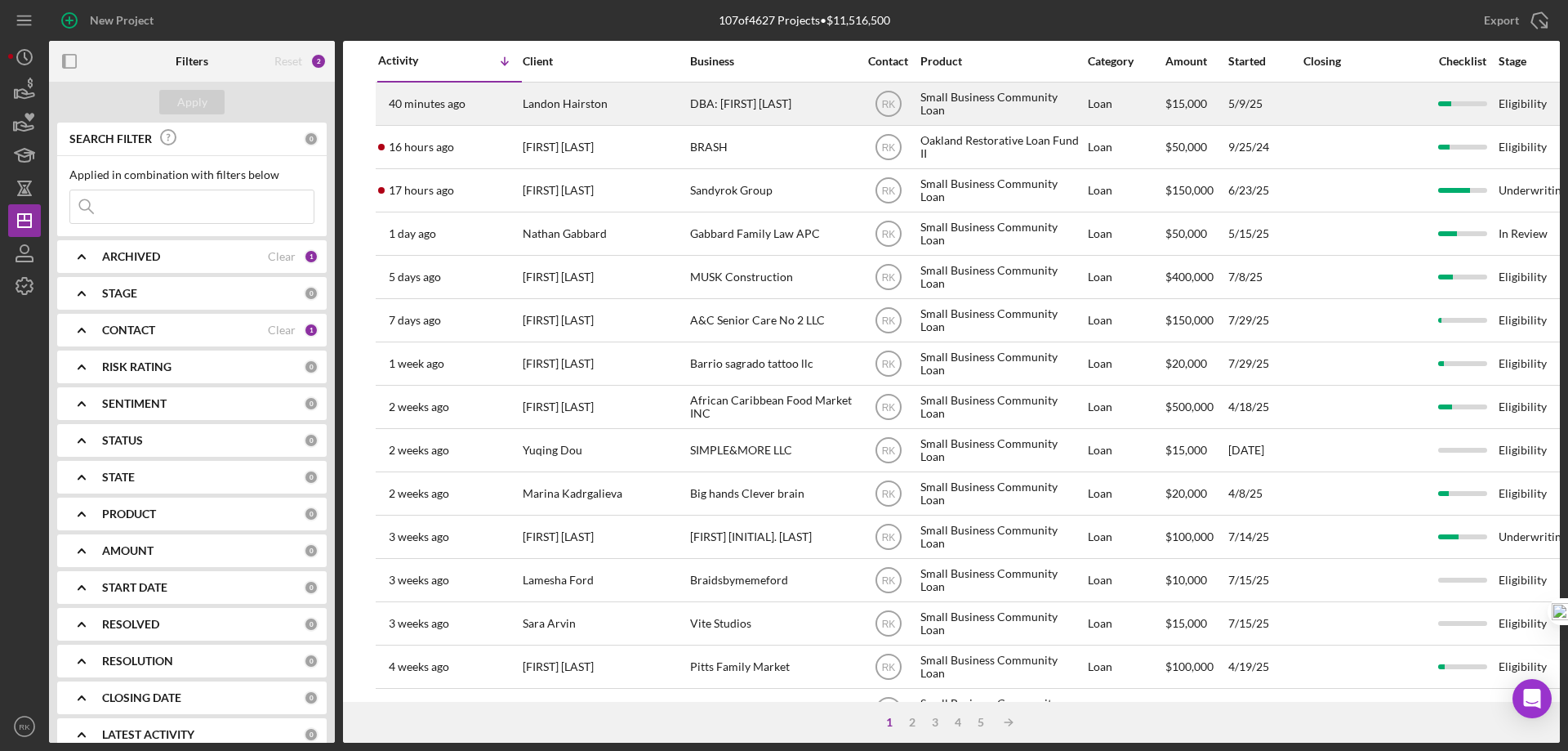 click on "DBA: [FIRST] [LAST]" at bounding box center (772, 104) 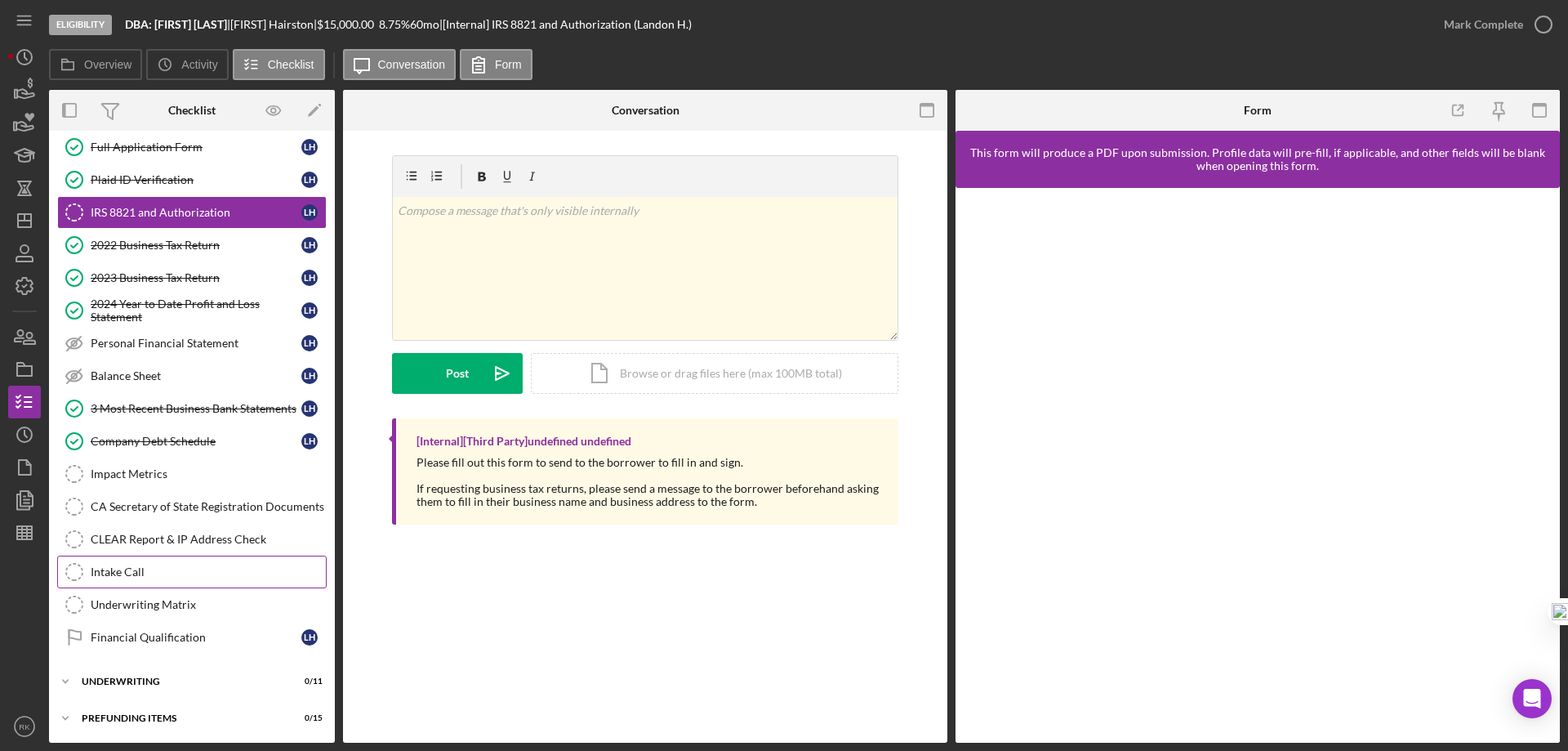 scroll, scrollTop: 79, scrollLeft: 0, axis: vertical 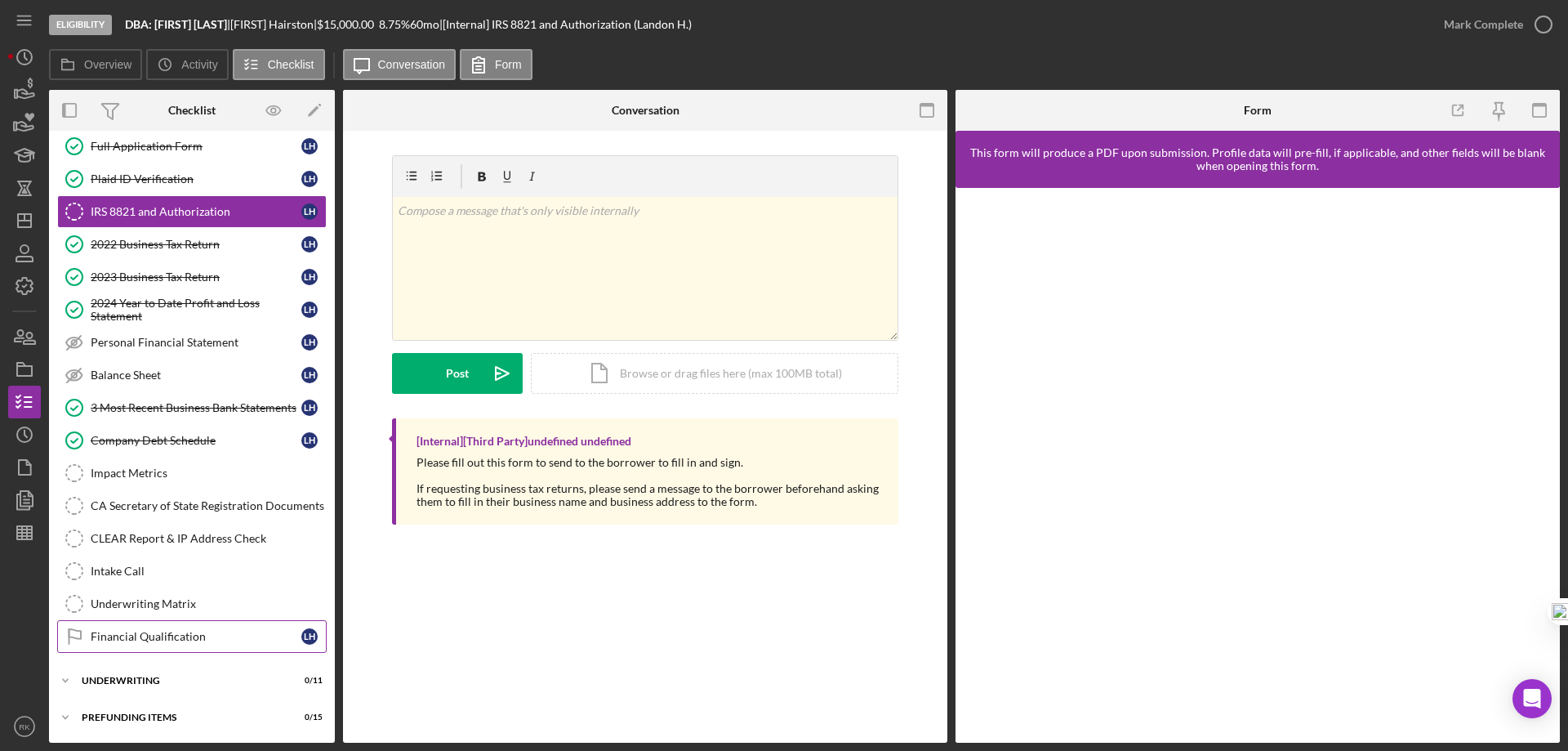 click on "Financial Qualification" at bounding box center [196, 637] 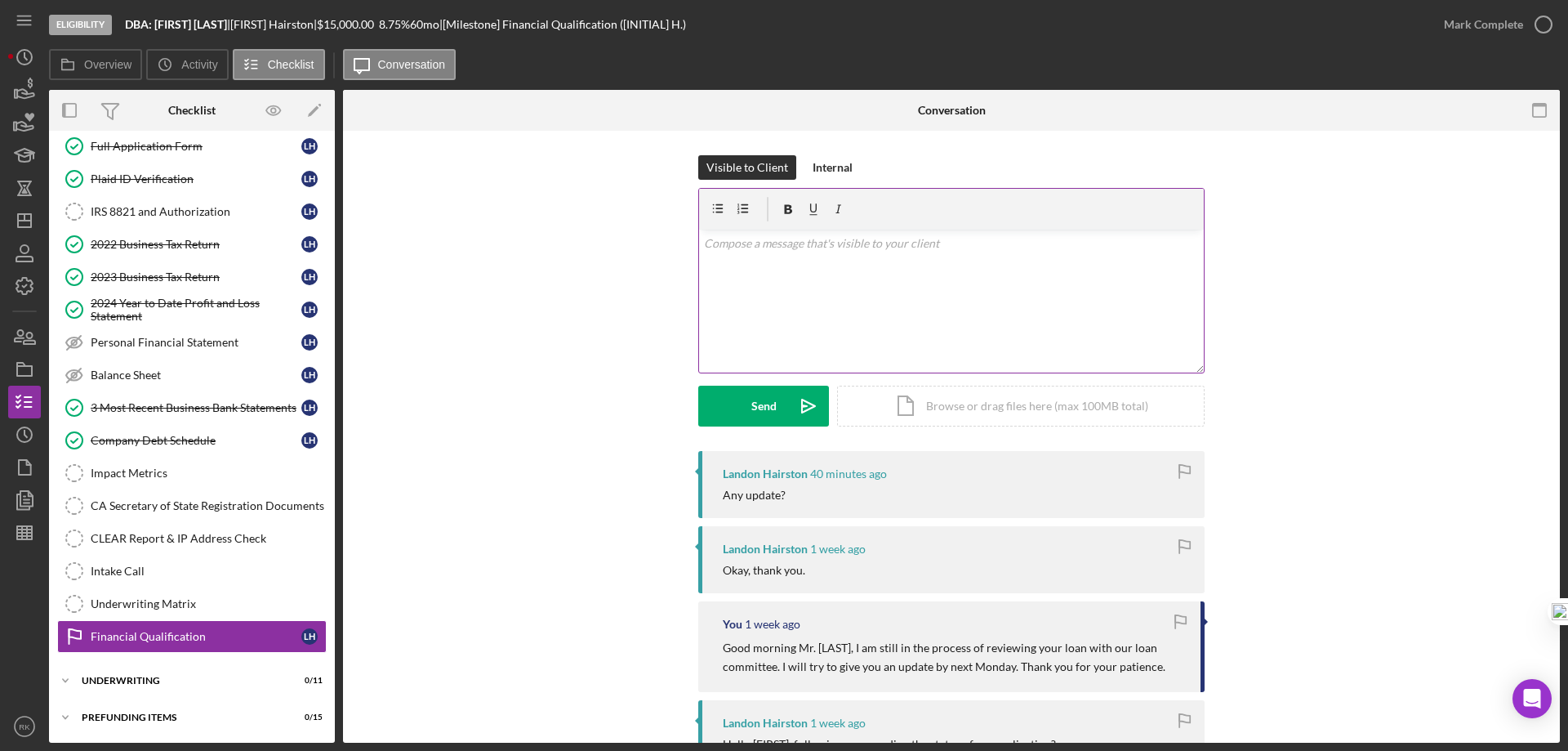 click on "v Color teal Color pink Remove color Add row above Add row below Add column before Add column after Merge cells Split cells Remove column Remove row Remove table" at bounding box center [951, 301] 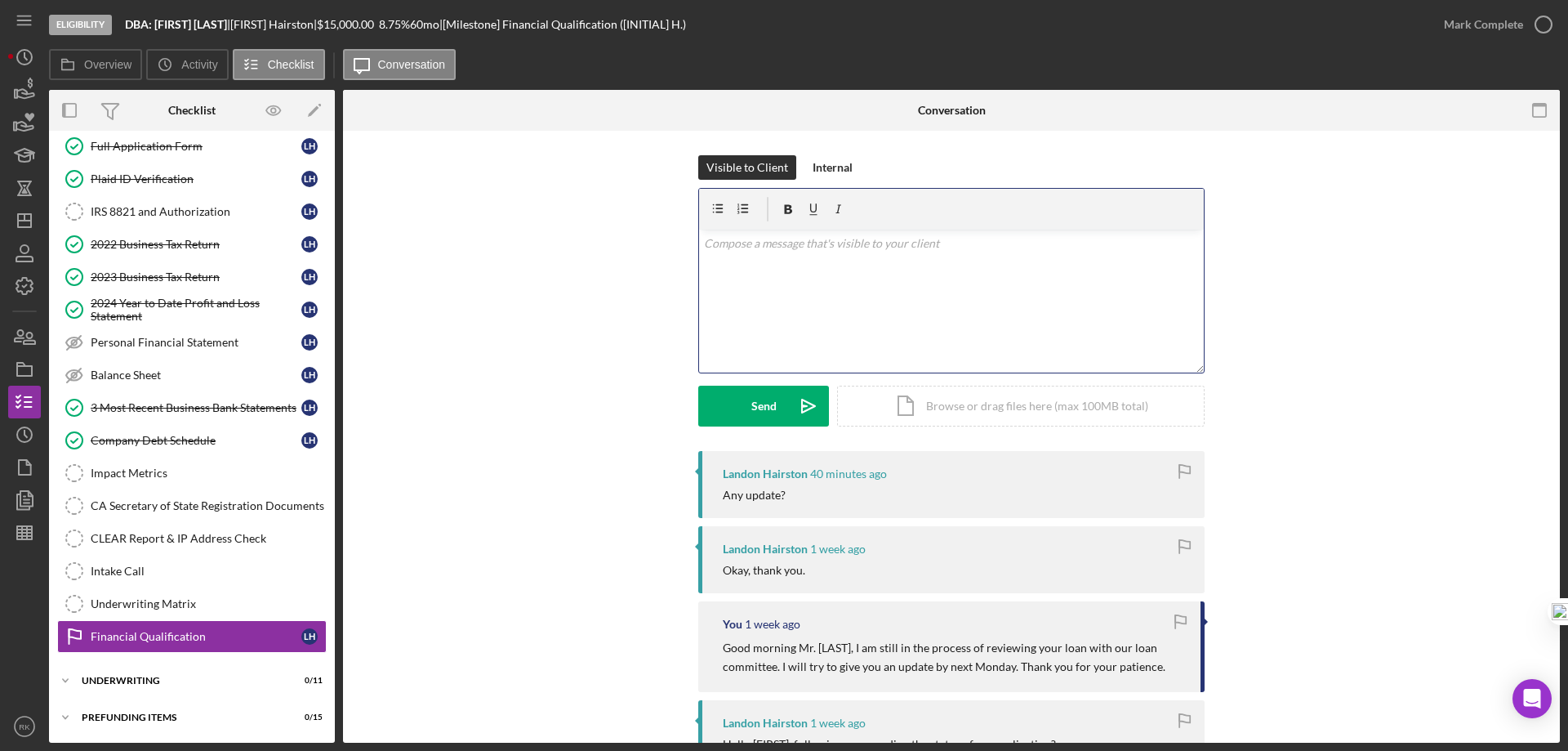 type 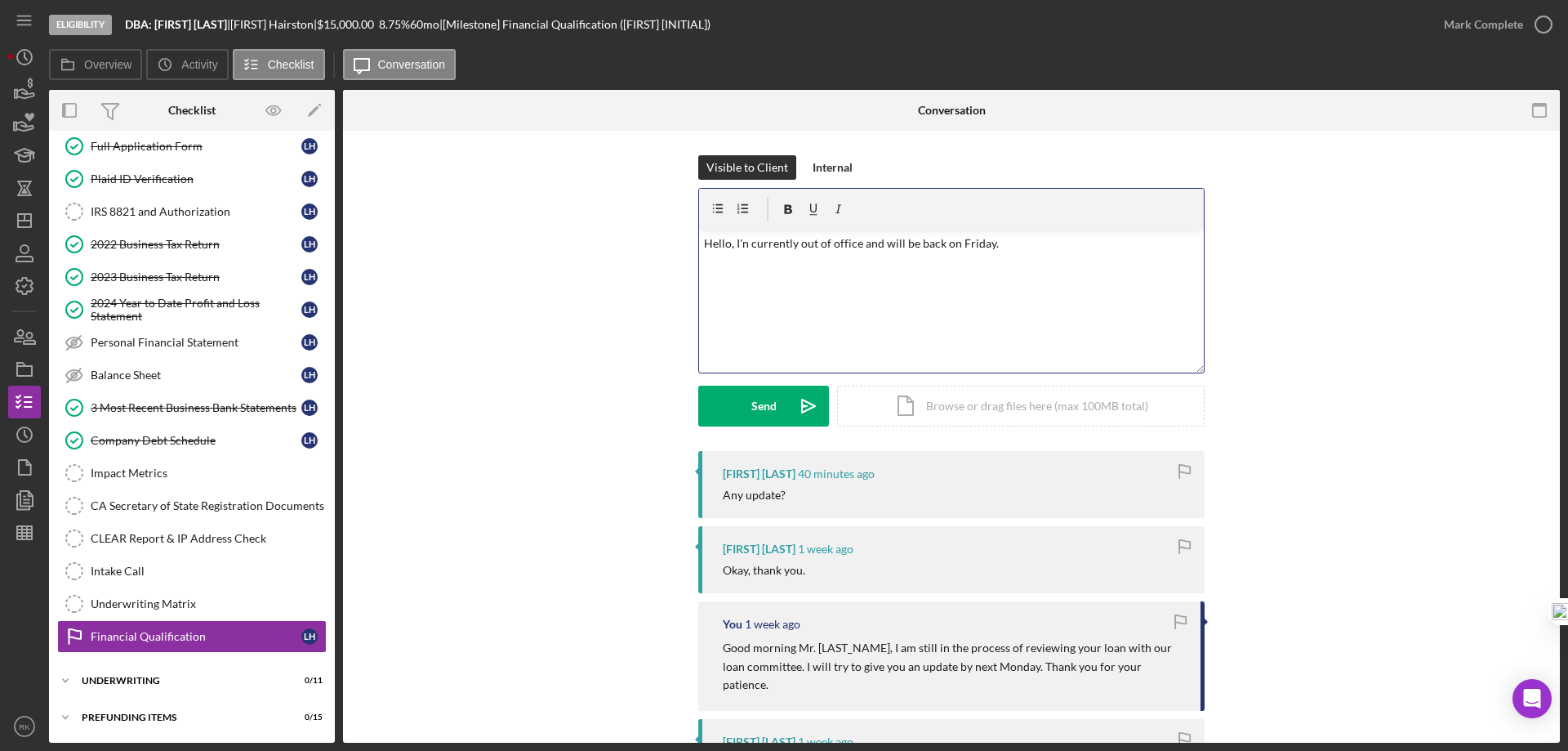 click on "Hello, I'n currently out of office and will be back on Friday." at bounding box center (951, 244) 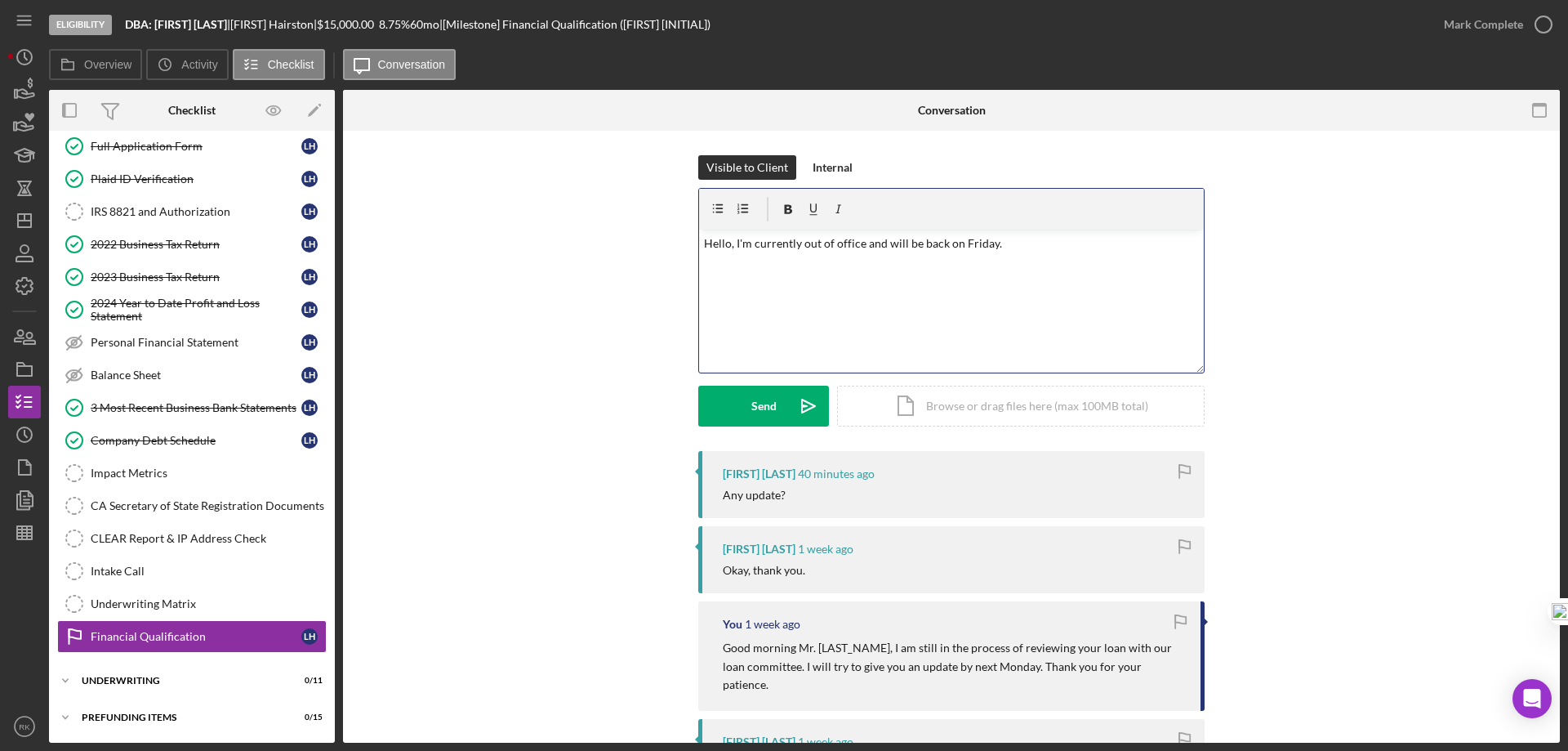 click on "Hello, I'm currently out of office and will be back on Friday." at bounding box center (951, 244) 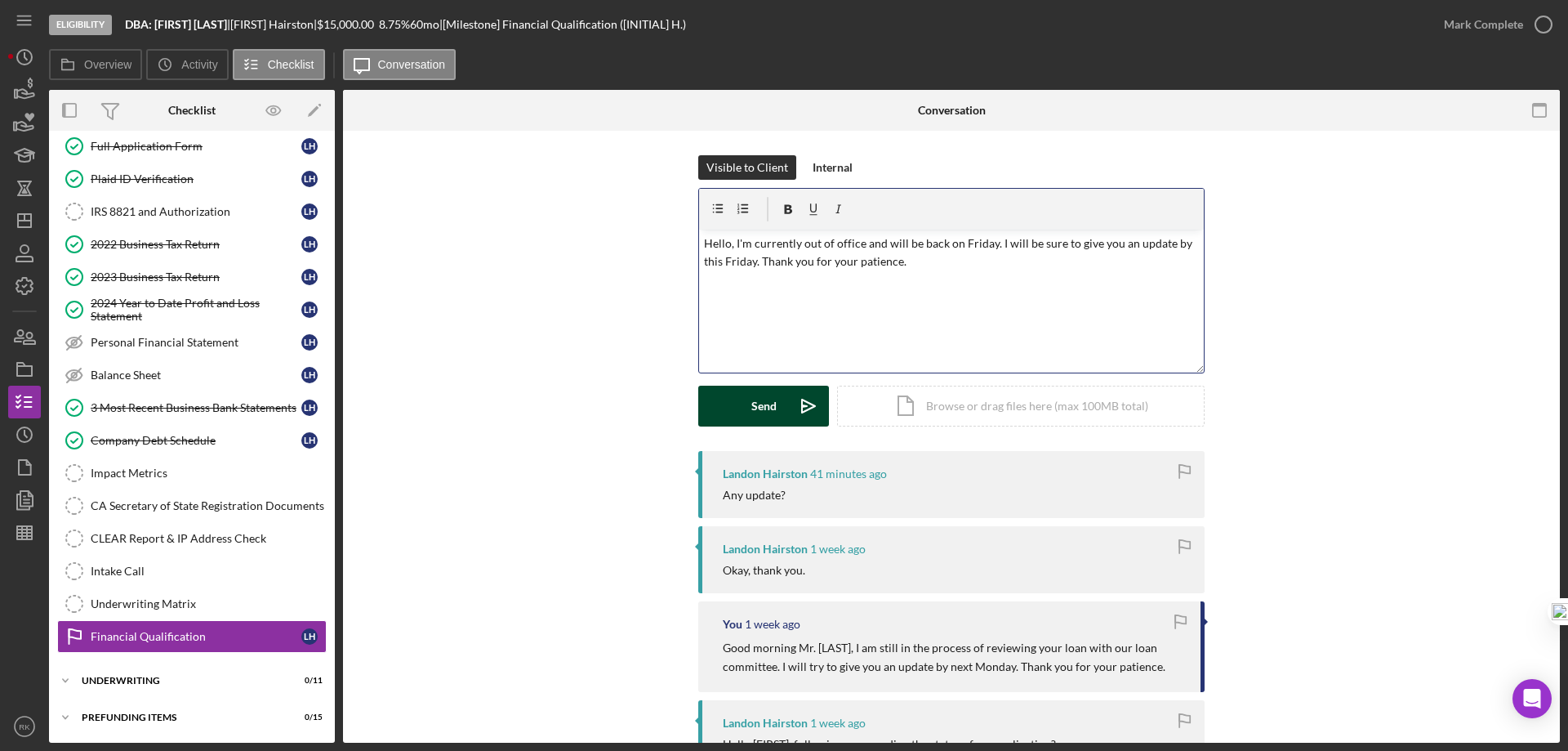 click on "Send Icon/icon-invite-send" at bounding box center (764, 406) 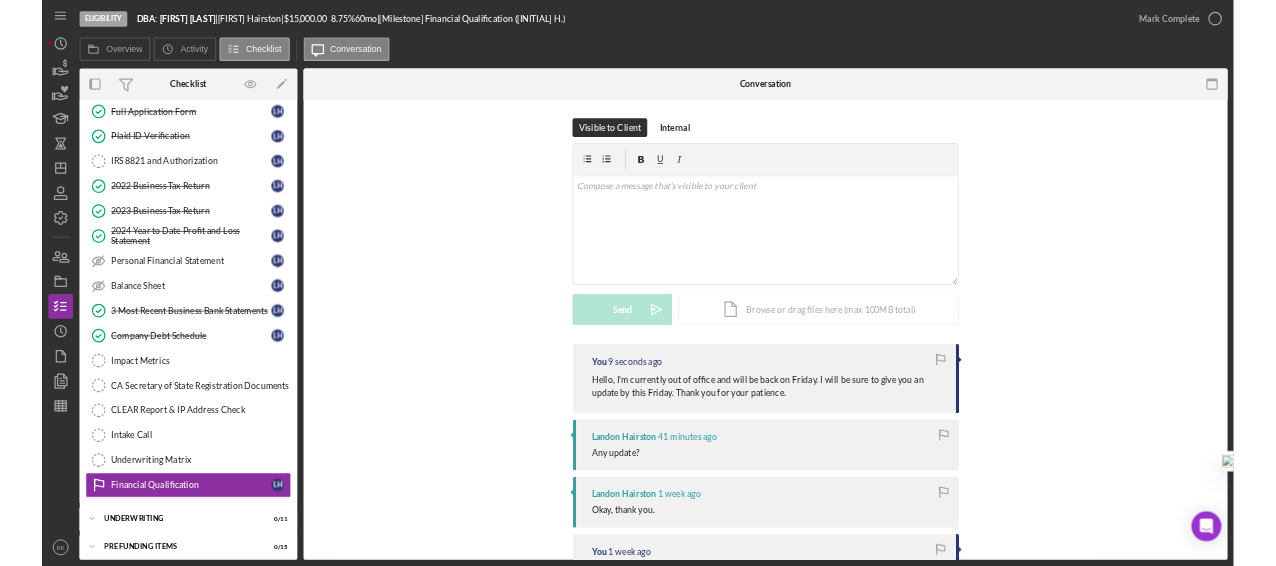 scroll, scrollTop: 94, scrollLeft: 0, axis: vertical 